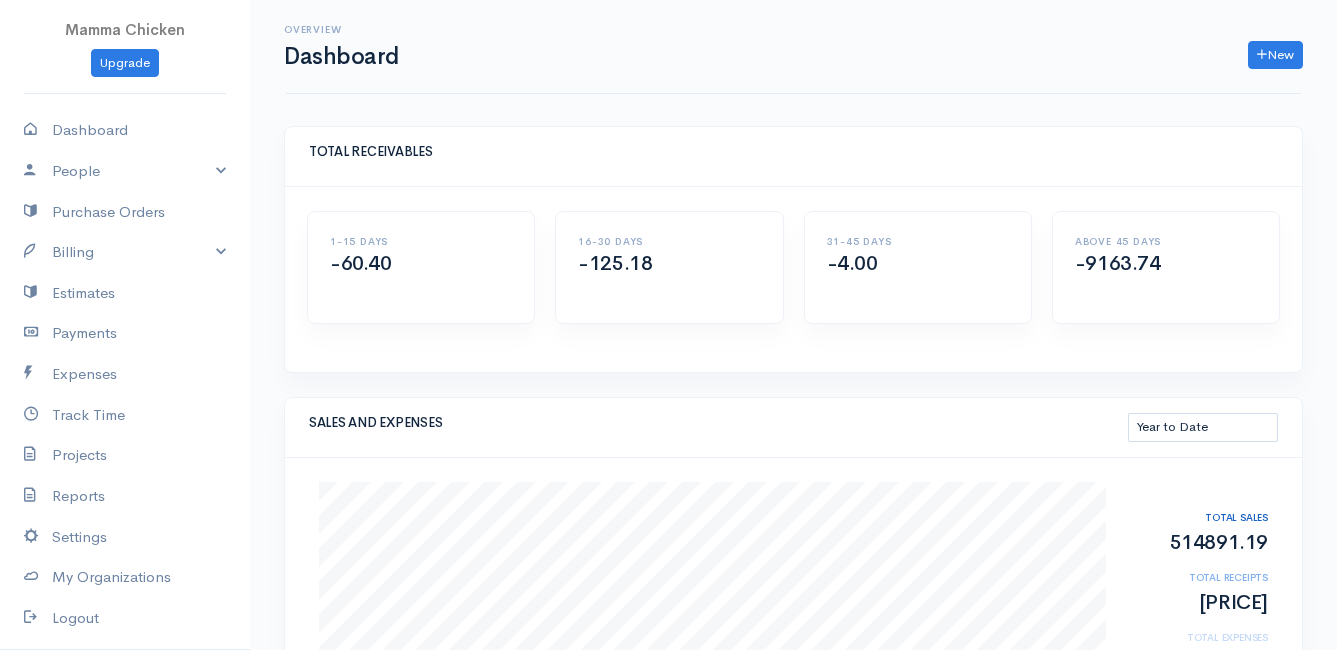 scroll, scrollTop: 300, scrollLeft: 0, axis: vertical 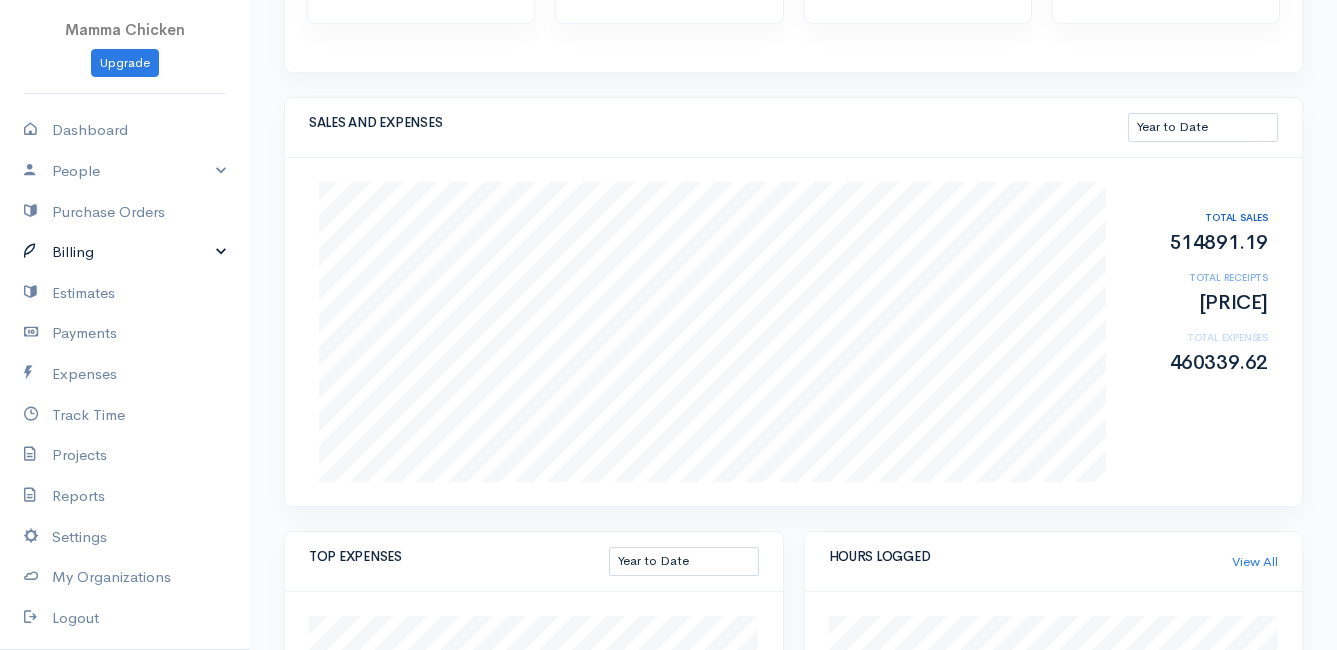 click on "Billing" at bounding box center [125, 252] 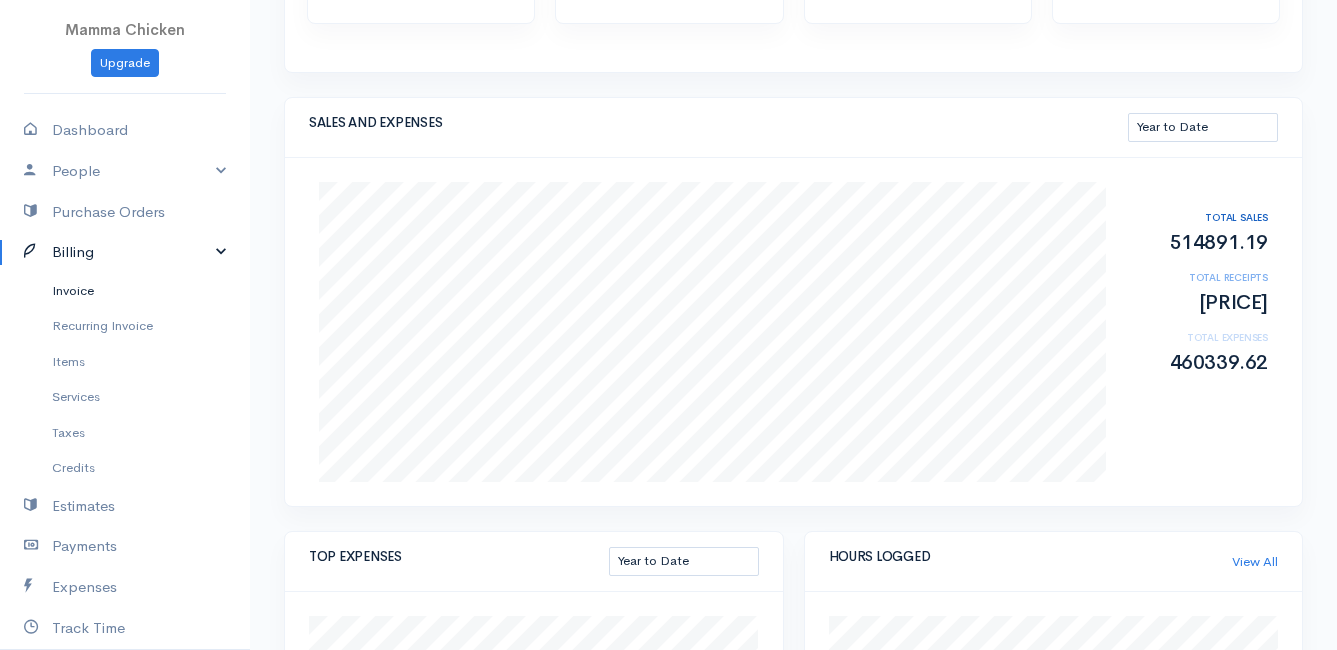 click on "Invoice" at bounding box center [125, 291] 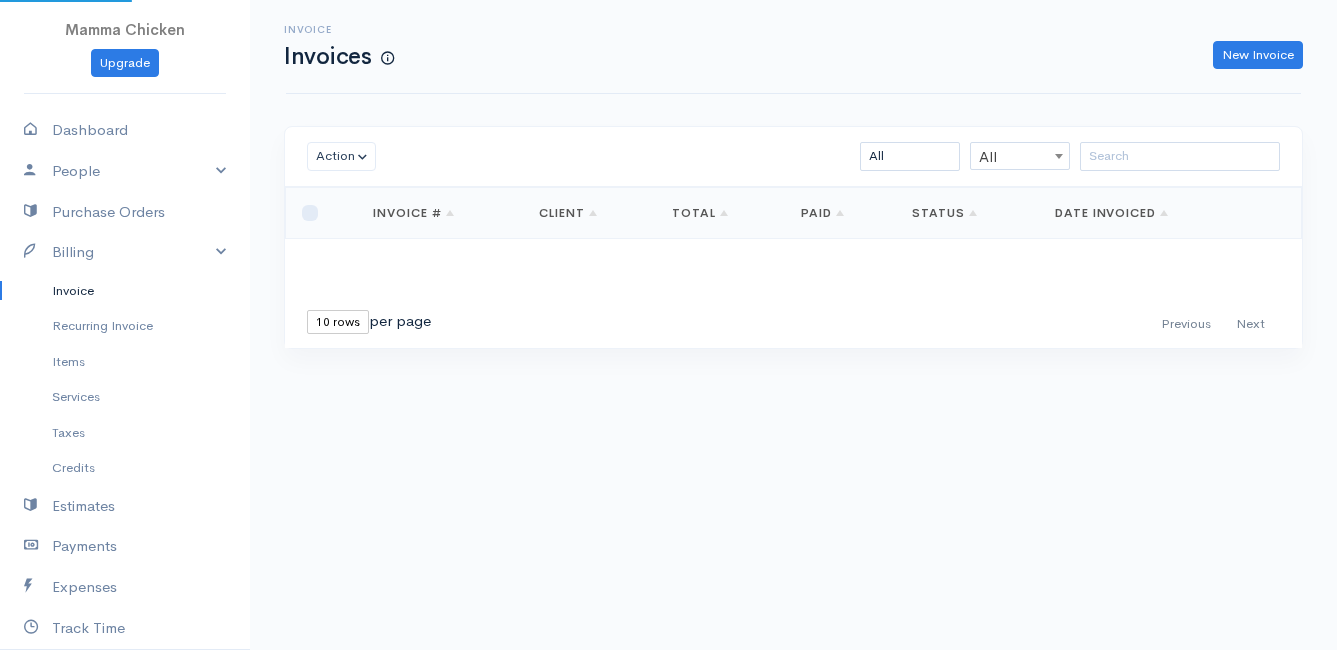 scroll, scrollTop: 0, scrollLeft: 0, axis: both 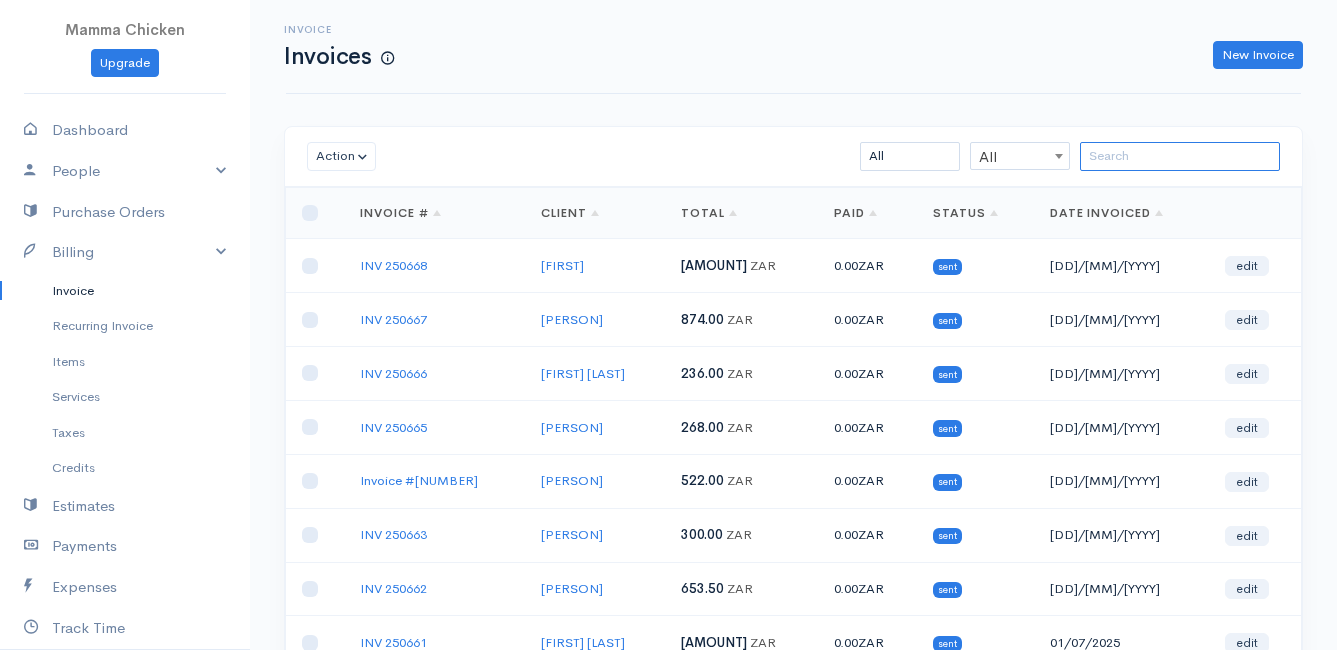 click at bounding box center (1180, 156) 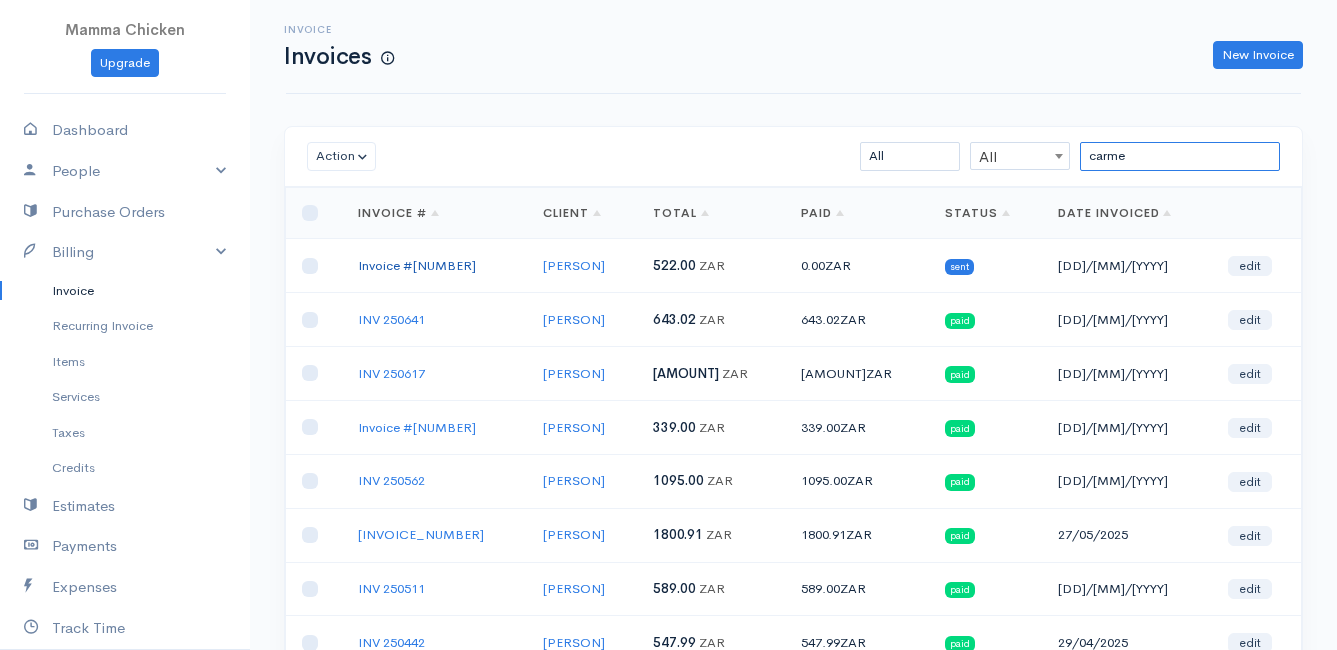 type on "carme" 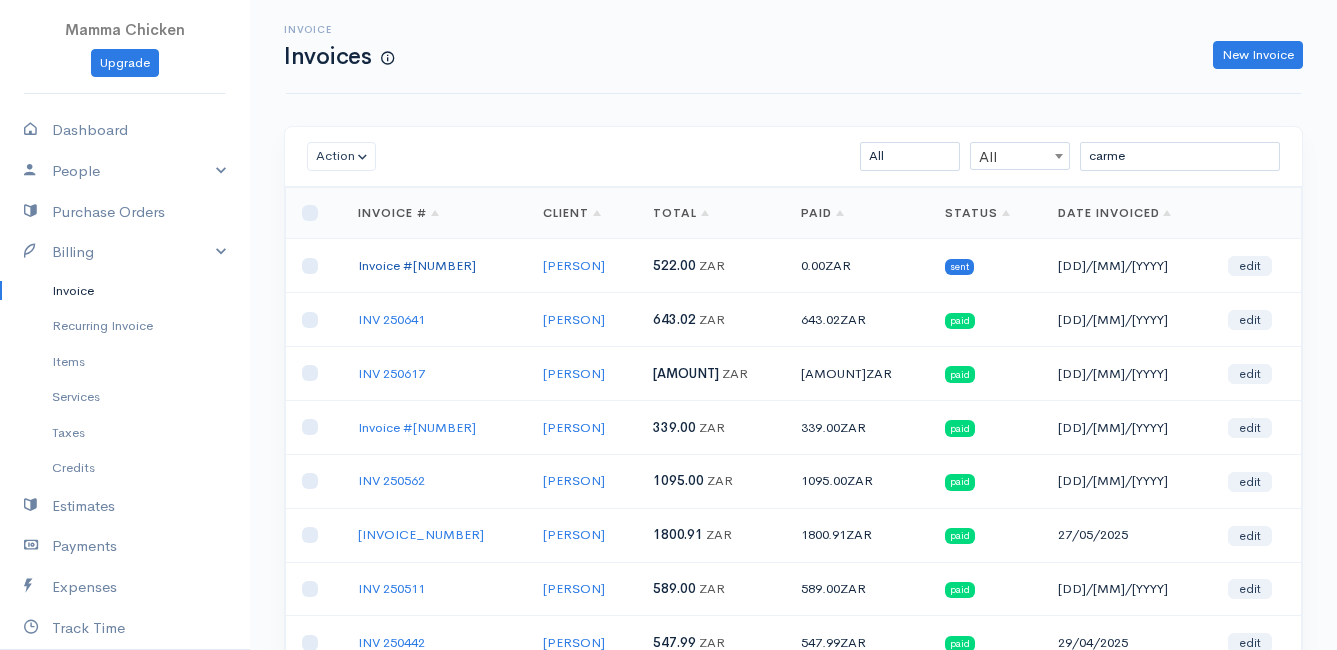 click on "Invoice #[NUMBER]" at bounding box center [417, 265] 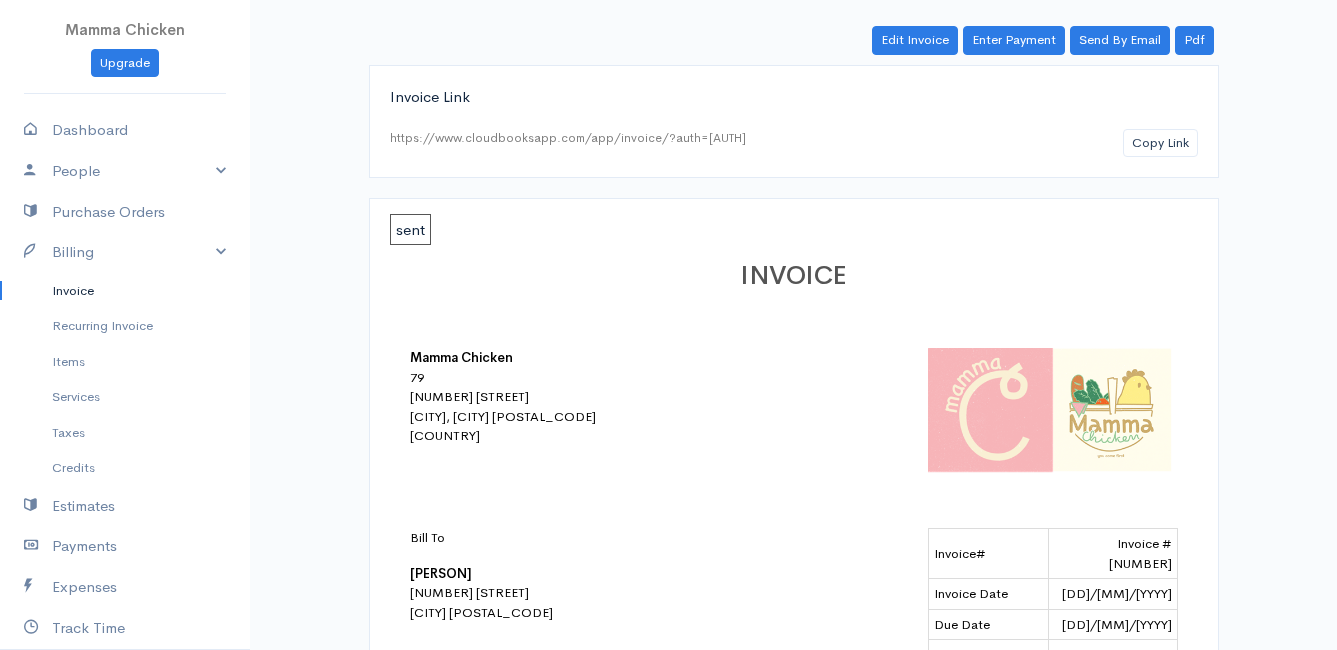 scroll, scrollTop: 0, scrollLeft: 0, axis: both 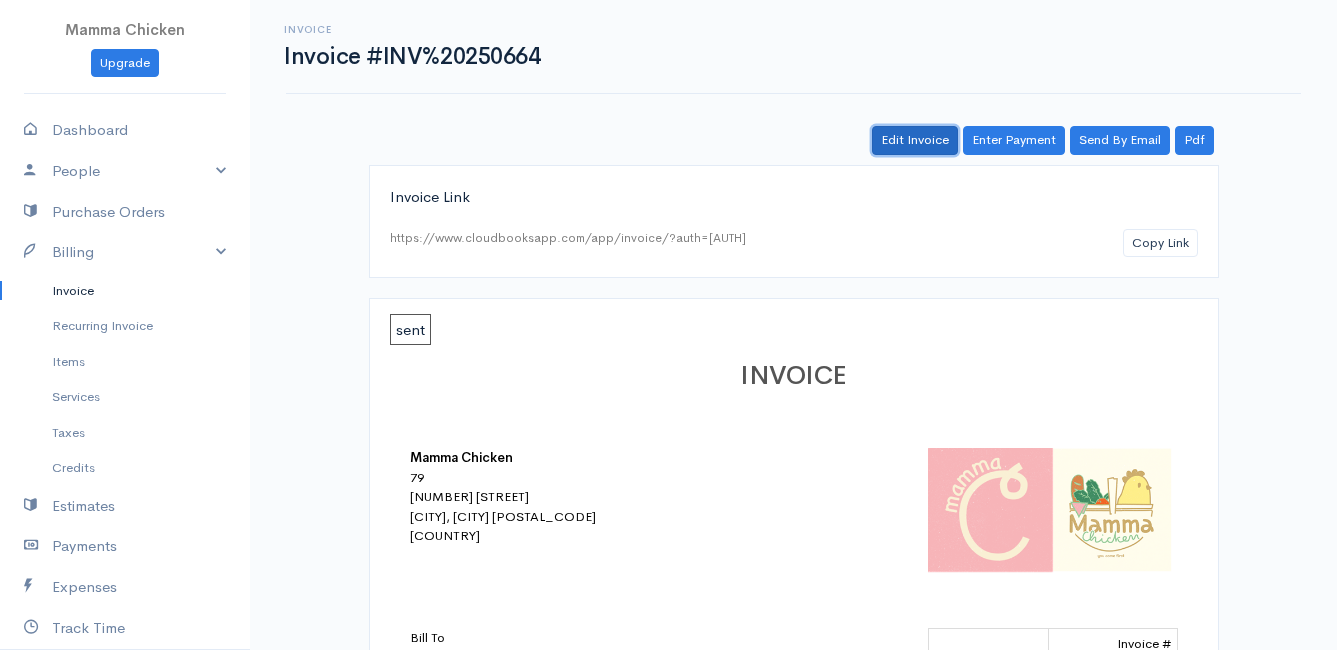 click on "Edit Invoice" at bounding box center [915, 140] 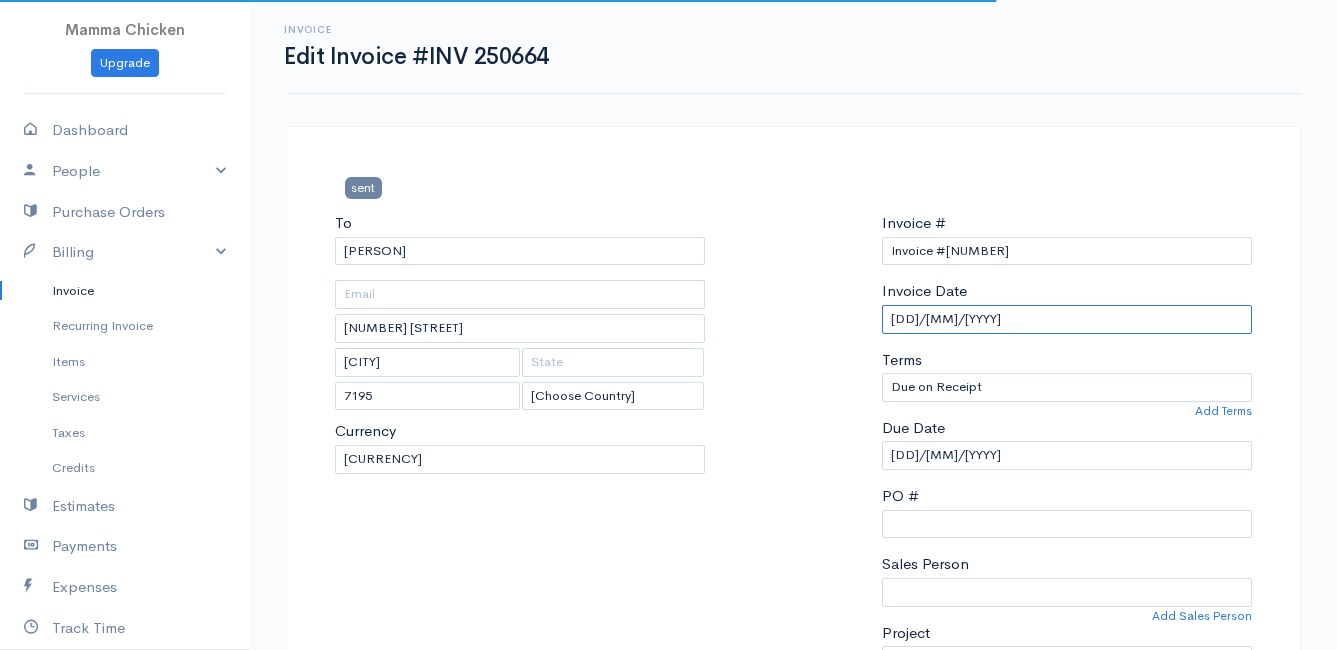 click on "[DD]/[MM]/[YYYY]" at bounding box center (1067, 319) 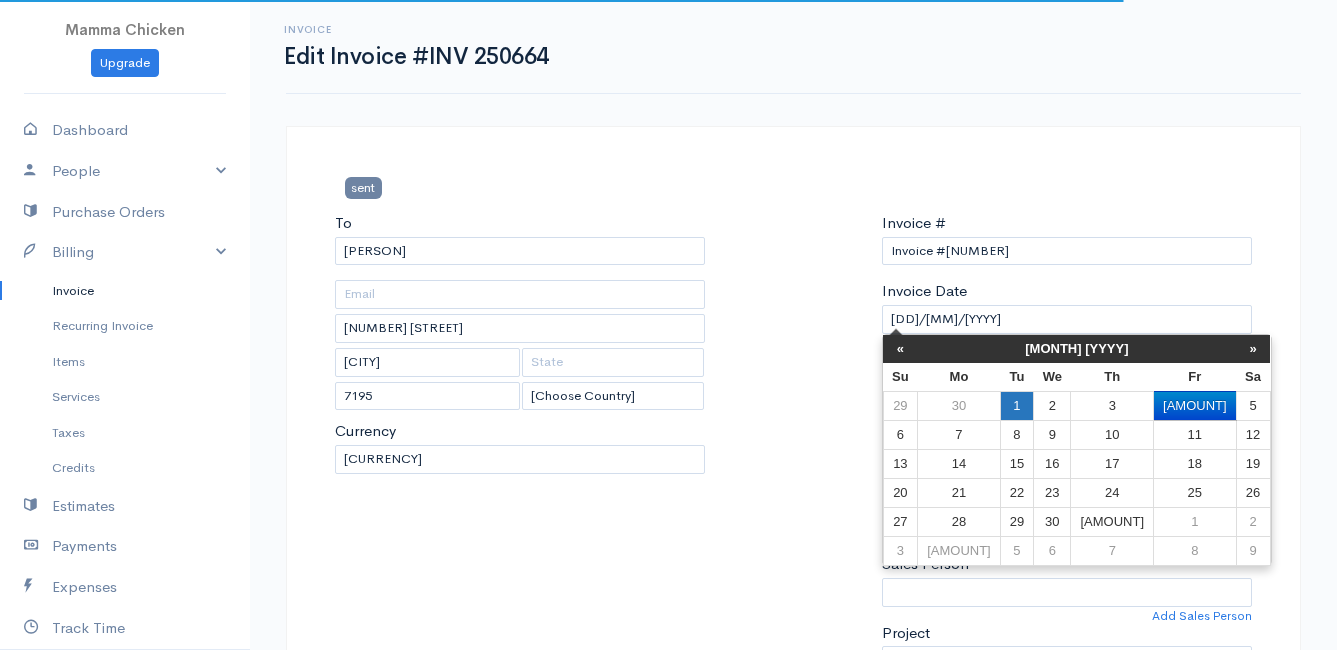 click on "1" at bounding box center [1016, 405] 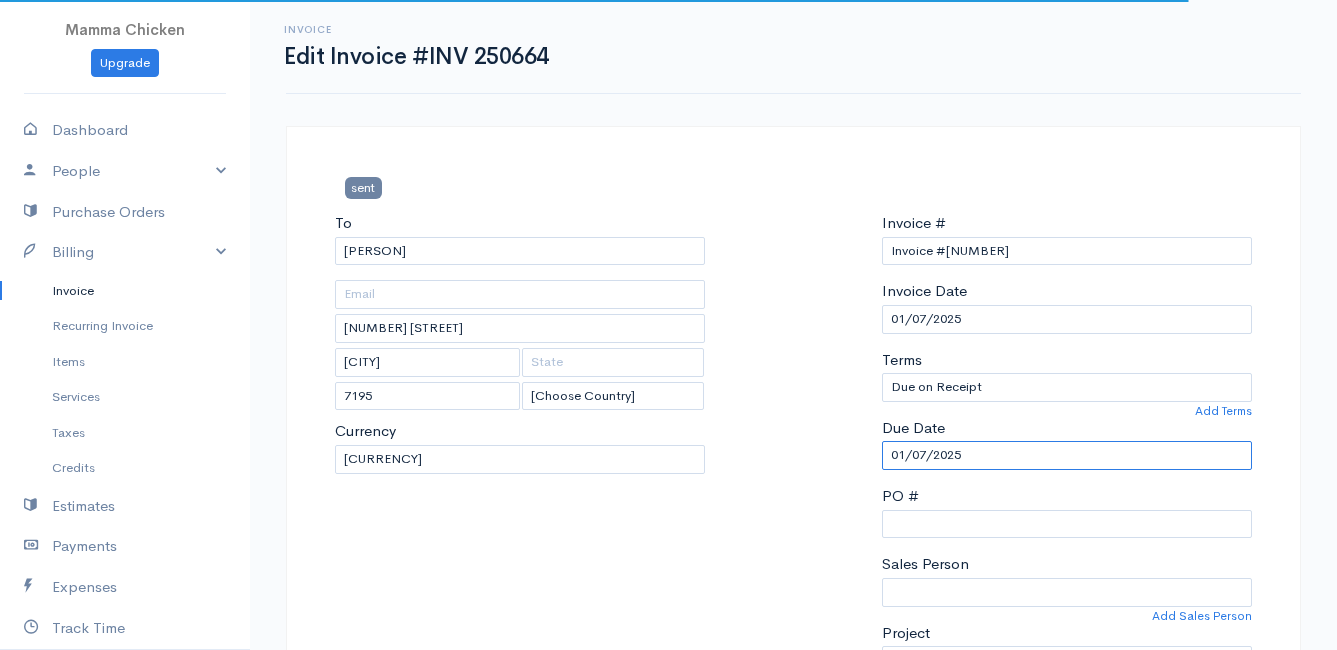 click on "01/07/2025" at bounding box center [1067, 455] 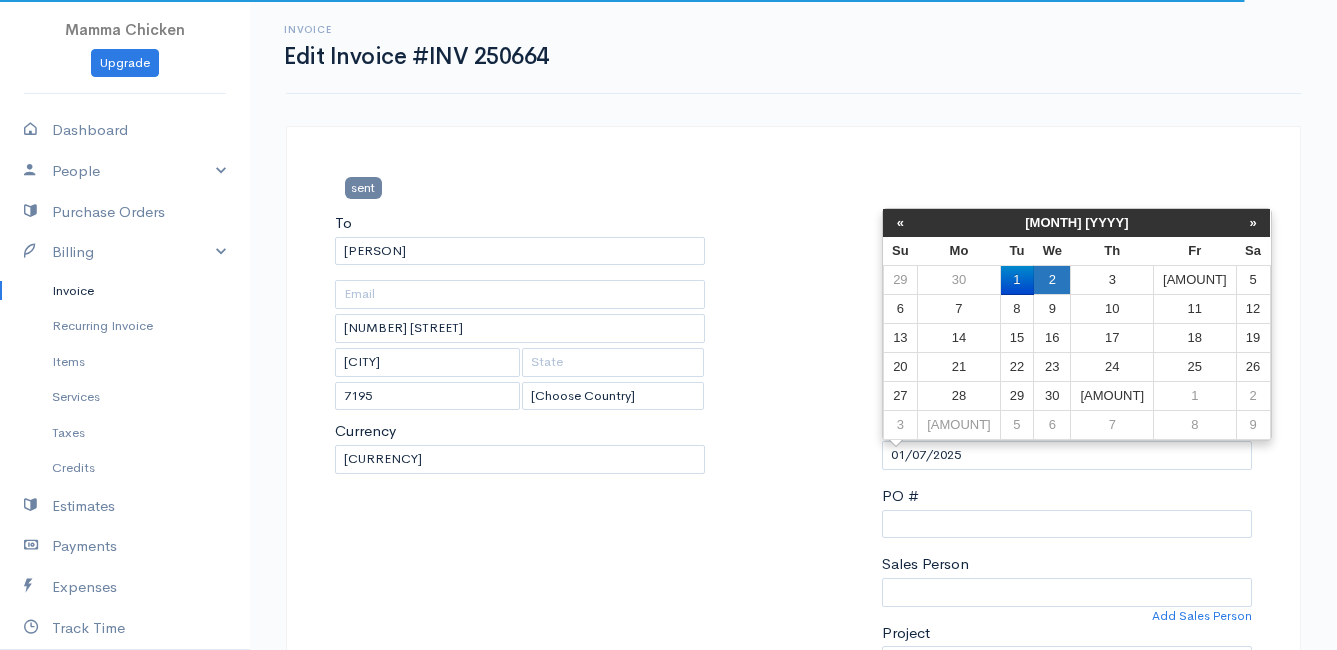click on "2" at bounding box center (1052, 280) 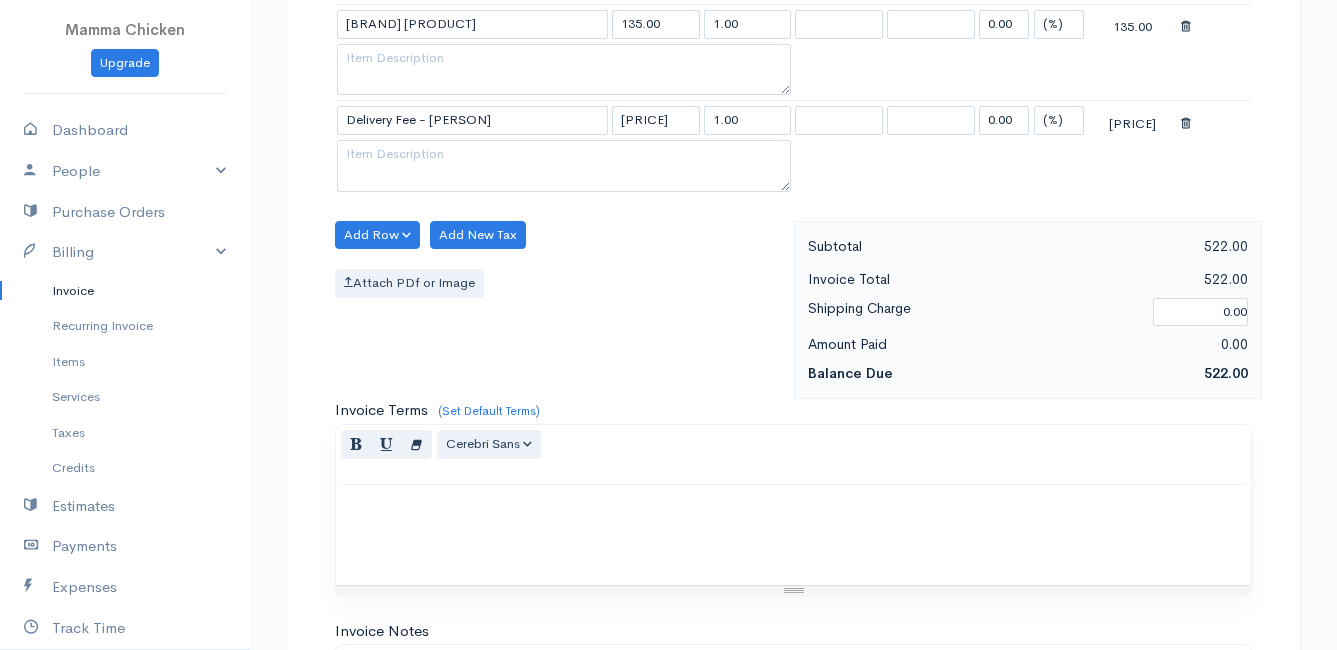 scroll, scrollTop: 2041, scrollLeft: 0, axis: vertical 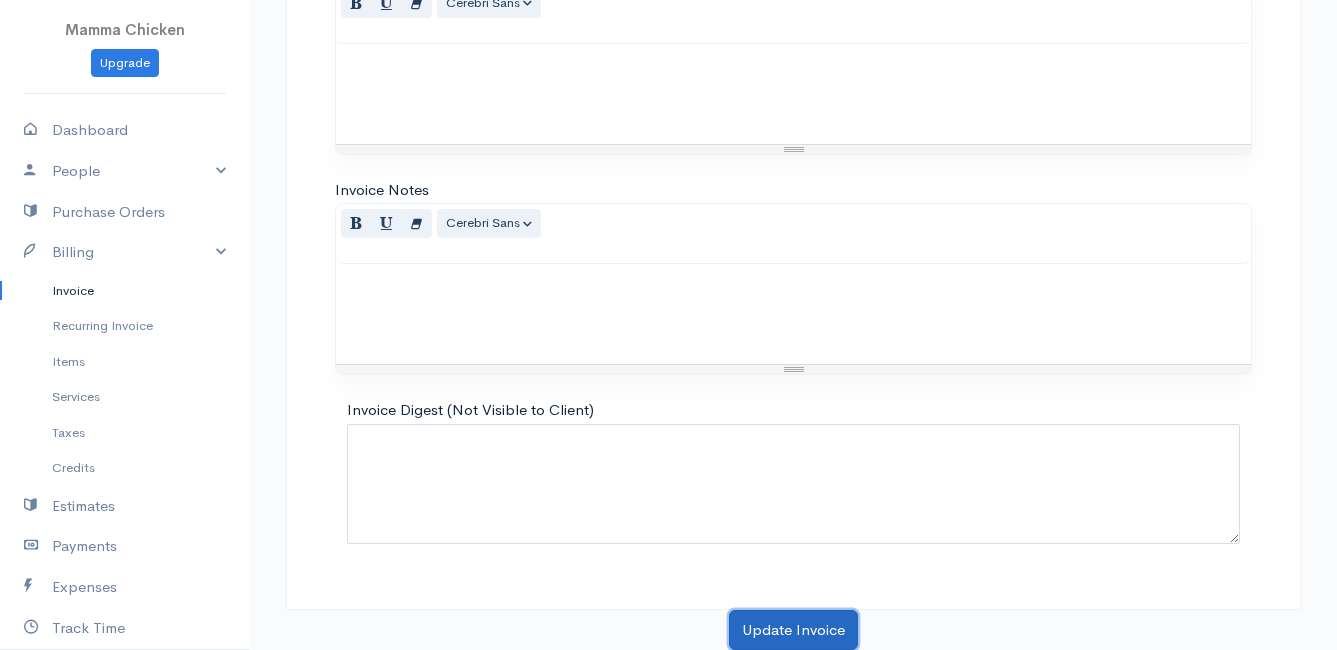 click on "Update Invoice" at bounding box center (793, 630) 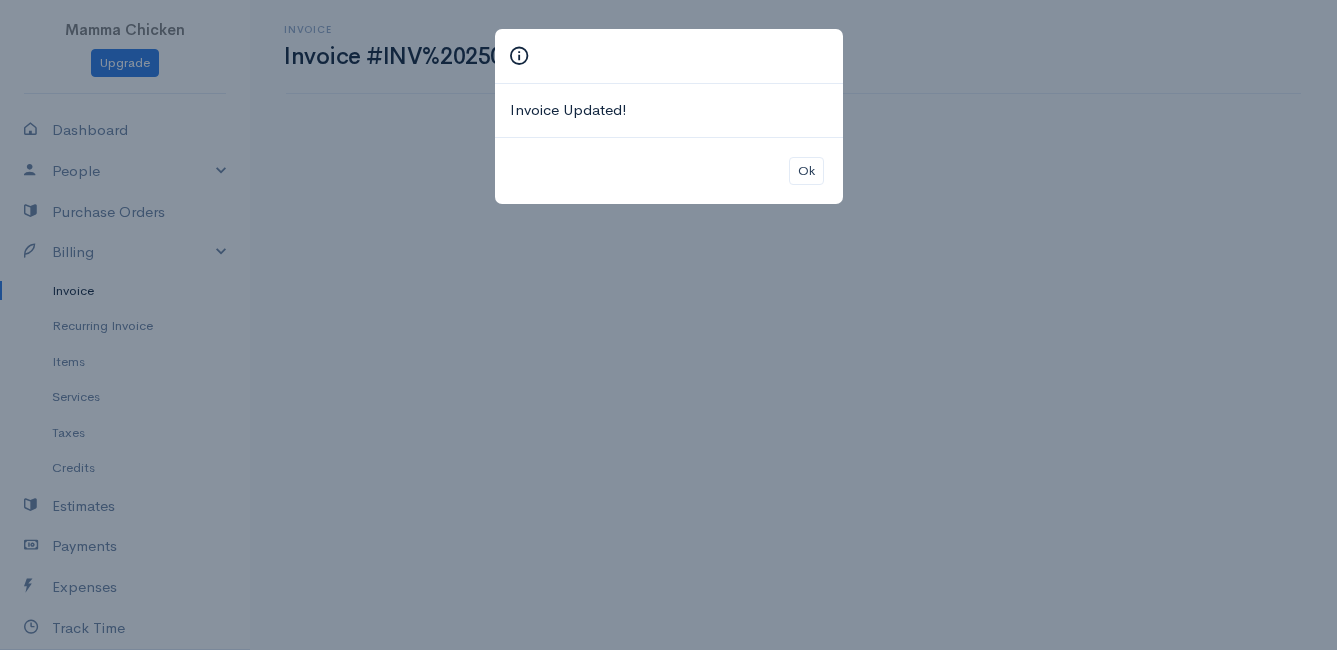 scroll, scrollTop: 0, scrollLeft: 0, axis: both 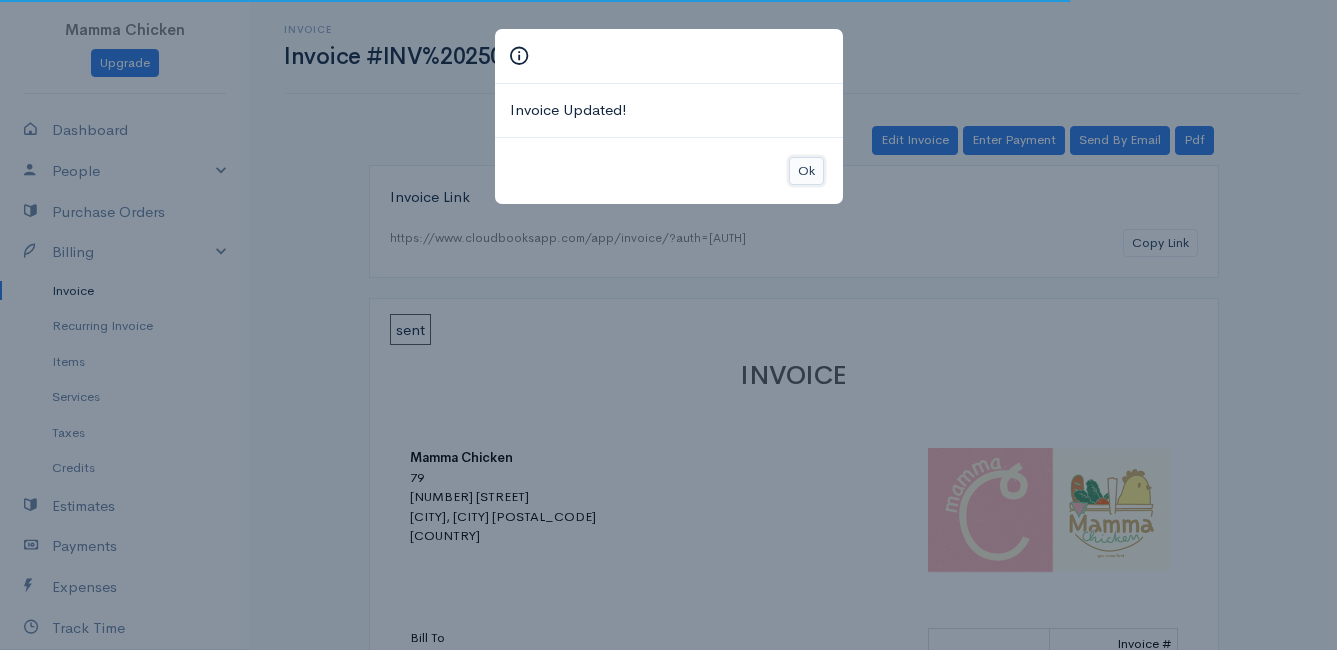 click on "Ok" at bounding box center [806, 171] 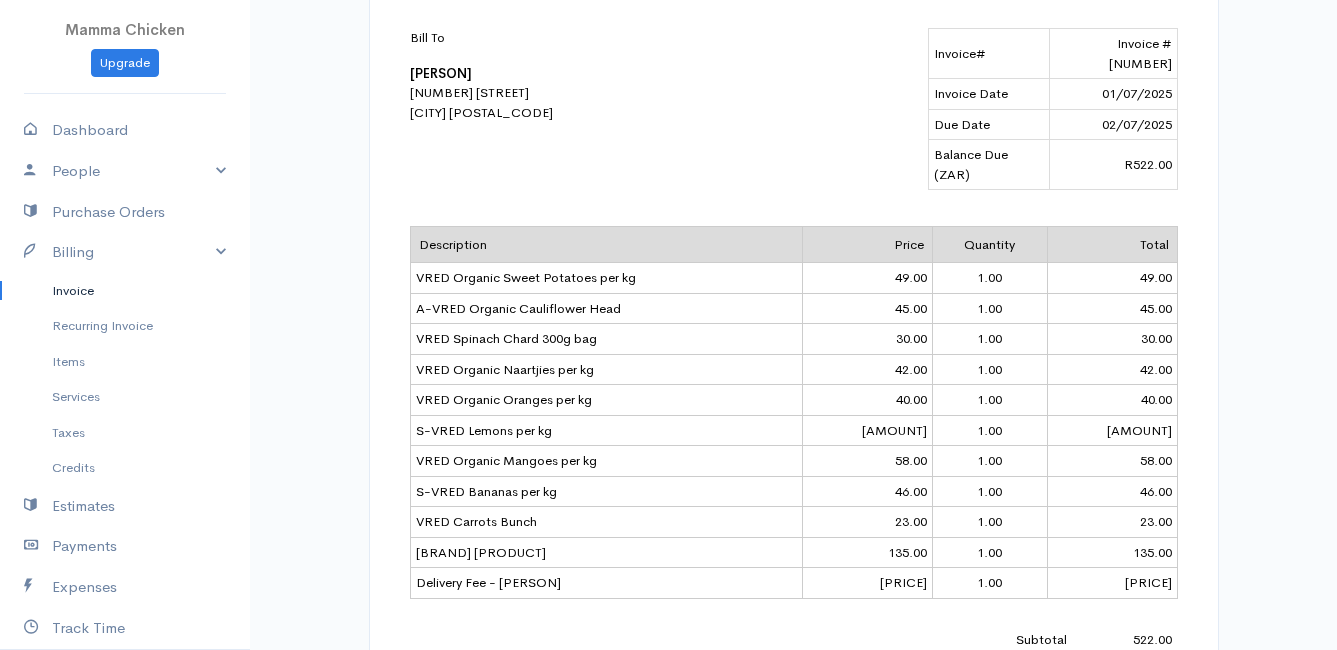 scroll, scrollTop: 0, scrollLeft: 0, axis: both 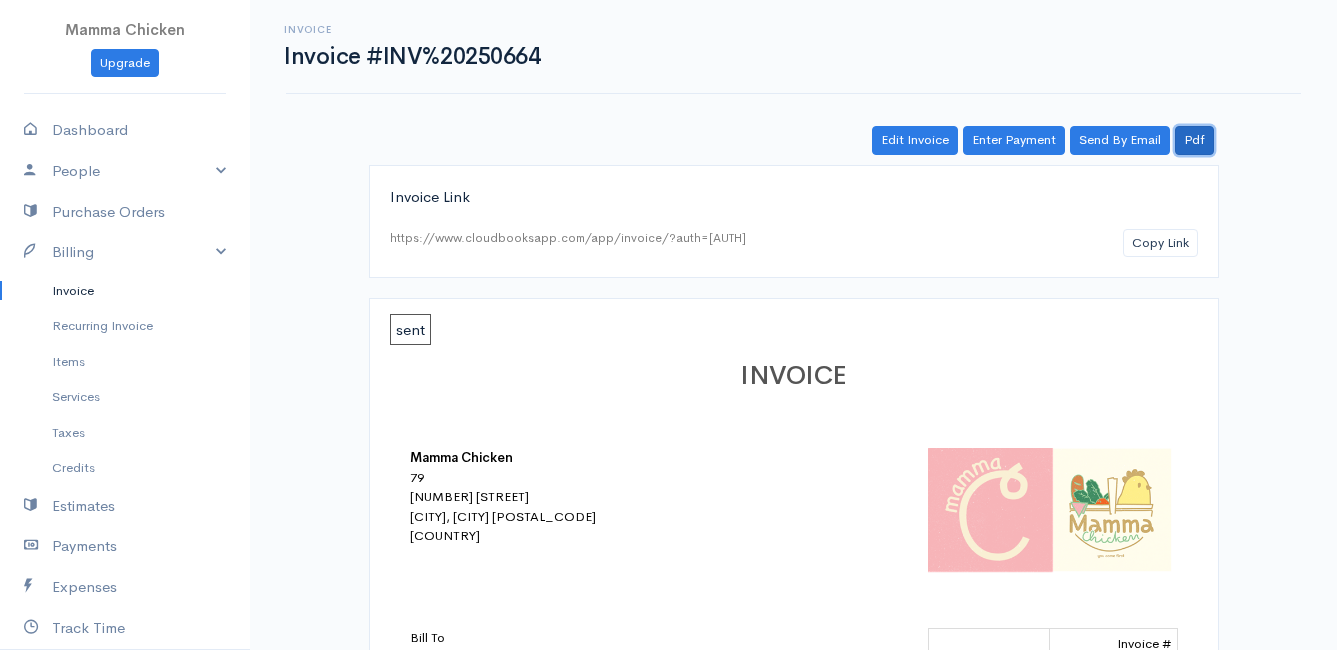 click on "Pdf" at bounding box center (1194, 140) 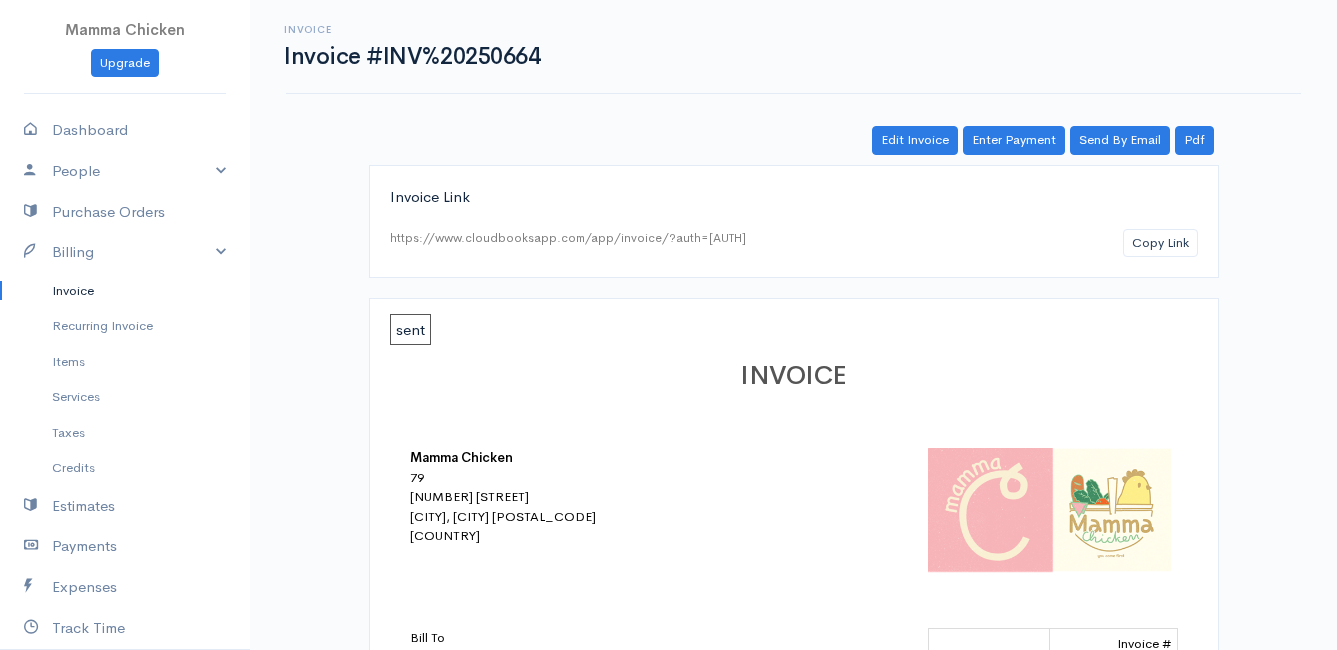 click on "Invoice" at bounding box center (125, 291) 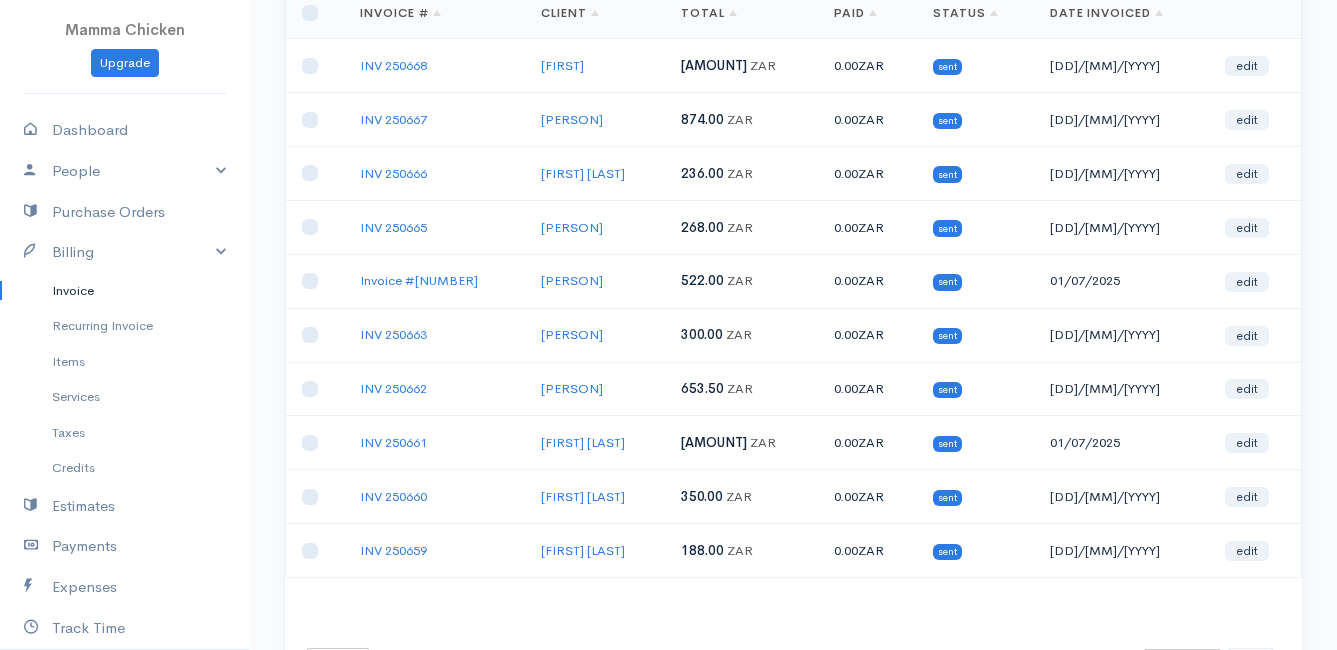 scroll, scrollTop: 0, scrollLeft: 0, axis: both 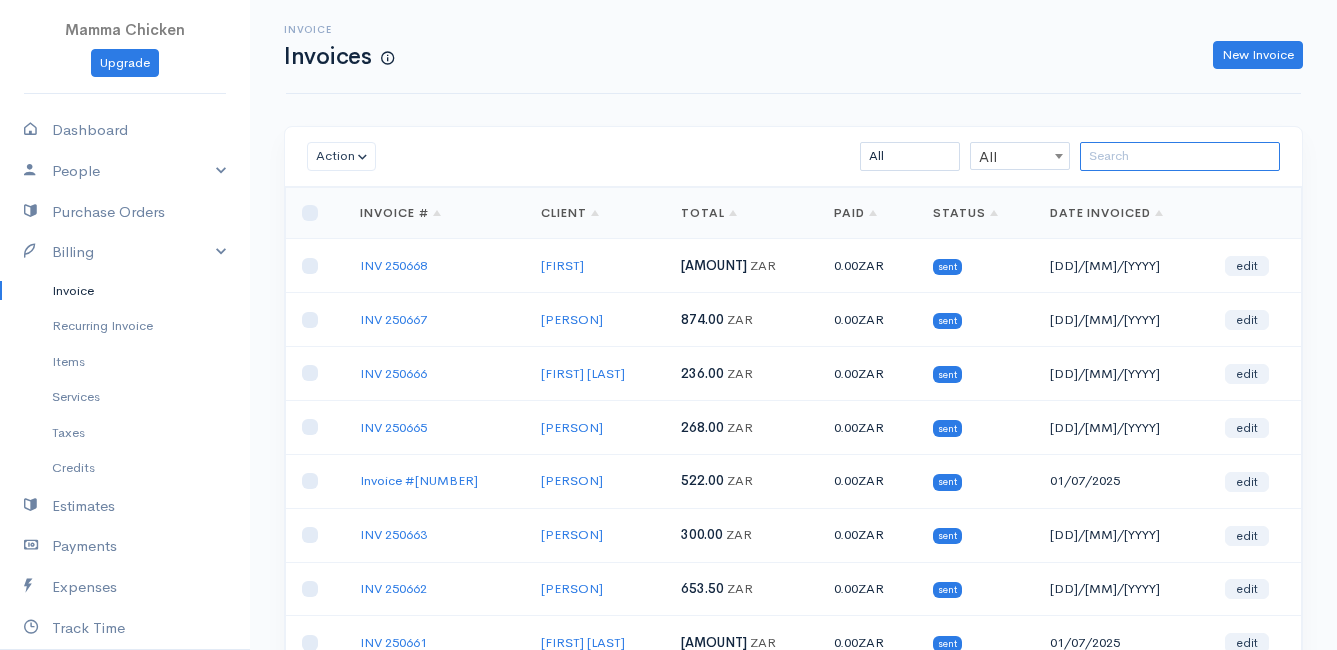 click at bounding box center [1180, 156] 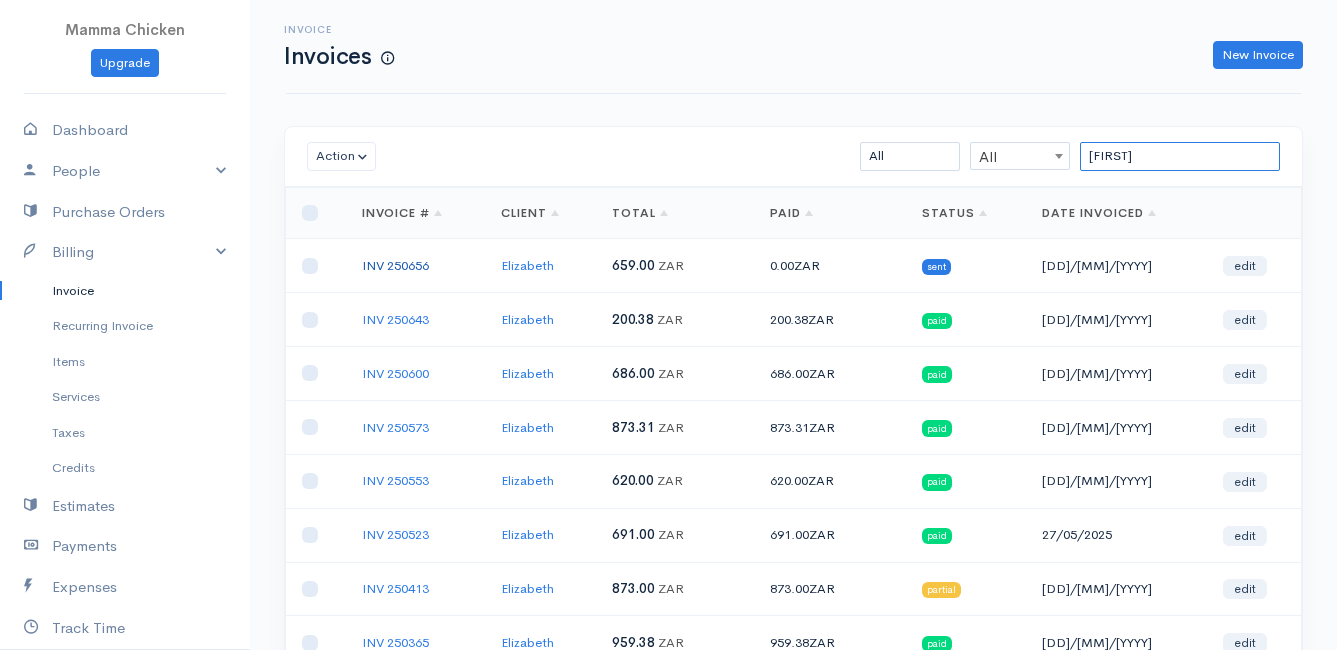 type on "[FIRST]" 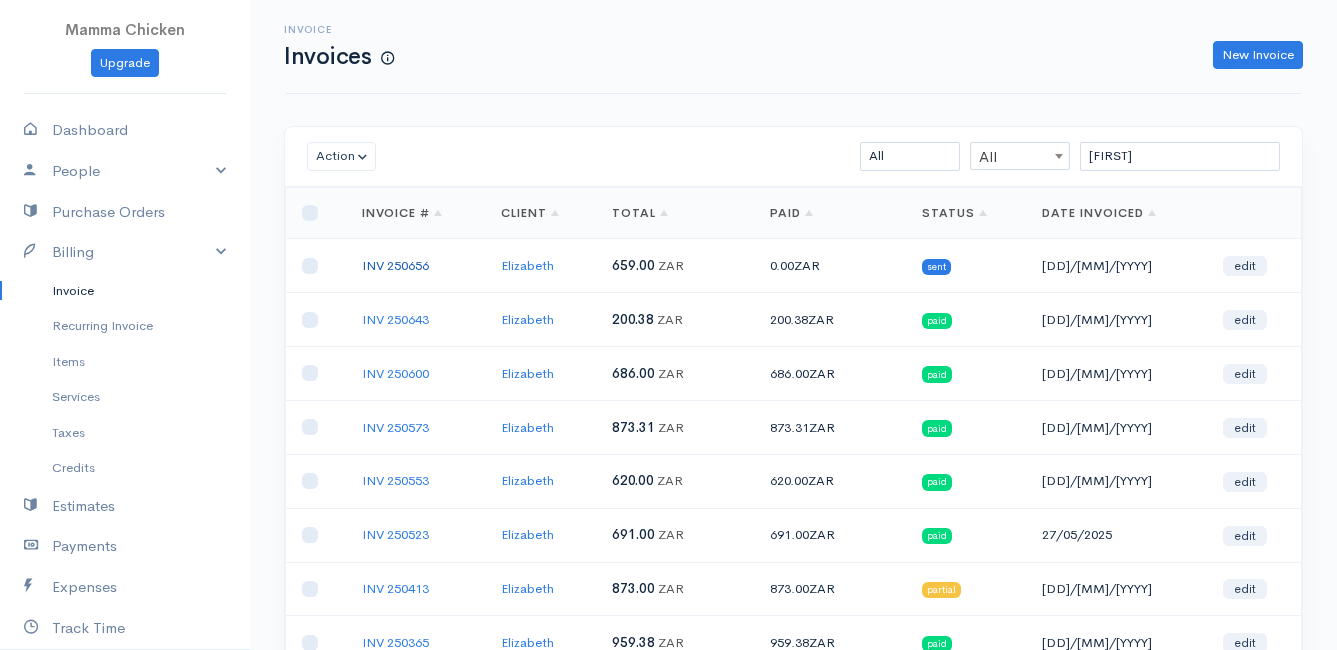 click on "INV 250656" at bounding box center [395, 265] 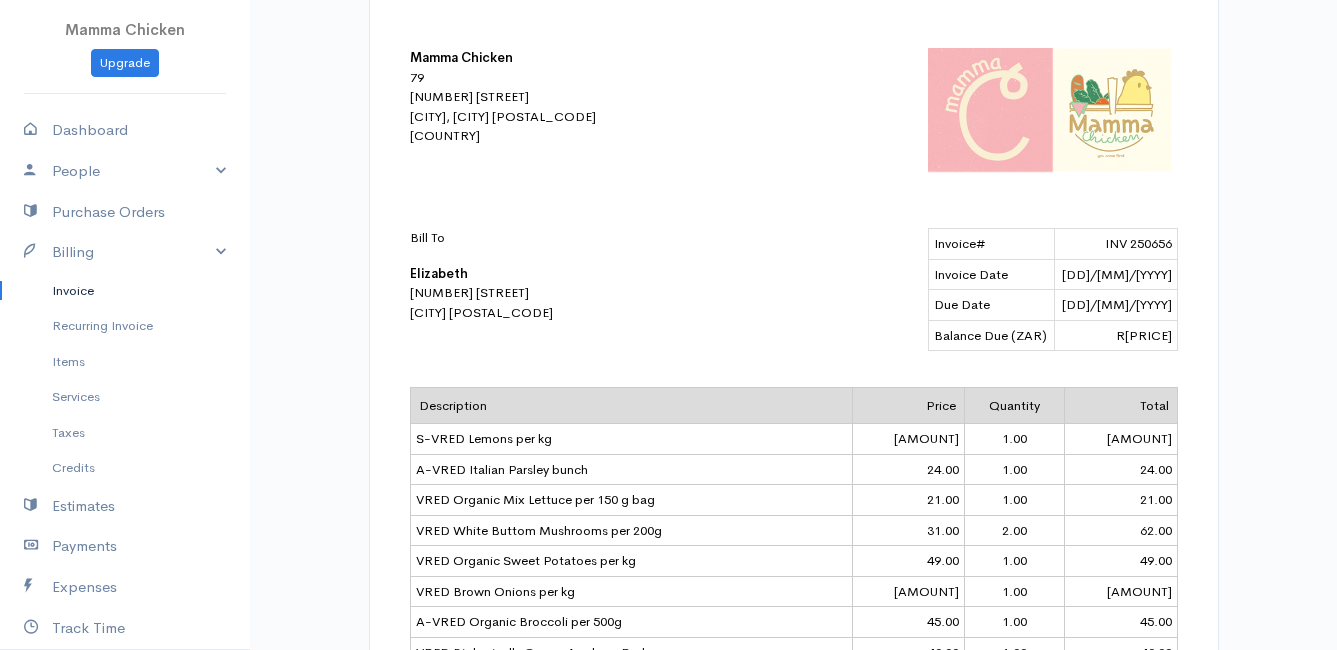 scroll, scrollTop: 0, scrollLeft: 0, axis: both 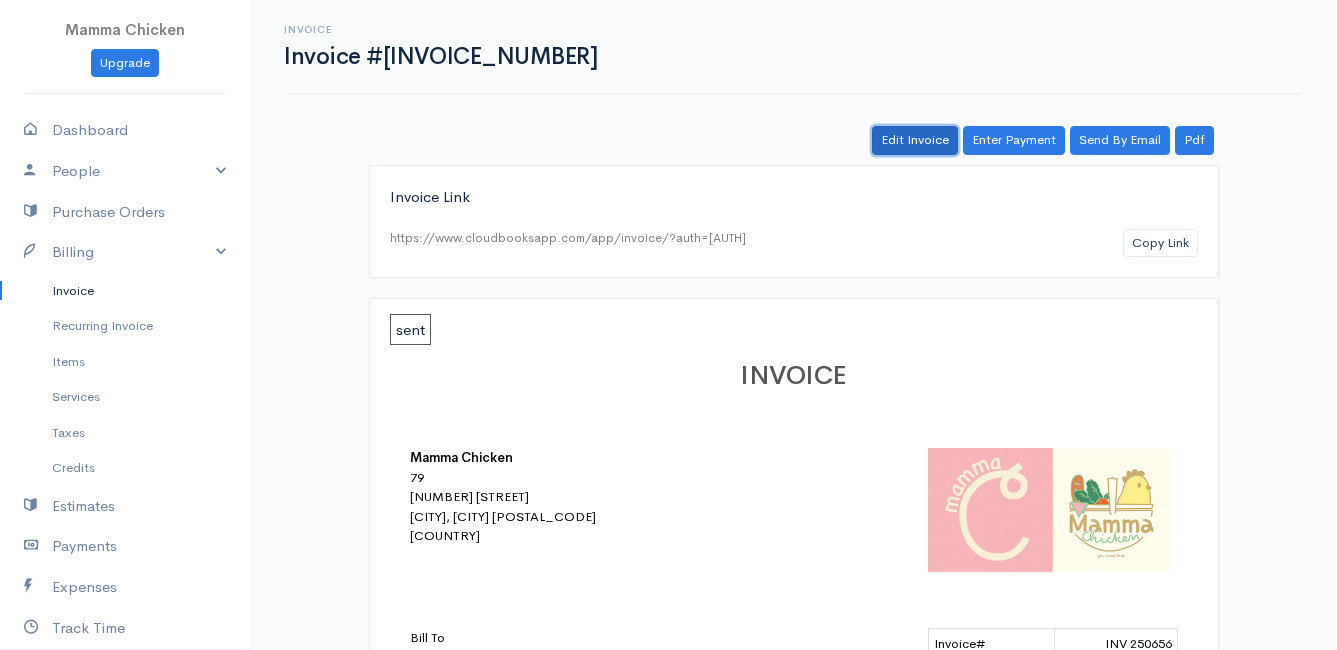 click on "Edit Invoice" at bounding box center (915, 140) 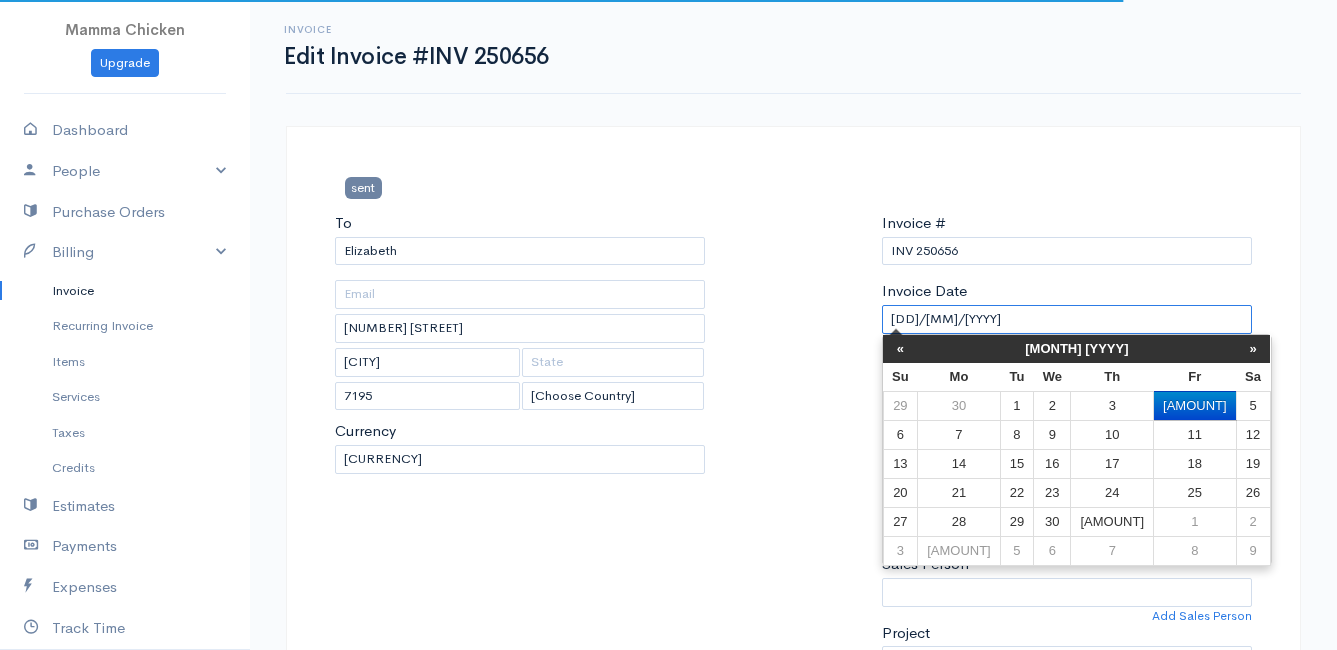 click on "[DD]/[MM]/[YYYY]" at bounding box center [1067, 319] 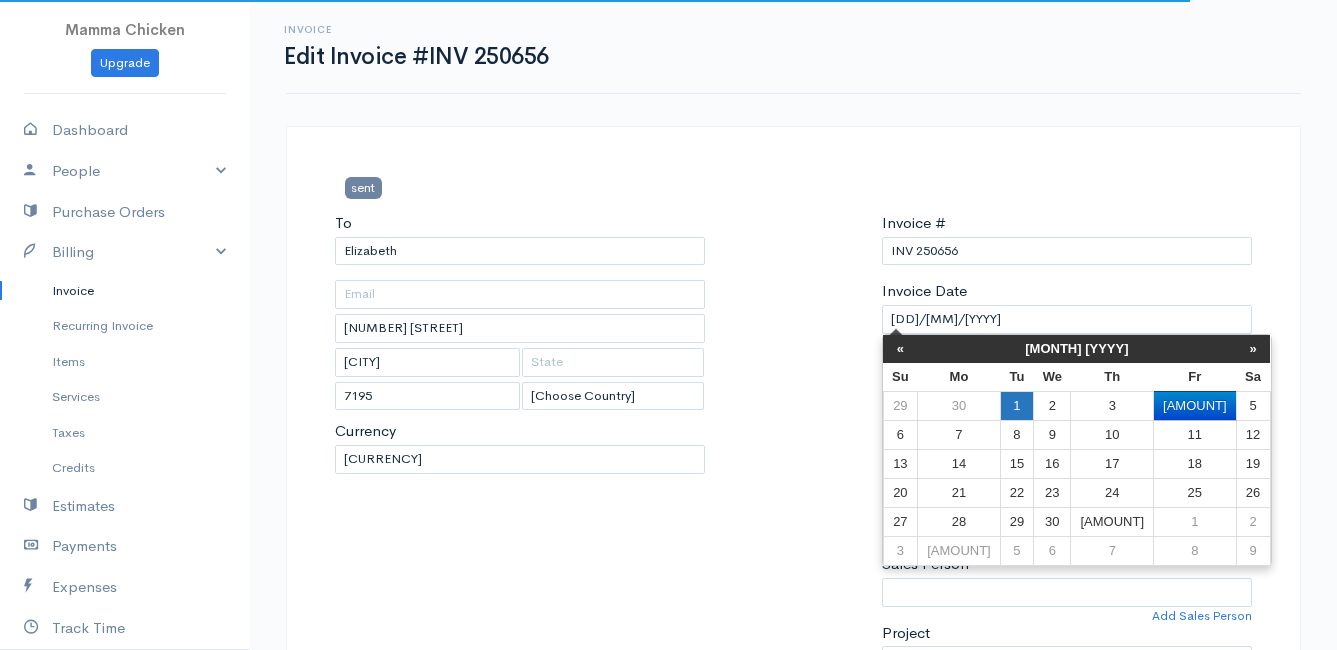 click on "1" at bounding box center (1016, 405) 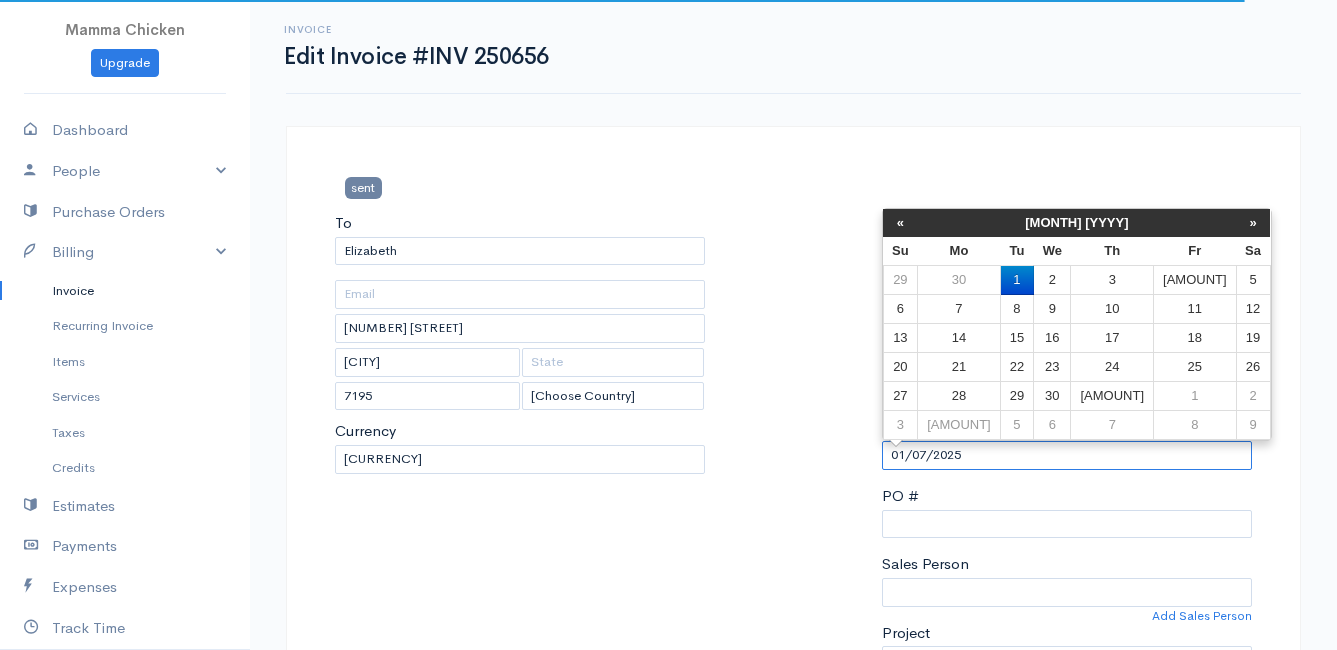 click on "01/07/2025" at bounding box center [1067, 455] 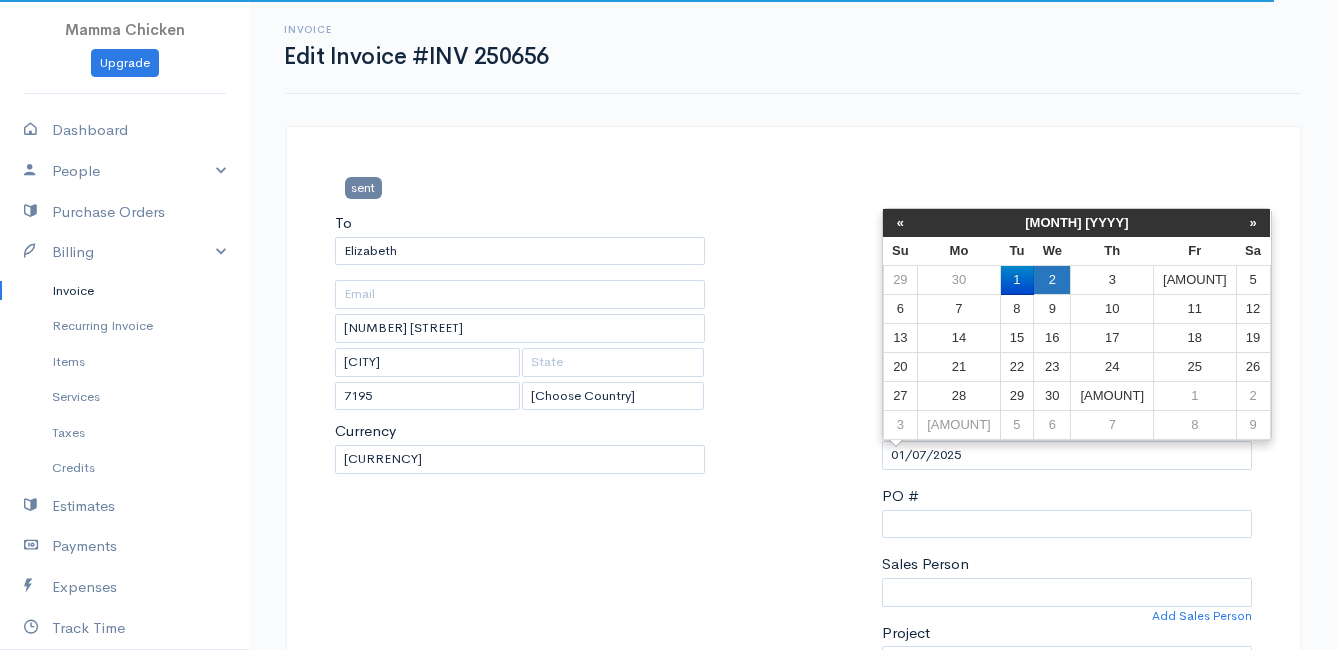 click on "2" at bounding box center (1052, 280) 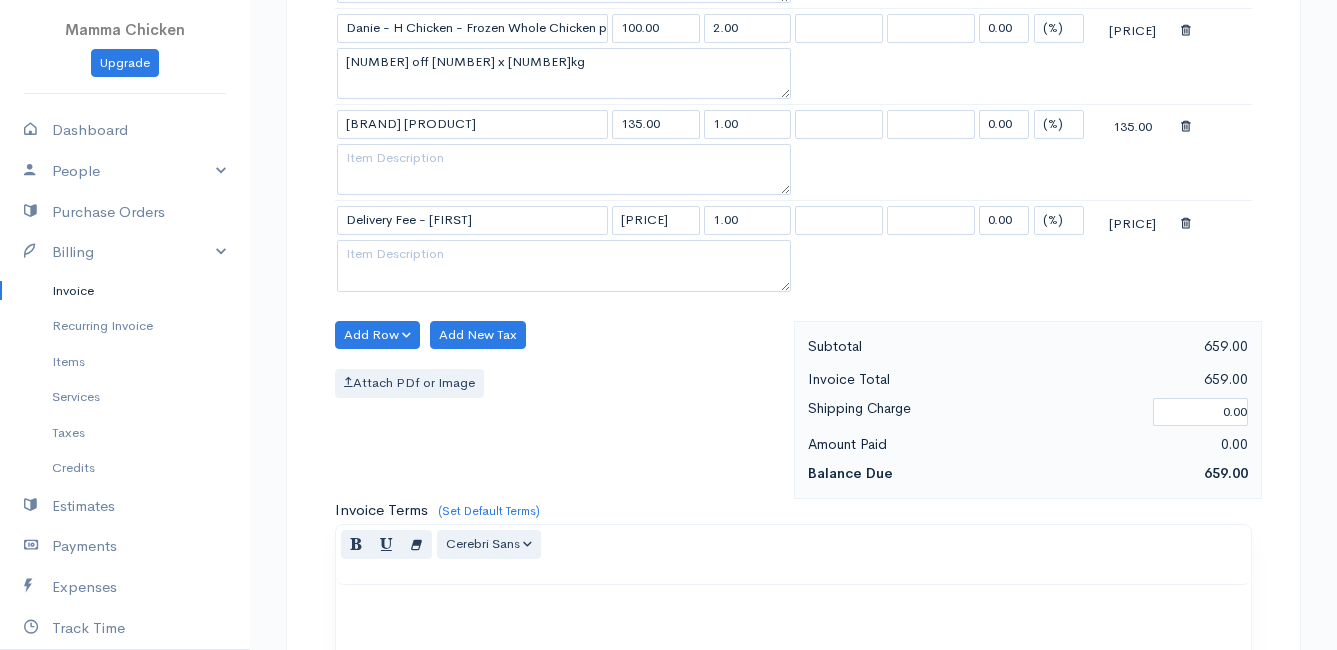 scroll, scrollTop: 2041, scrollLeft: 0, axis: vertical 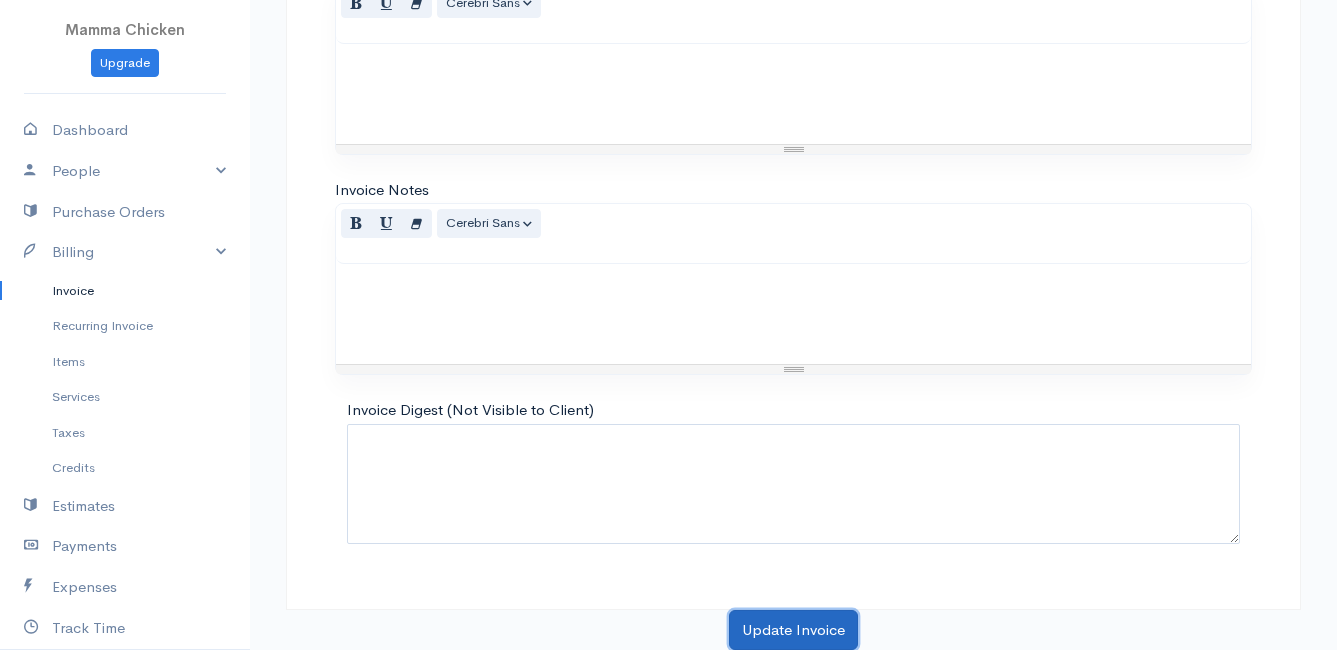 click on "Update Invoice" at bounding box center [793, 630] 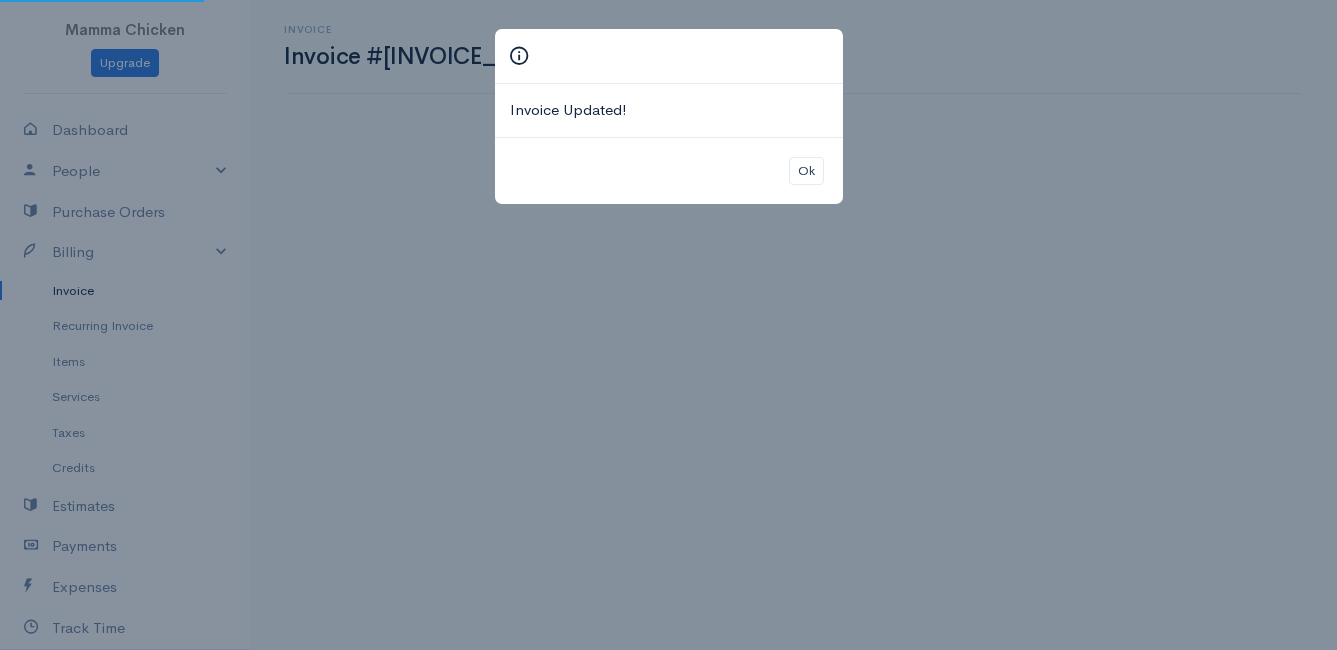 scroll, scrollTop: 0, scrollLeft: 0, axis: both 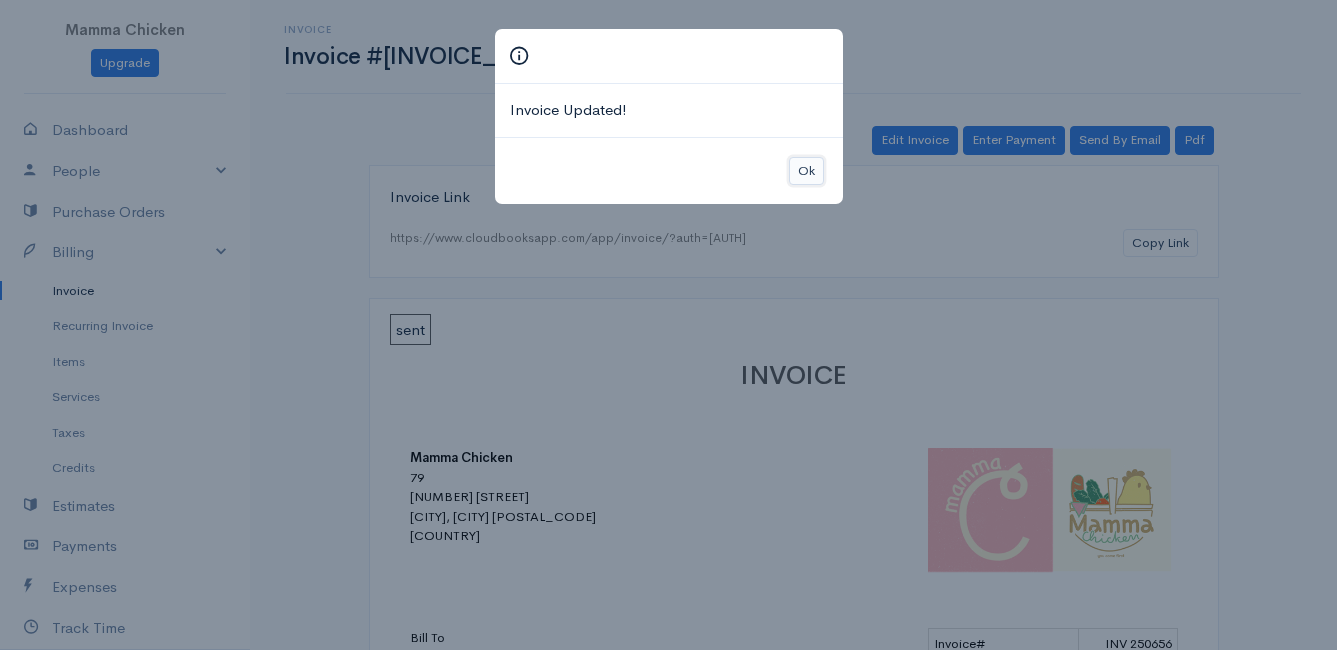 click on "Ok" at bounding box center [806, 171] 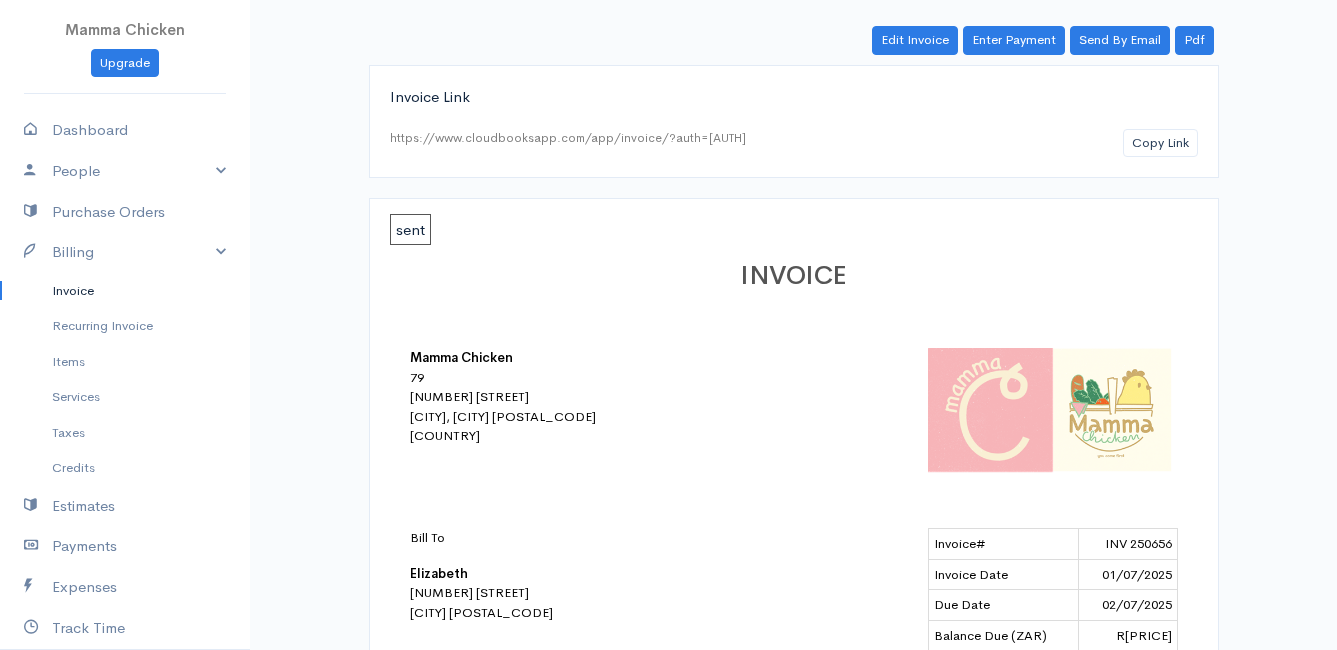 scroll, scrollTop: 0, scrollLeft: 0, axis: both 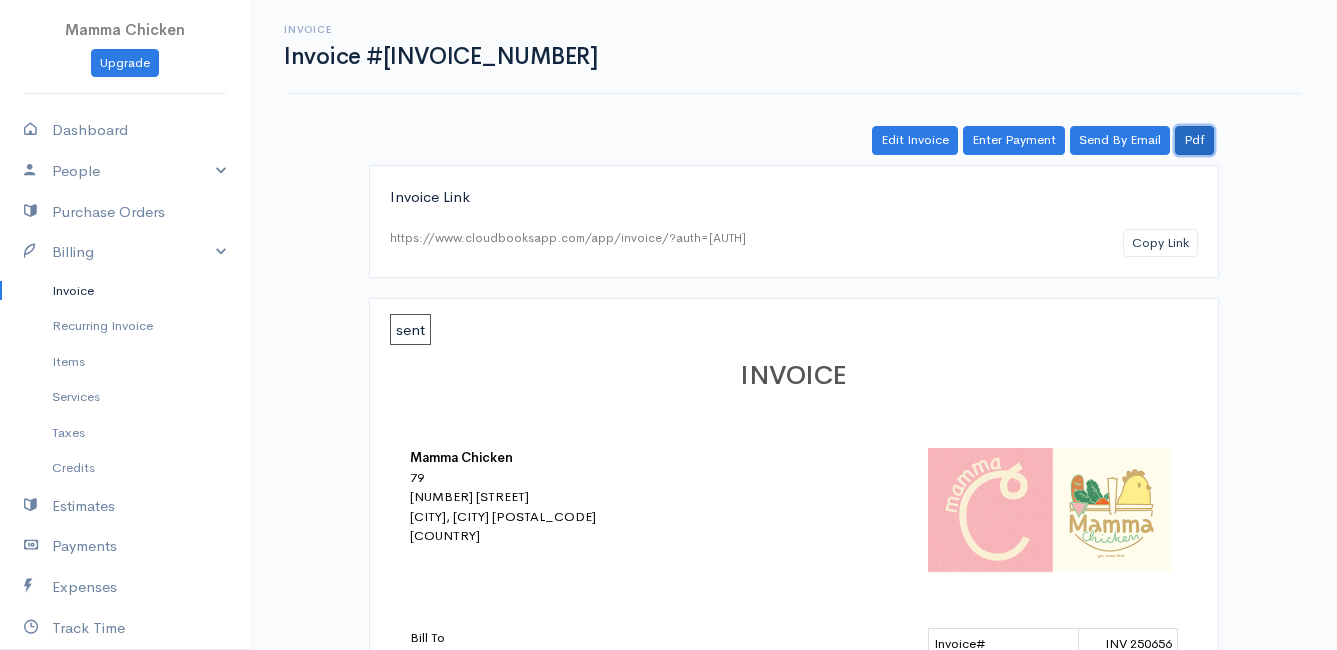 click on "Pdf" at bounding box center [1194, 140] 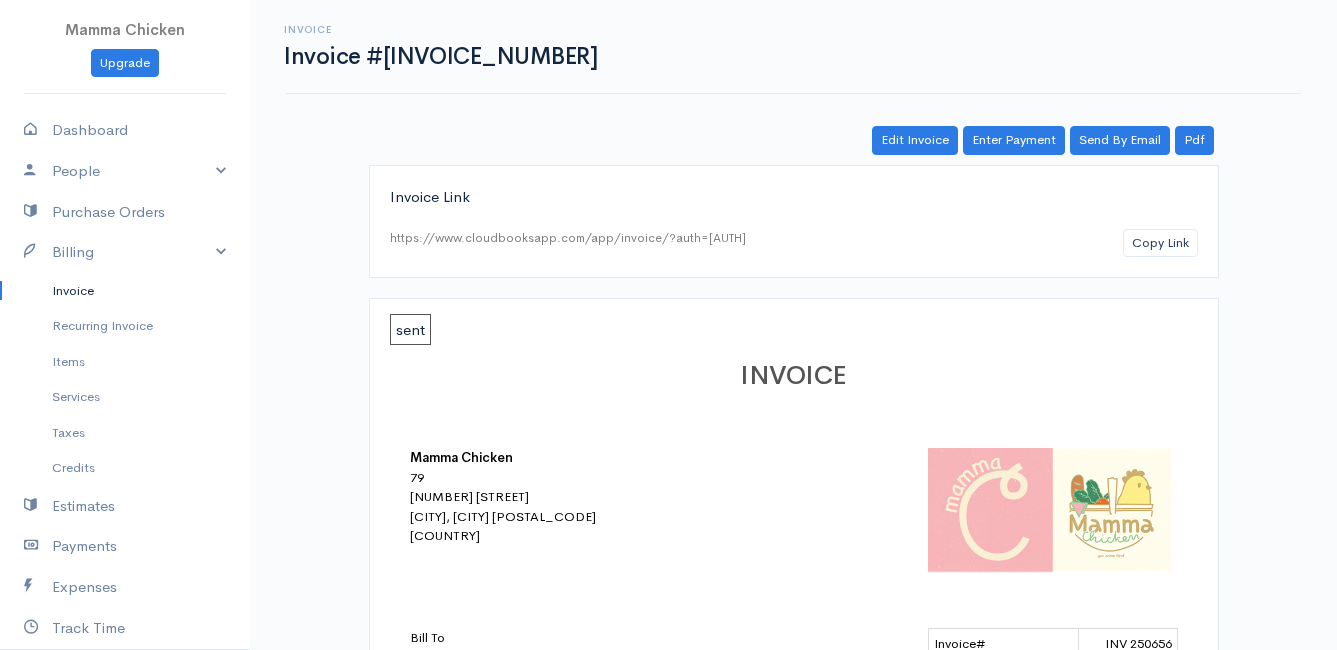click on "Invoice" at bounding box center [125, 291] 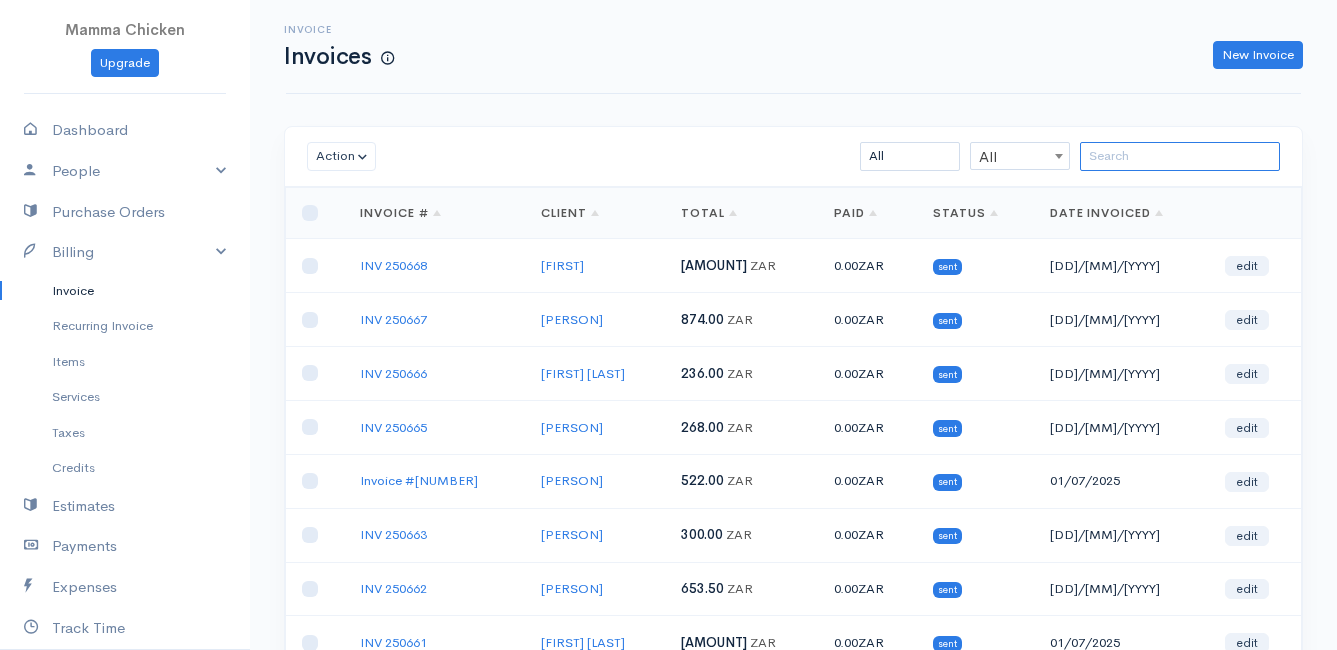 click at bounding box center (1180, 156) 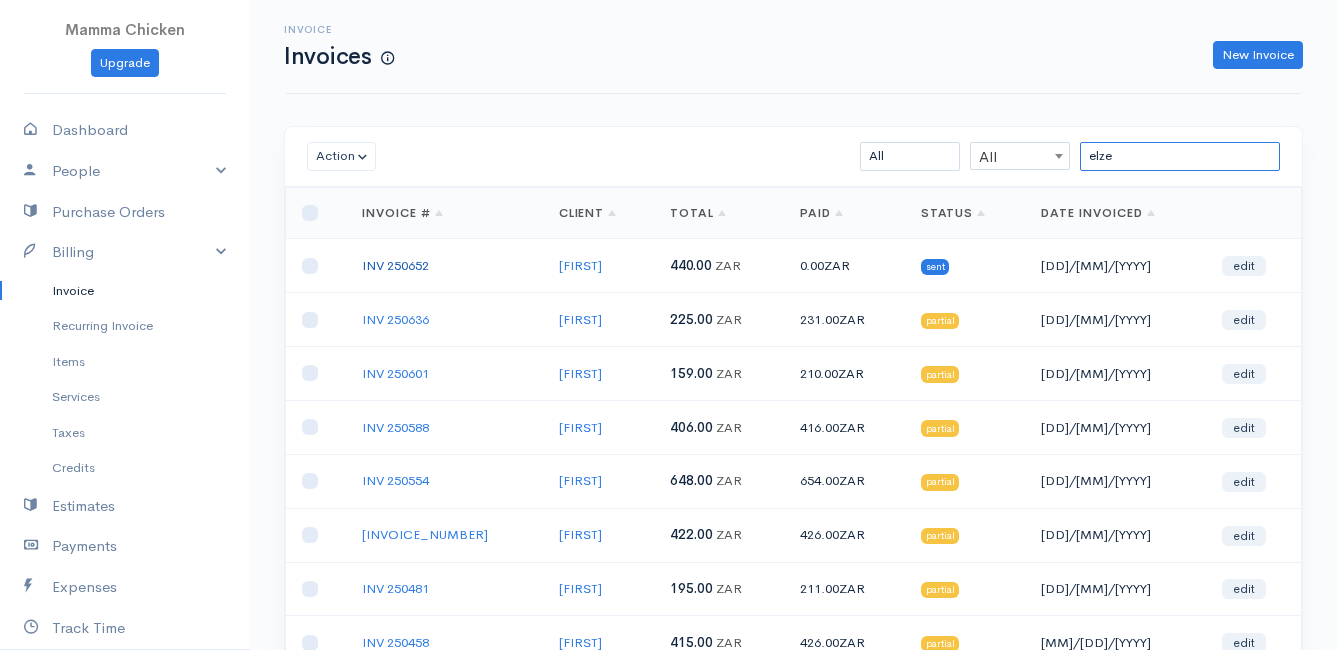 type on "elze" 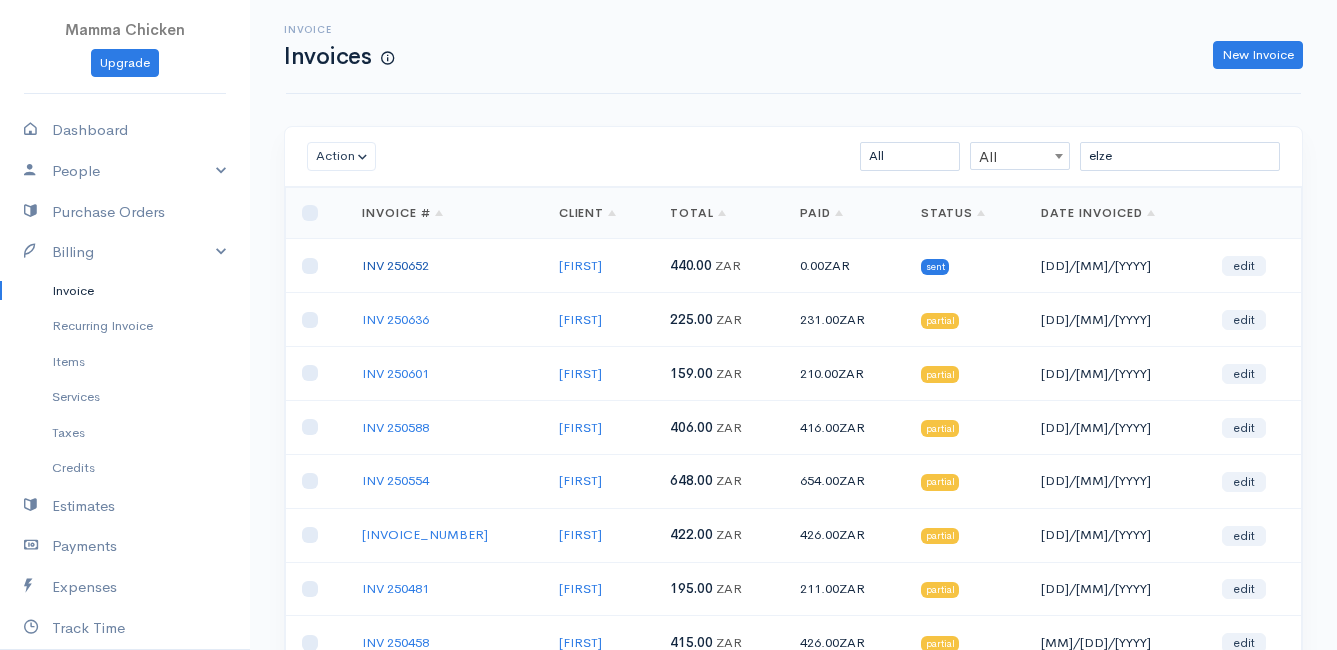 click on "INV 250652" at bounding box center [395, 265] 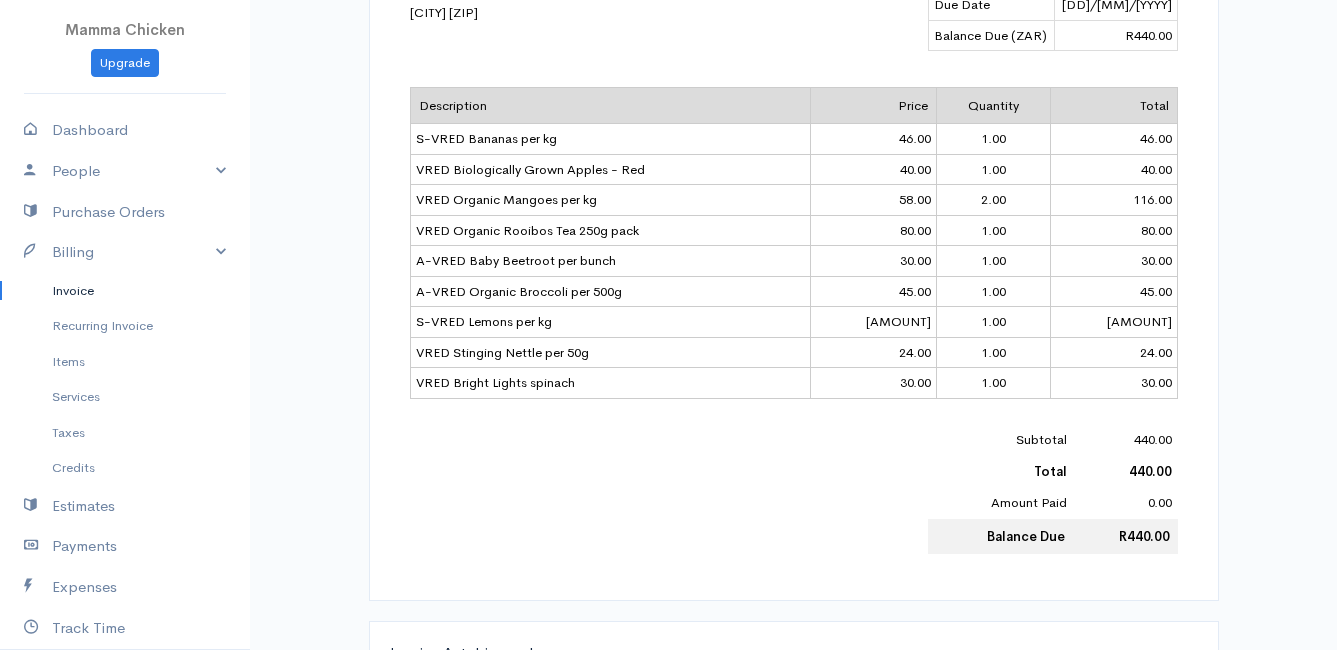 scroll, scrollTop: 0, scrollLeft: 0, axis: both 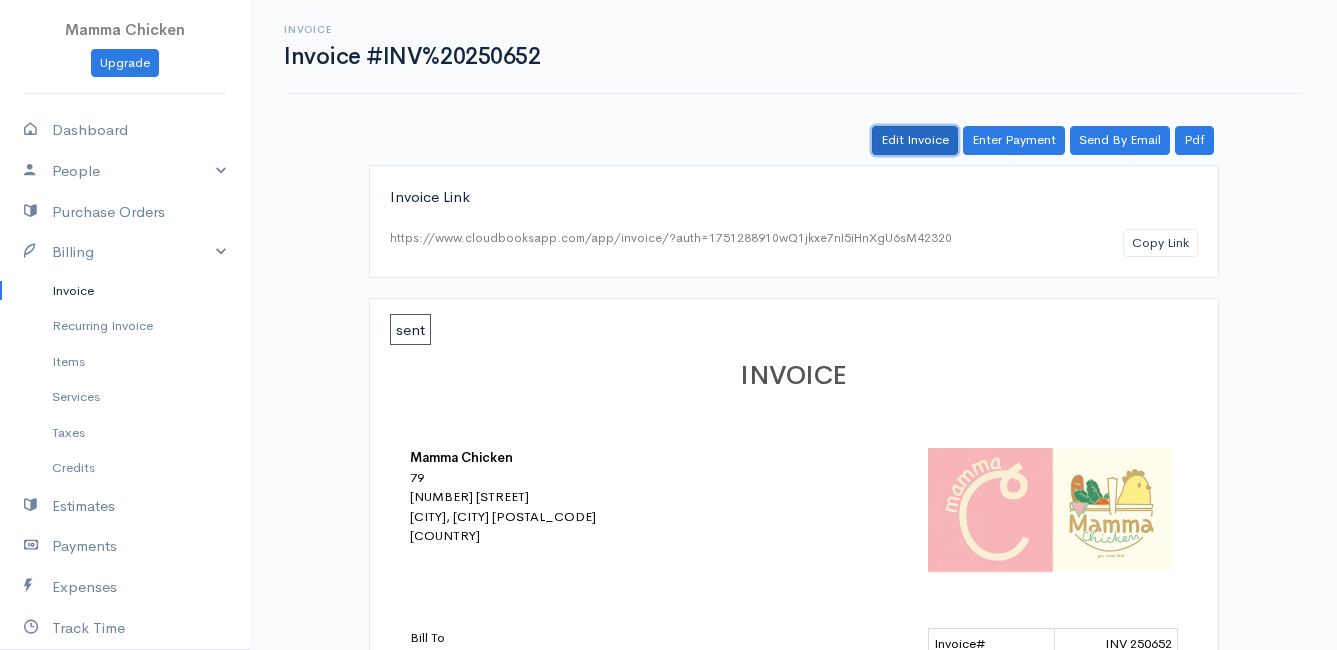 click on "Edit Invoice" at bounding box center (915, 140) 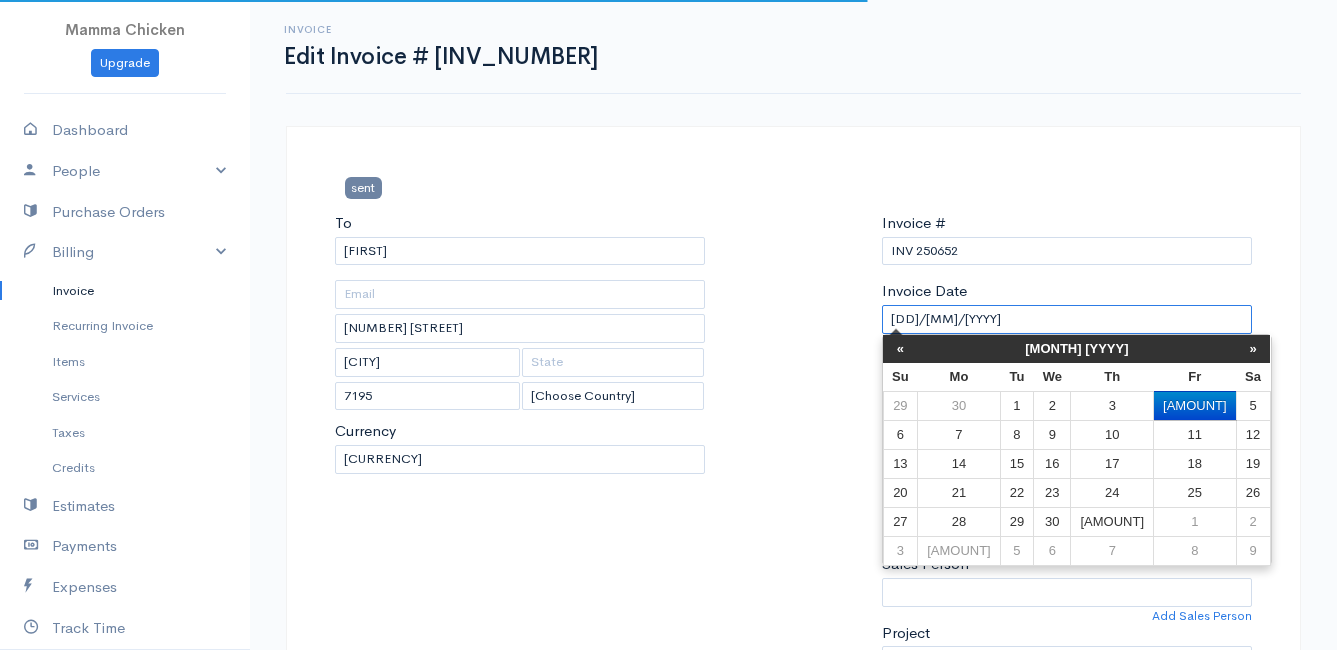 click on "[DD]/[MM]/[YYYY]" at bounding box center (1067, 319) 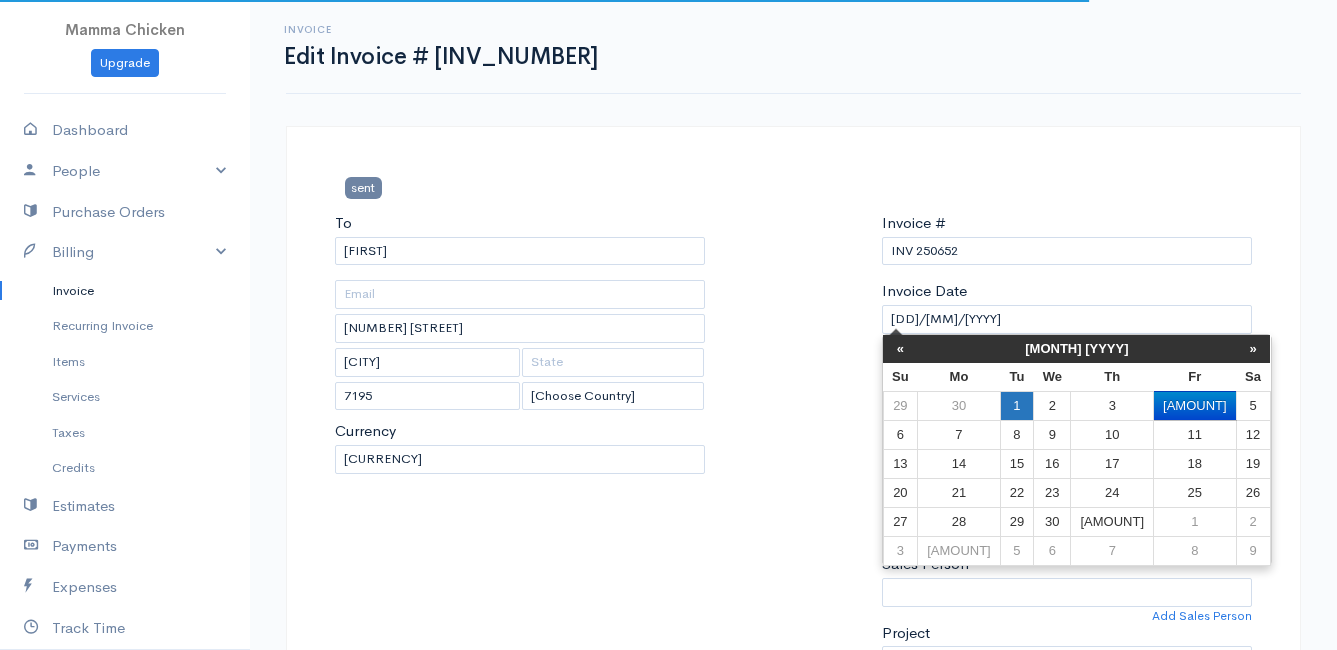 click on "1" at bounding box center [1016, 405] 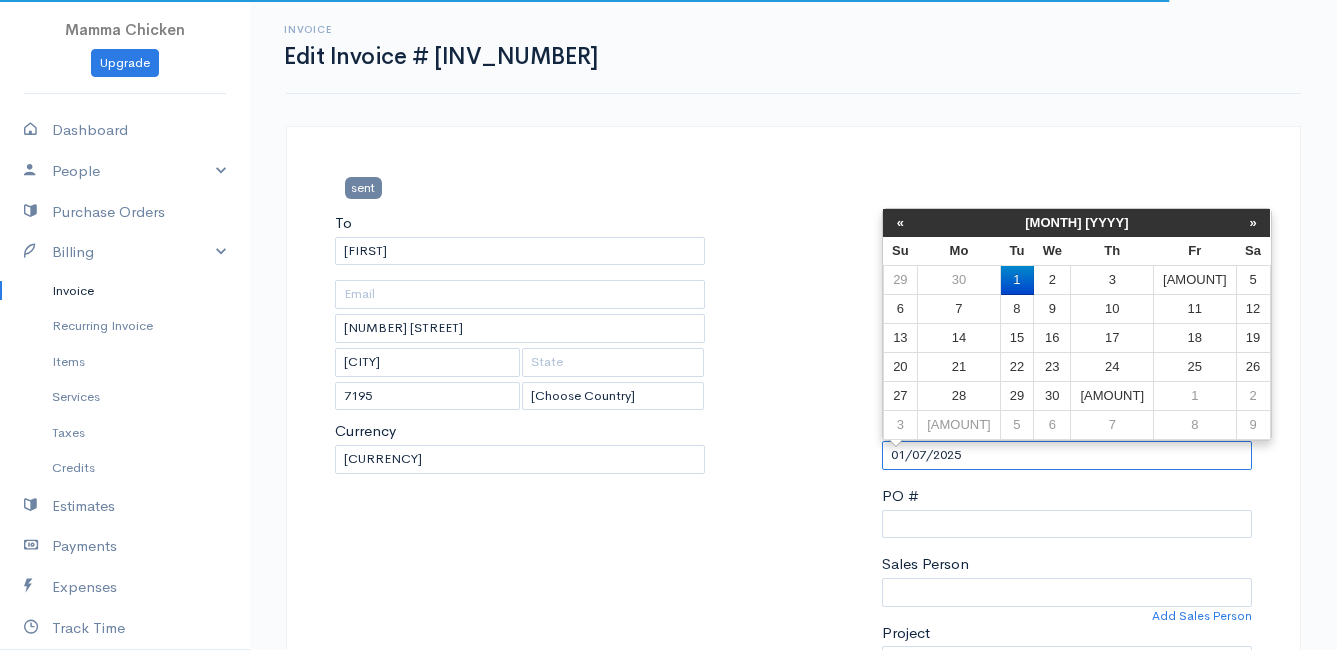 click on "01/07/2025" at bounding box center [1067, 455] 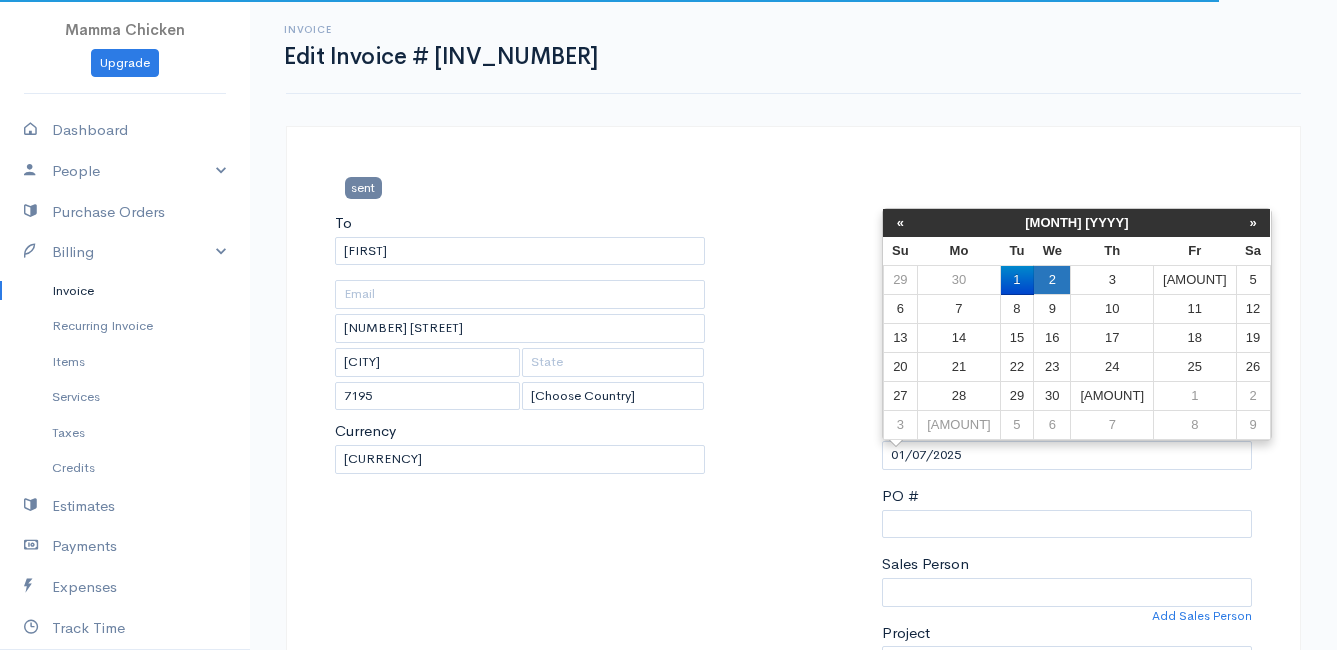 click on "2" at bounding box center (1052, 280) 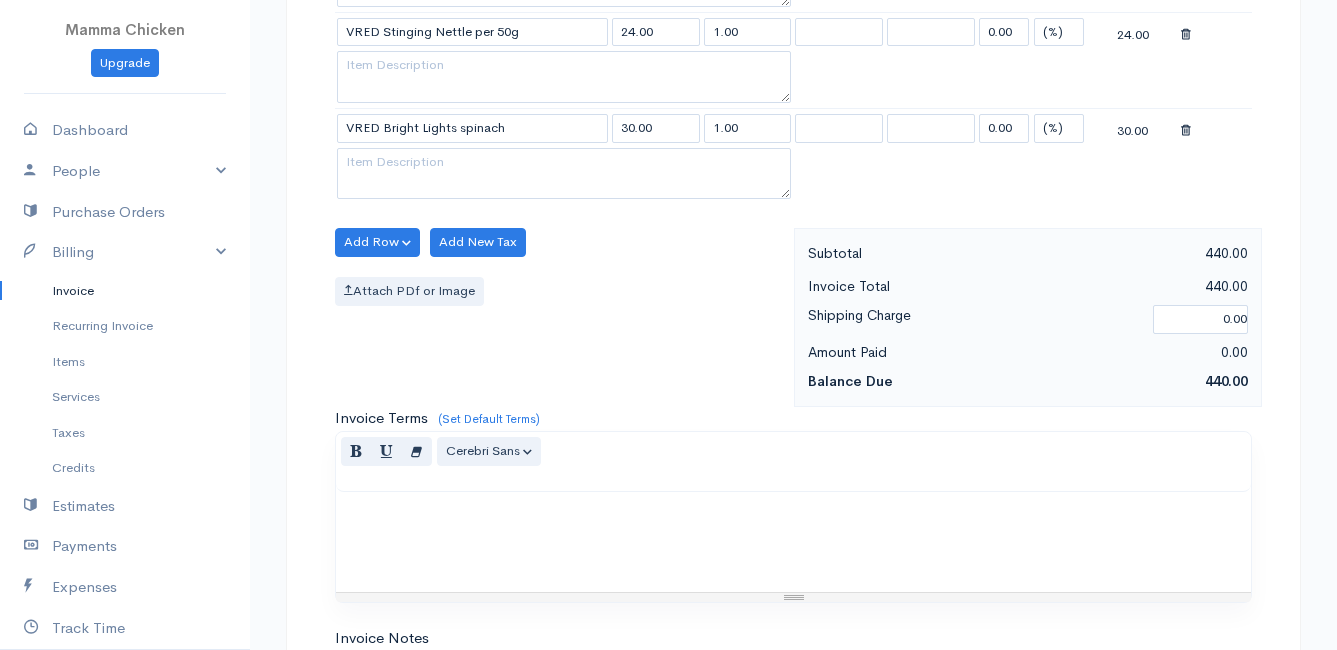 scroll, scrollTop: 1849, scrollLeft: 0, axis: vertical 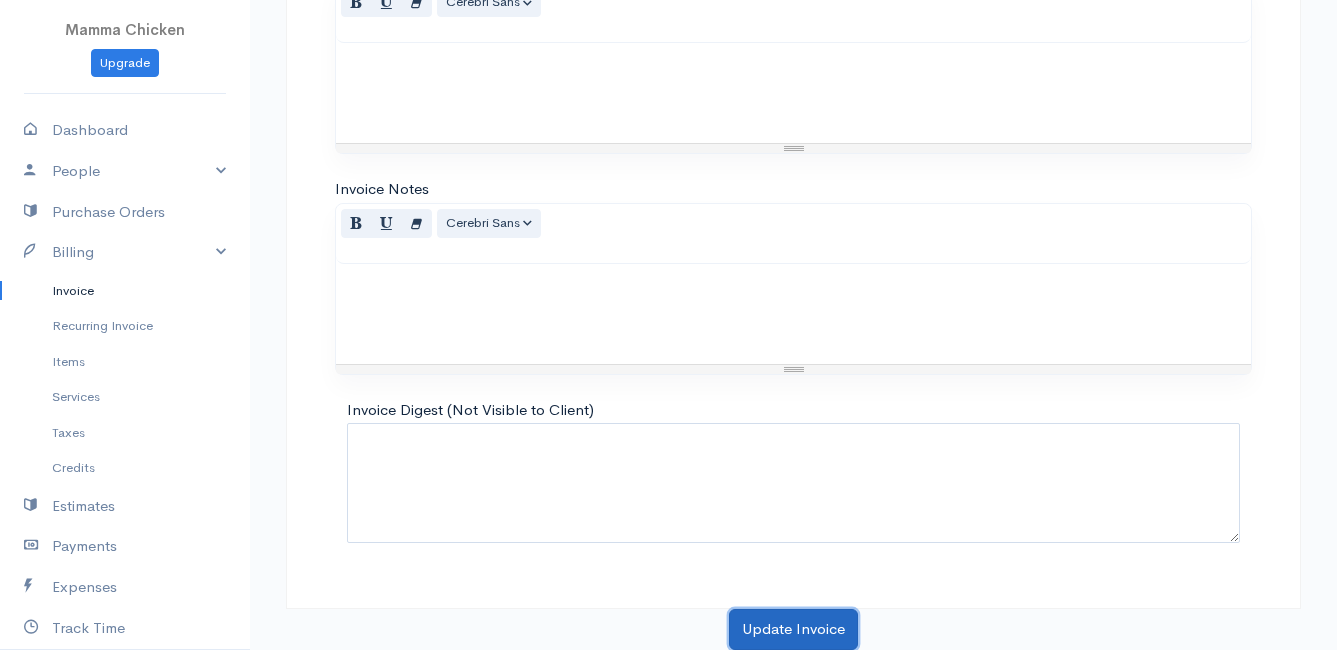 click on "Update Invoice" at bounding box center [793, 629] 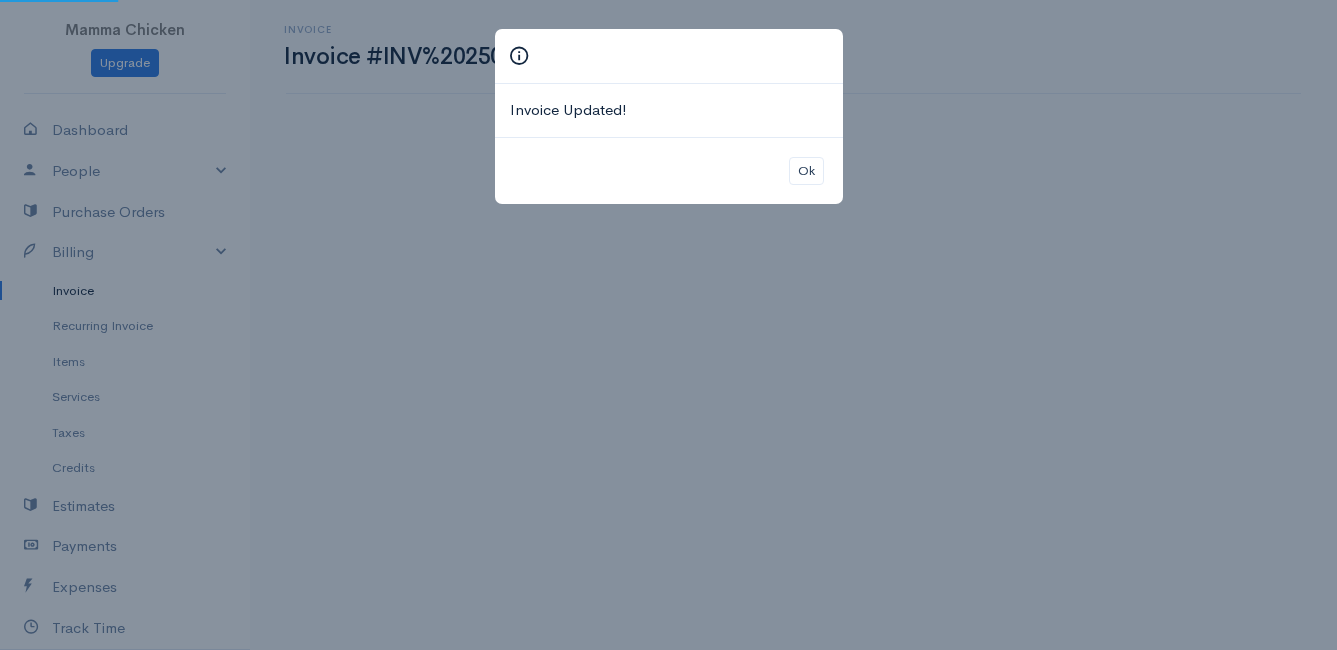 scroll, scrollTop: 0, scrollLeft: 0, axis: both 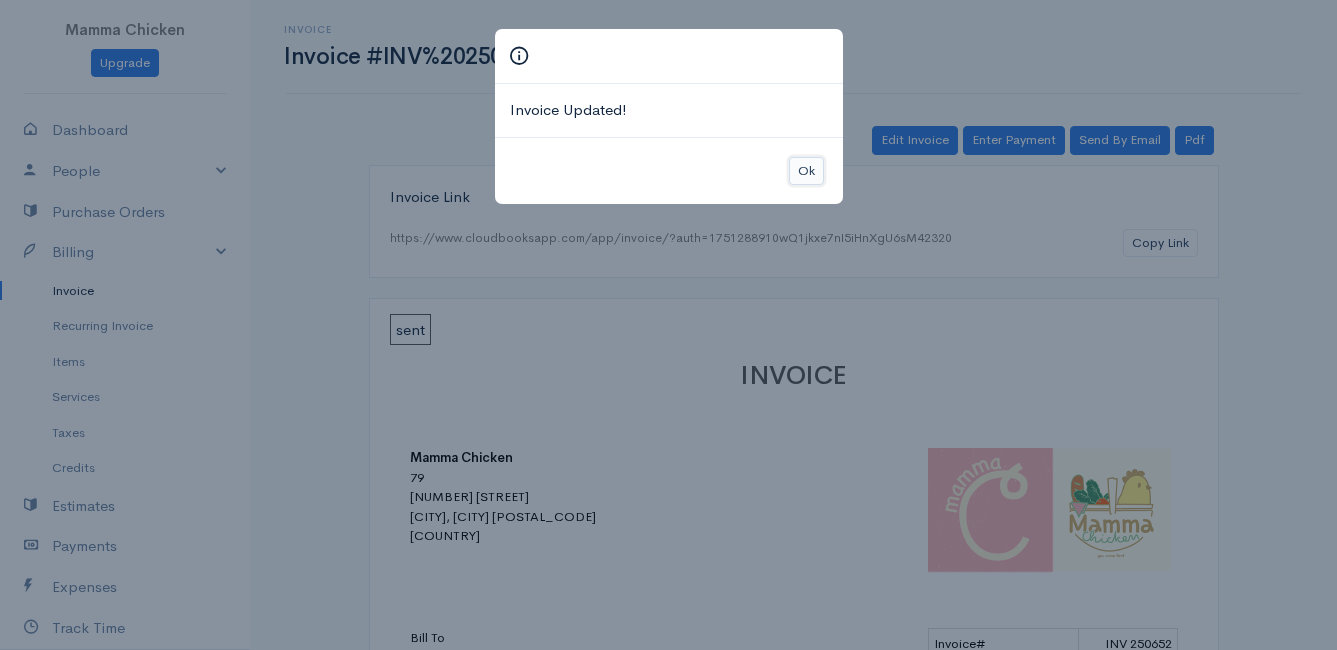click on "Ok" at bounding box center [806, 171] 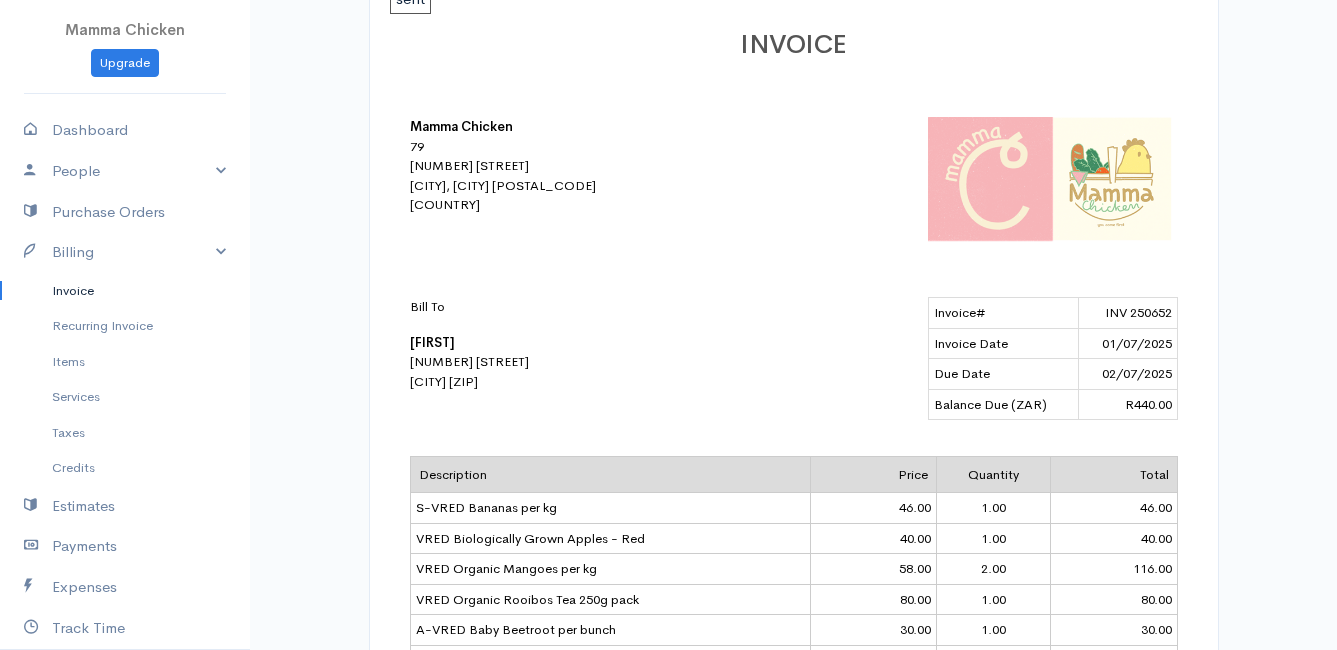 scroll, scrollTop: 0, scrollLeft: 0, axis: both 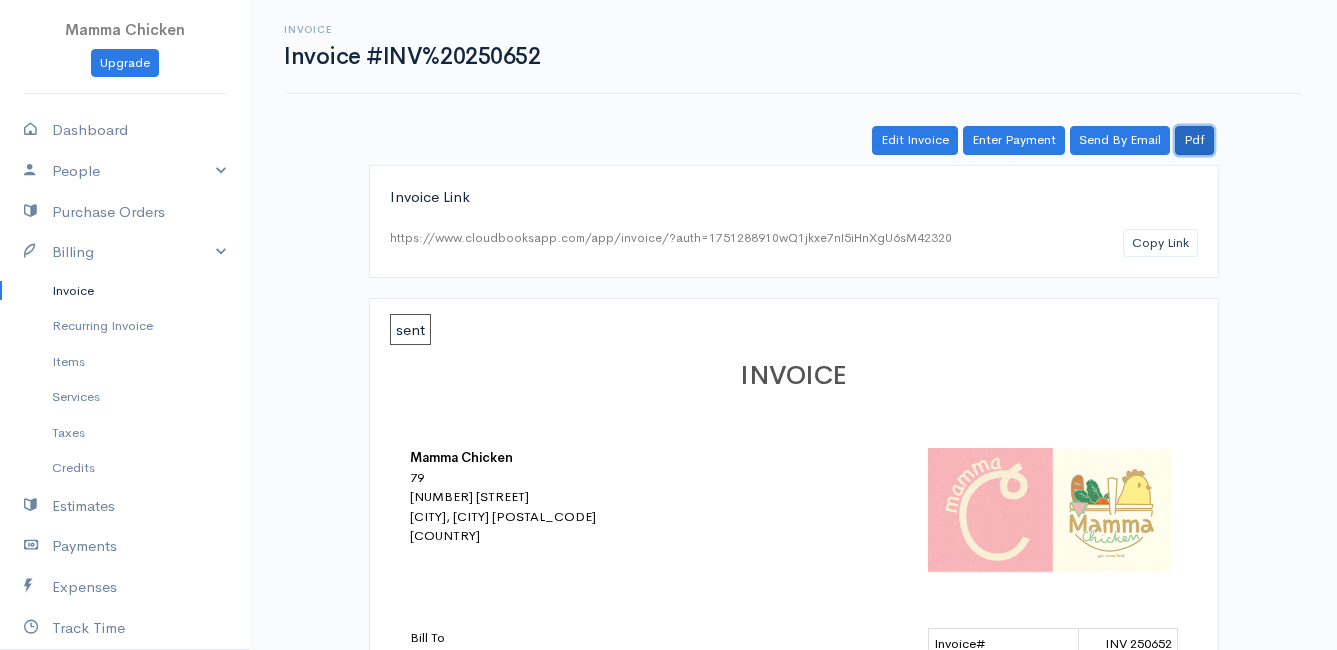 click on "Pdf" at bounding box center (1194, 140) 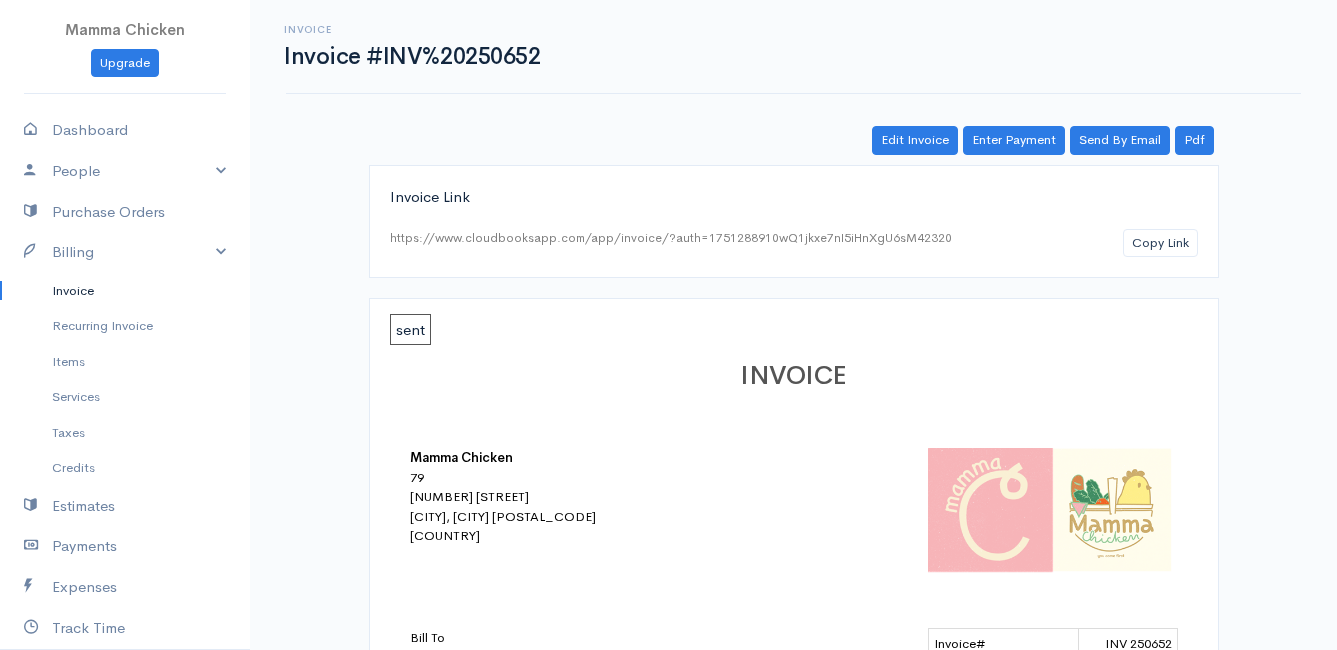 click on "Invoice
Invoice #INV%20250652
Actions Edit Invoice Enter Payment Print Send By Email PDF Send Paid Receipt" at bounding box center (793, 47) 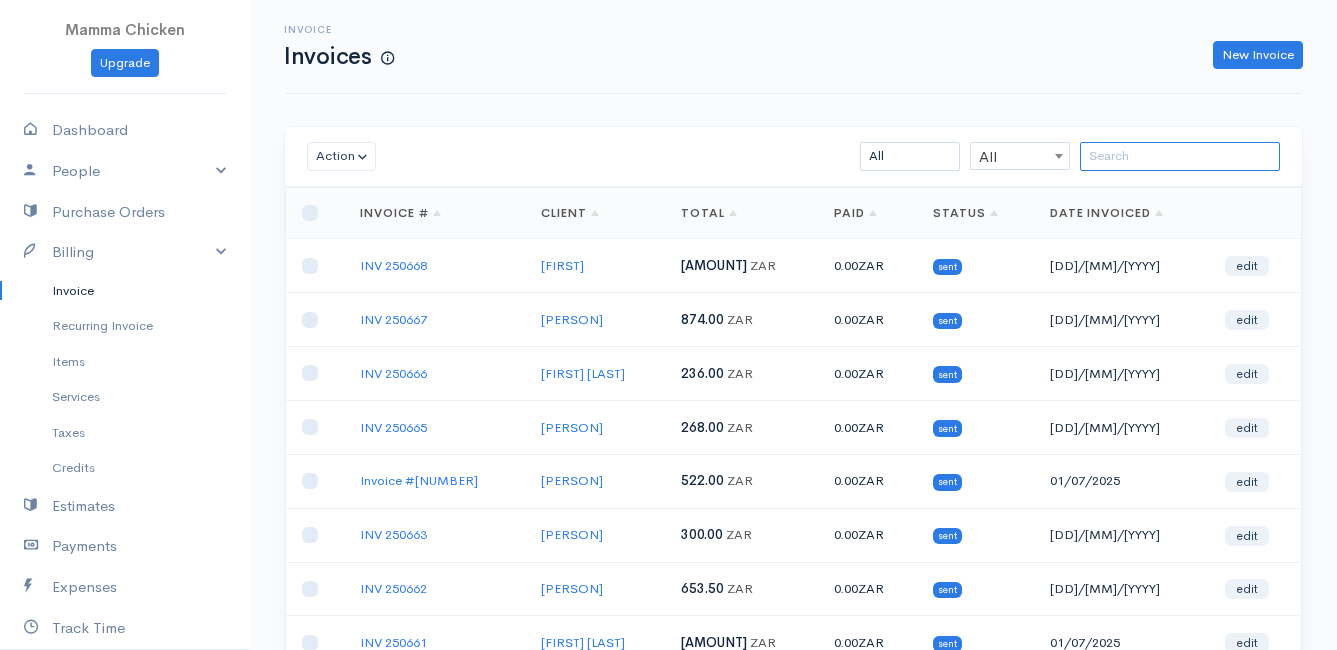 click at bounding box center [1180, 156] 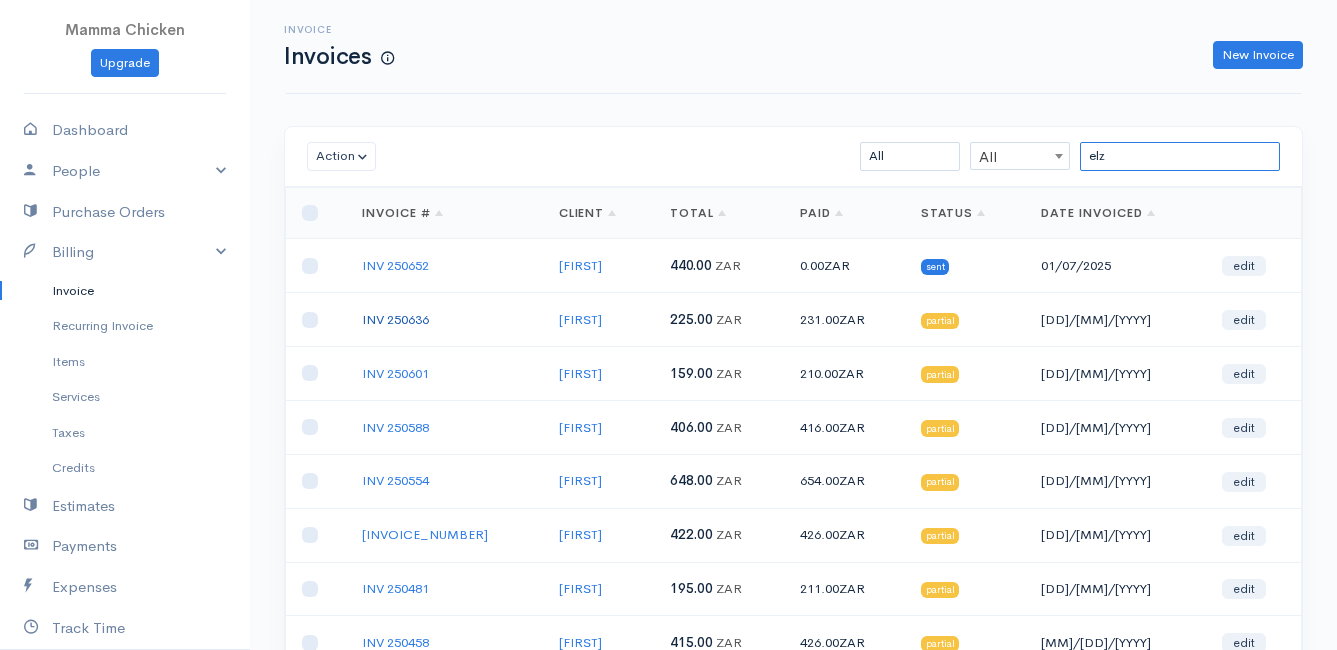 type on "elz" 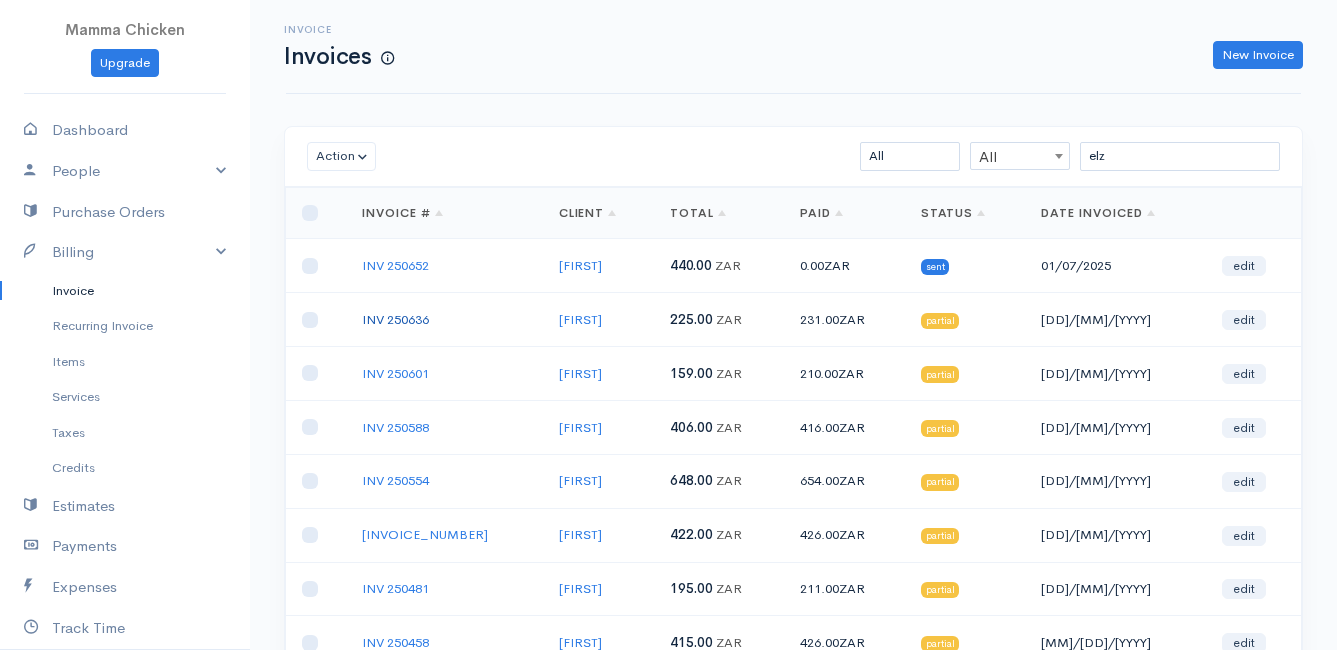 click on "INV 250636" at bounding box center [395, 319] 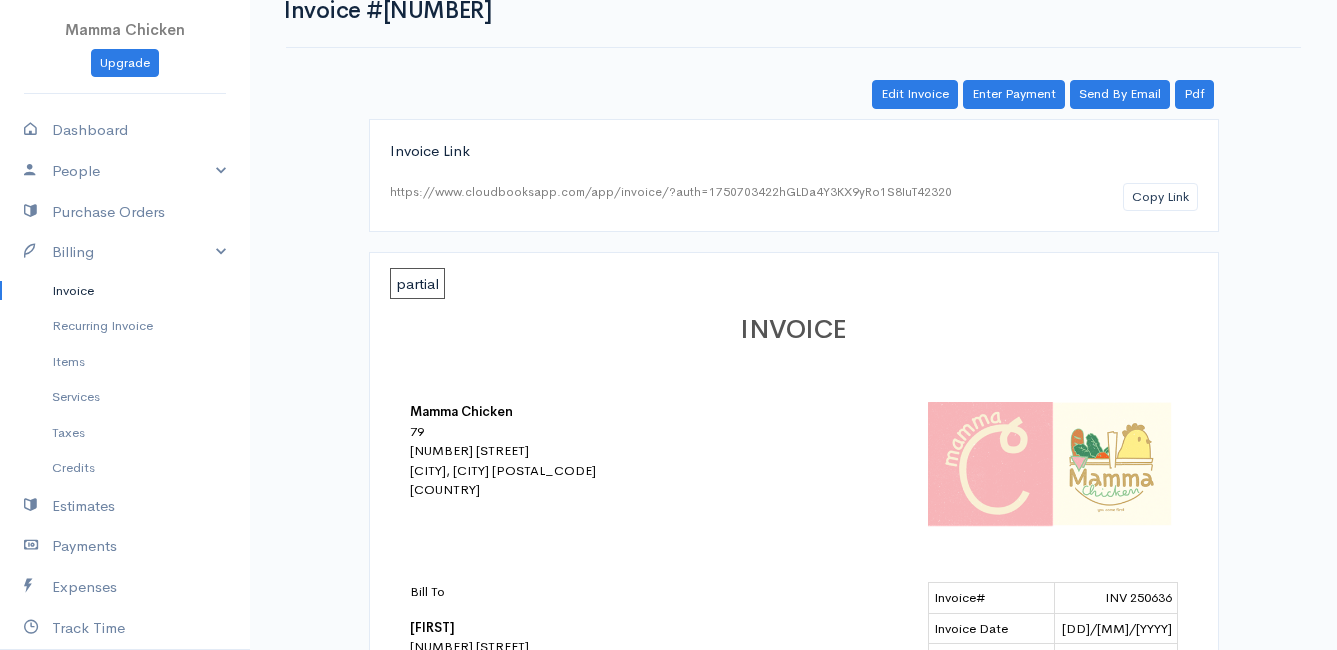 scroll, scrollTop: 0, scrollLeft: 0, axis: both 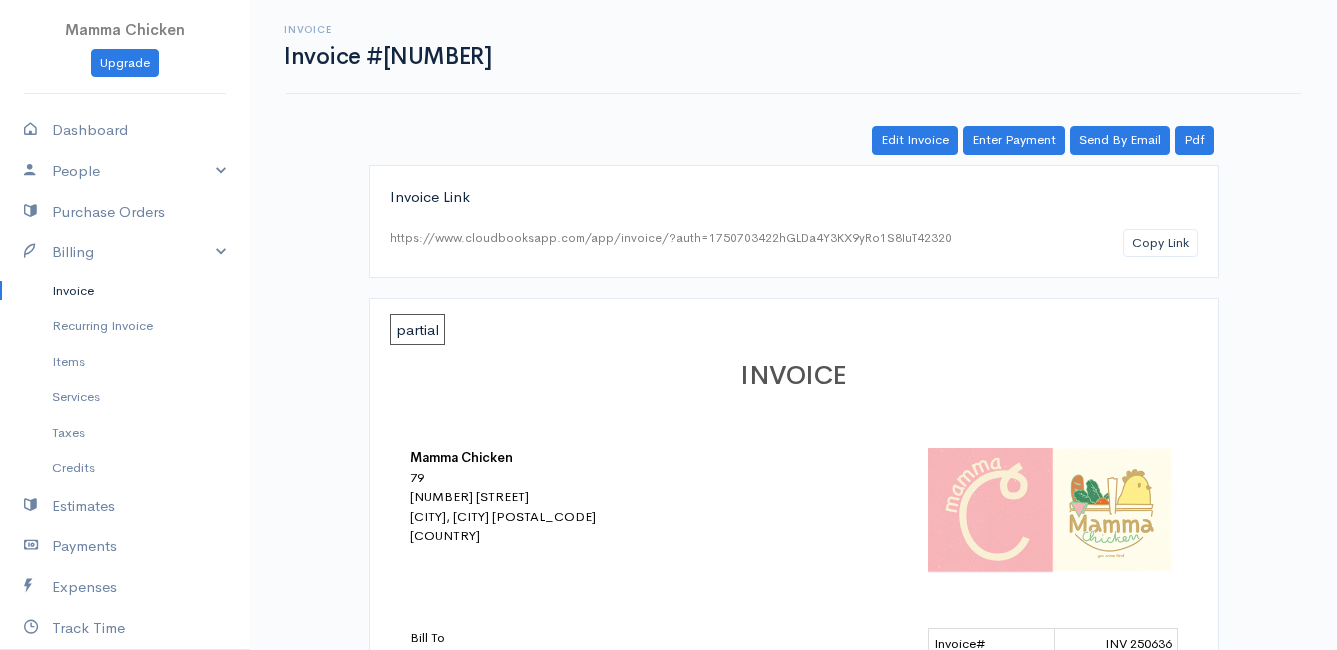 click on "Invoice" at bounding box center (125, 291) 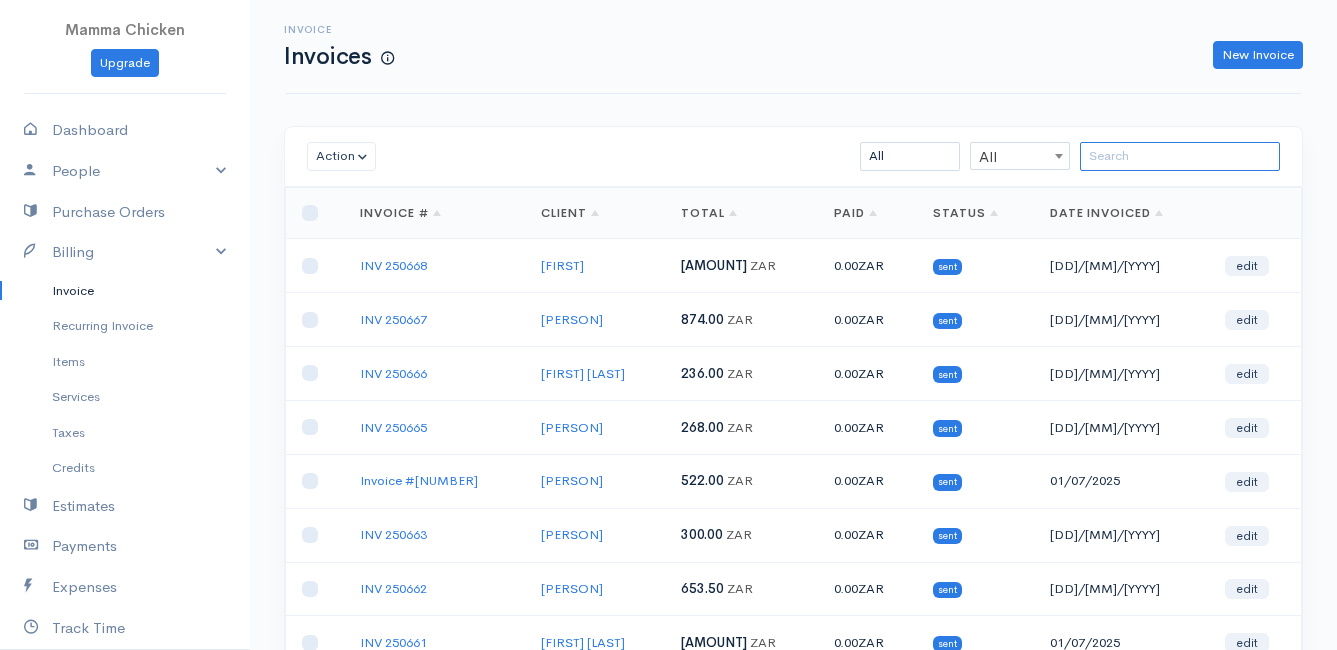 click at bounding box center (1180, 156) 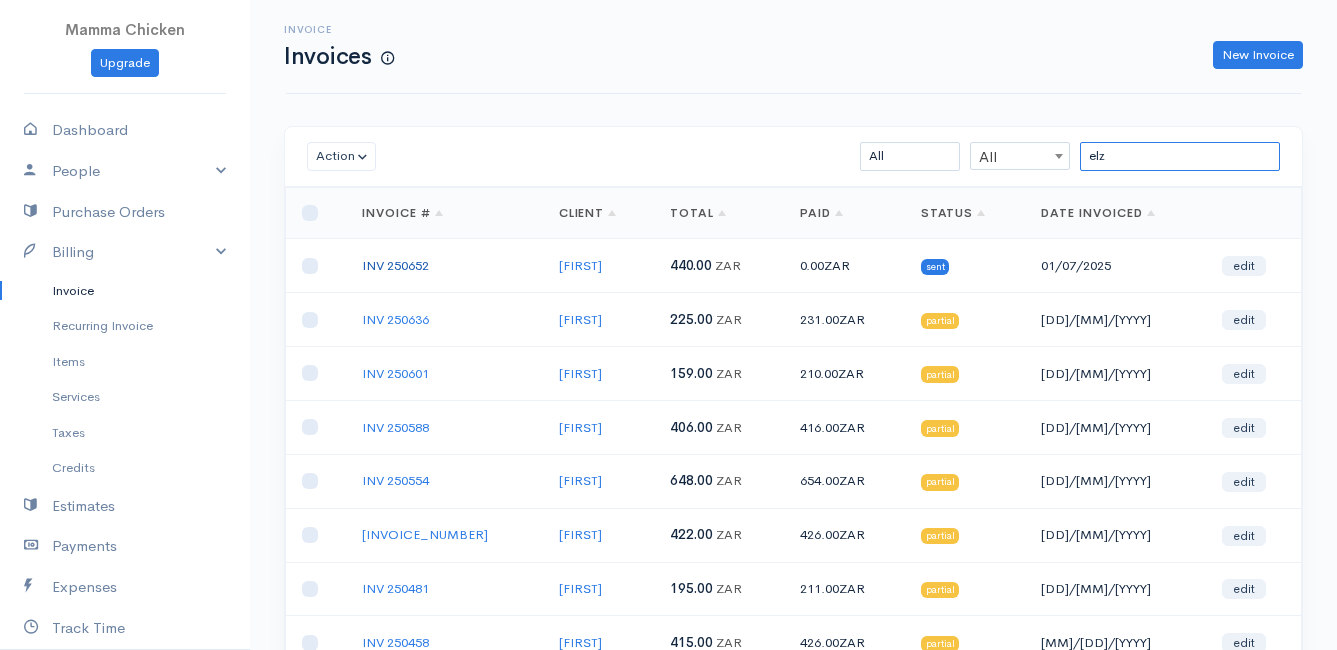 type on "elz" 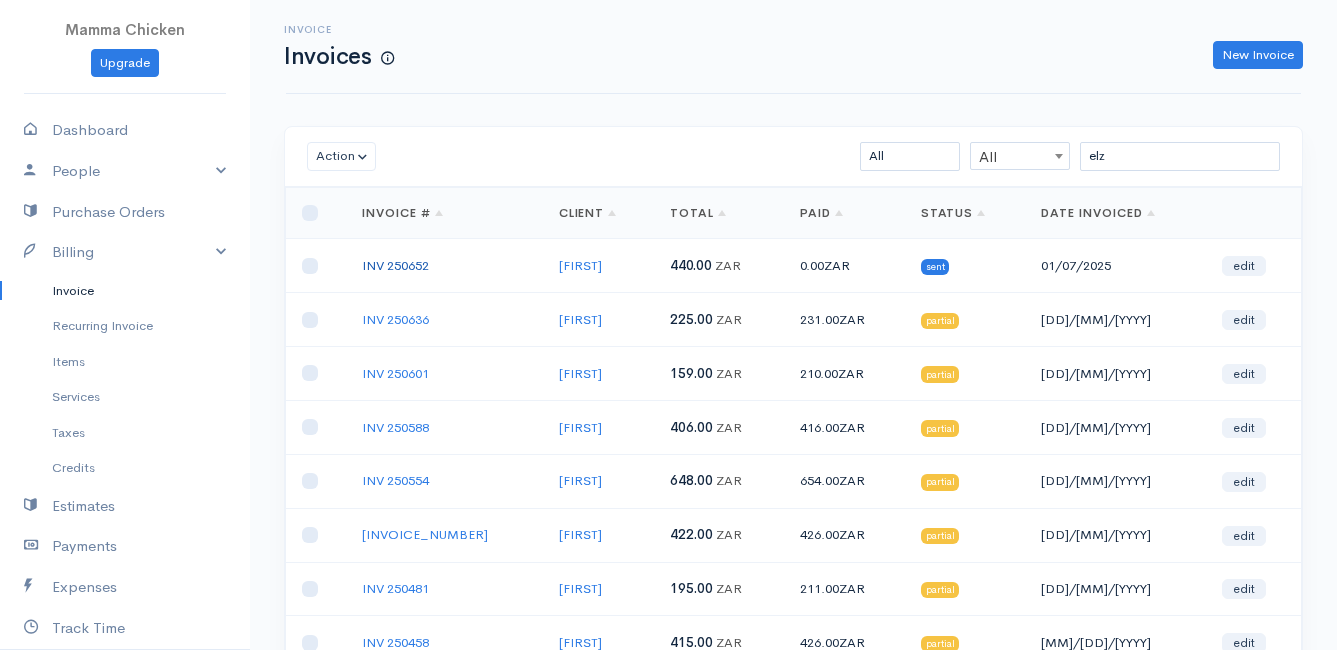 click on "INV 250652" at bounding box center (395, 265) 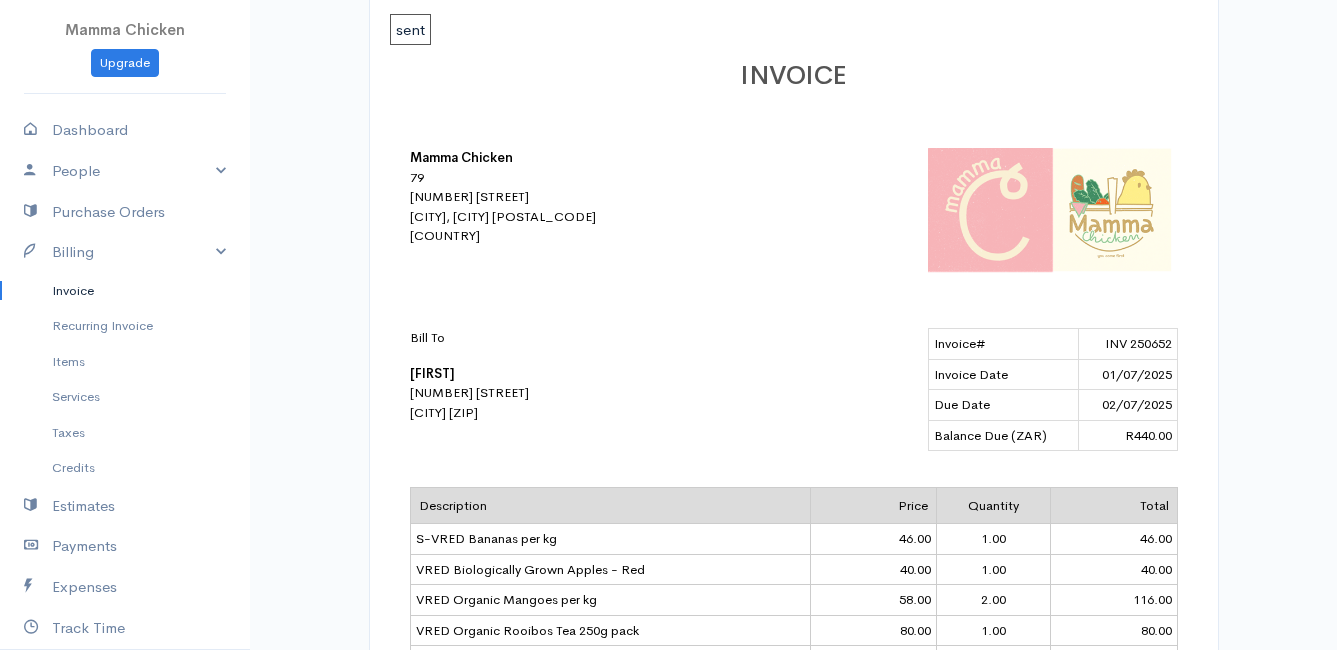 scroll, scrollTop: 0, scrollLeft: 0, axis: both 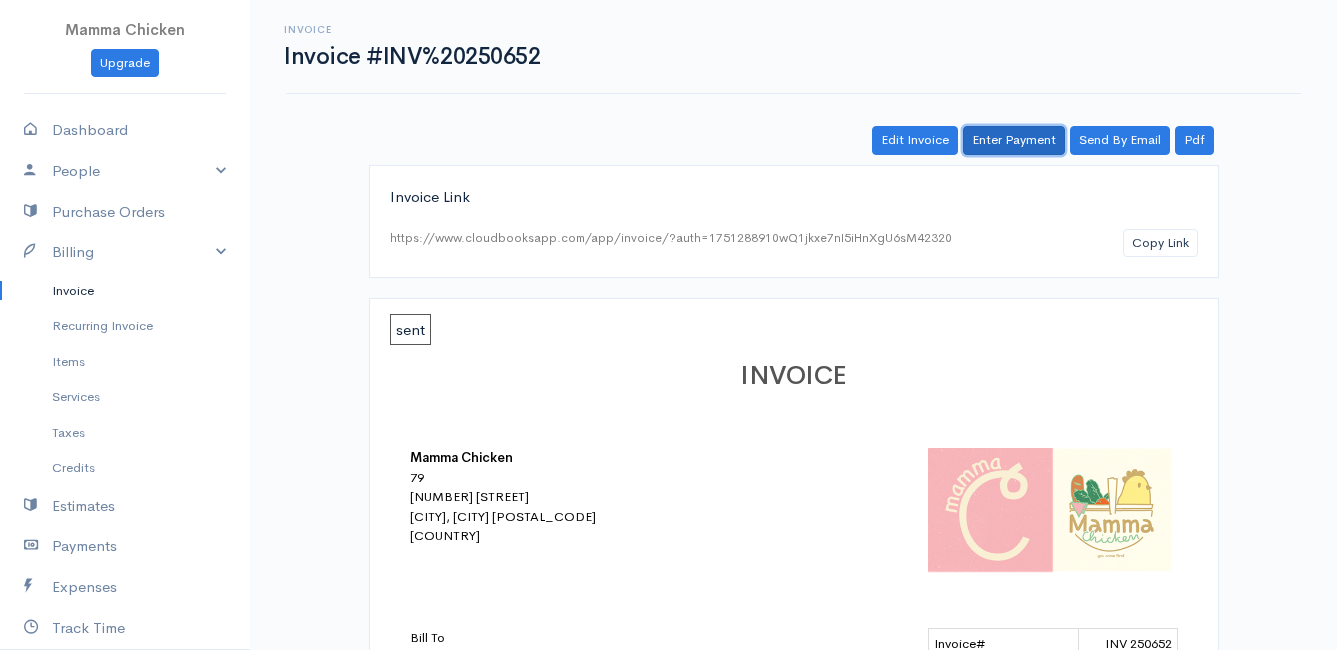click on "Enter Payment" at bounding box center (1014, 140) 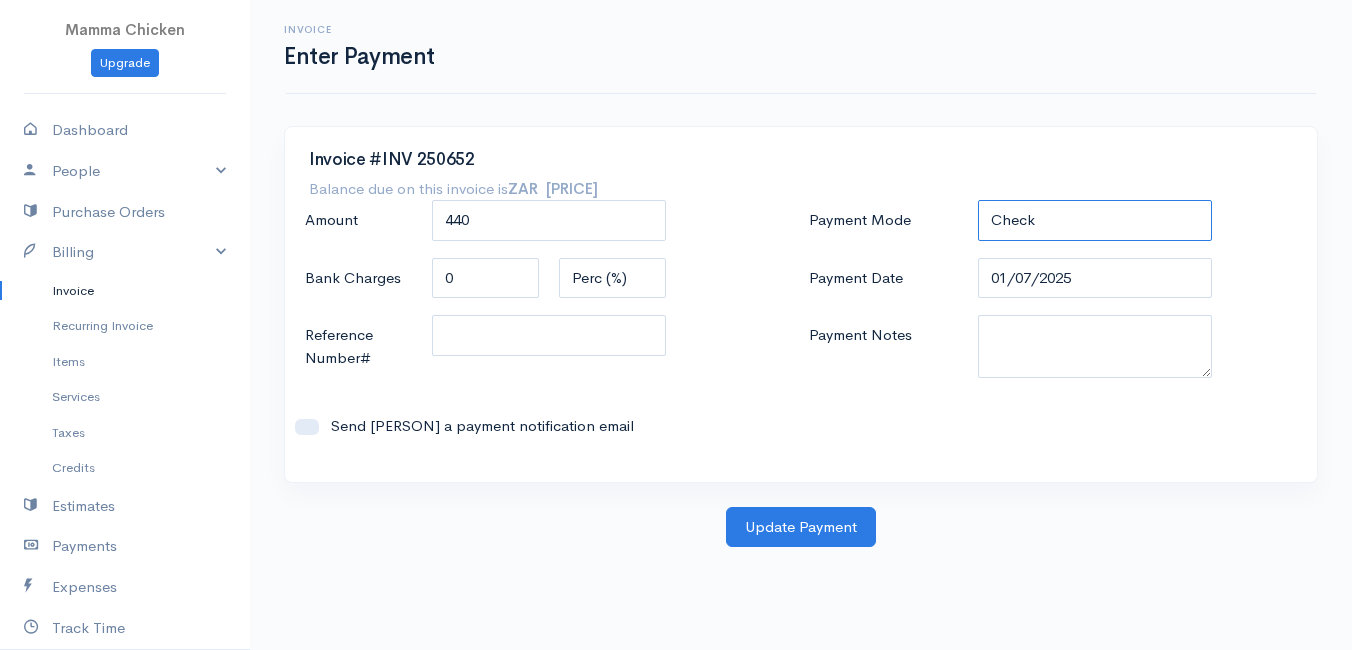 click on "Check Bank Transfer Credit Cash Debit ACH VISA MASTERCARD AMEX DISCOVER DINERS EUROCARD JCB NOVA Credit Card PayPal Google Checkout 2Checkout Amazon" at bounding box center [1095, 220] 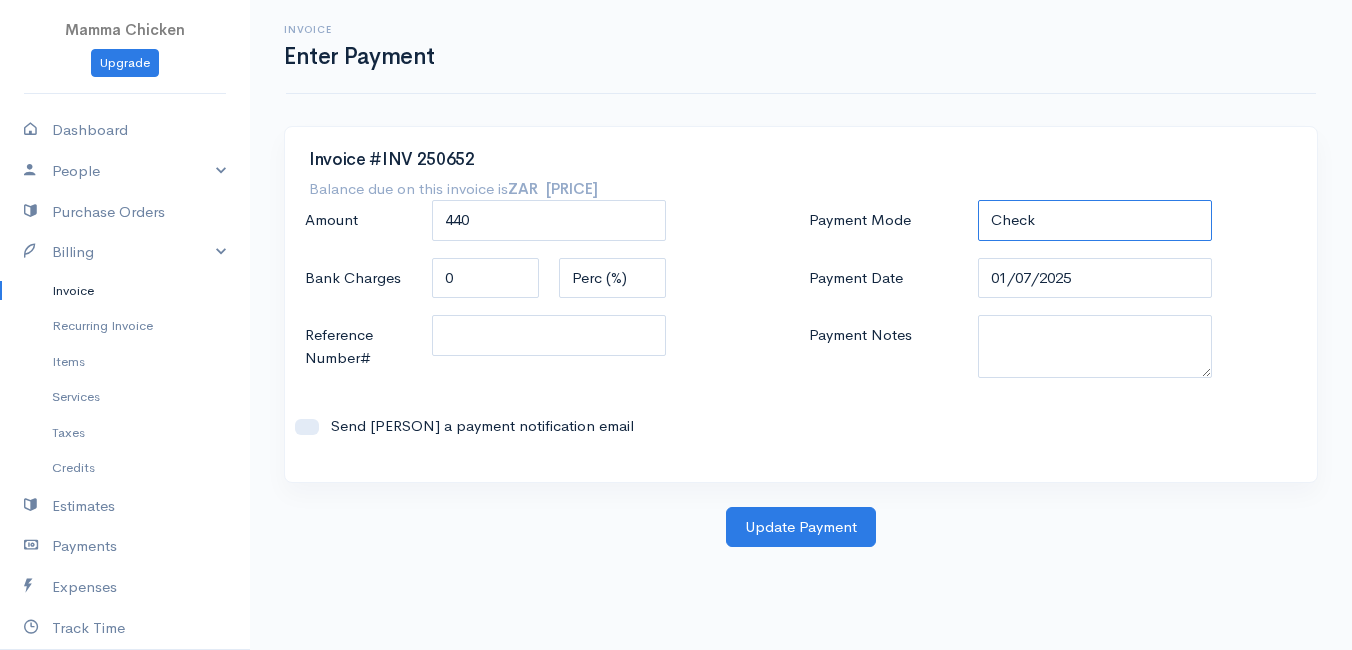 select on "Cash" 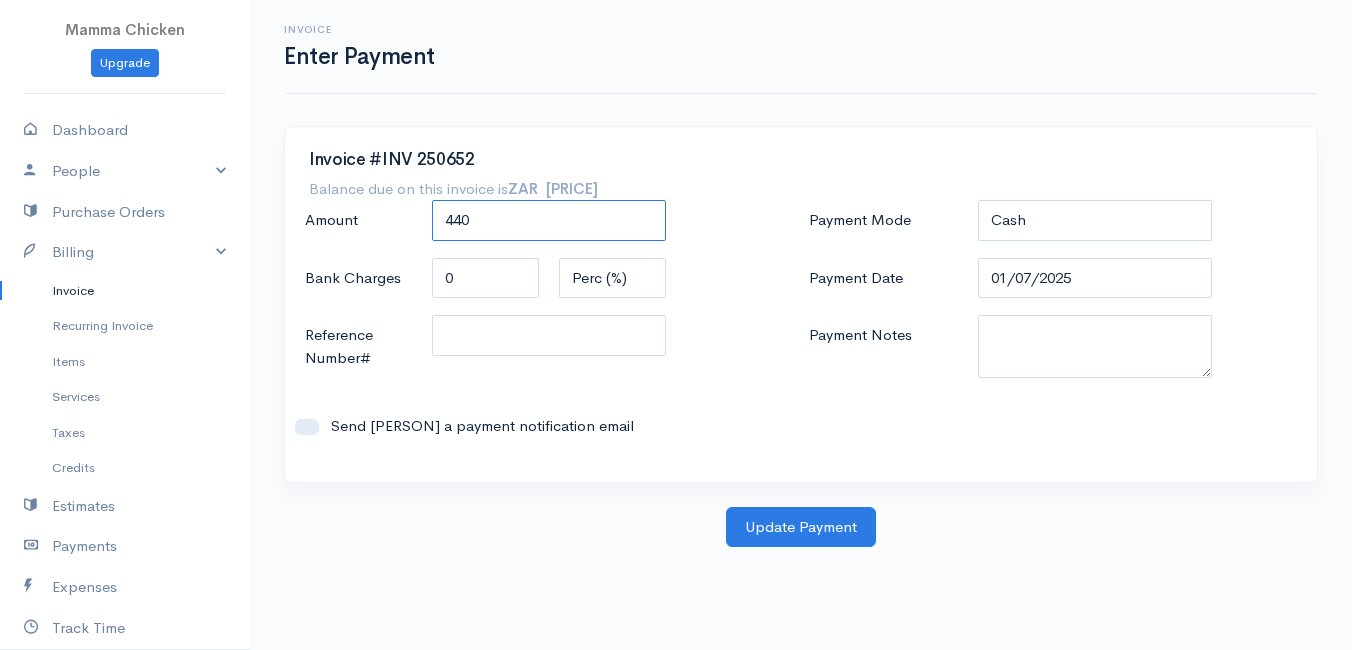 drag, startPoint x: 494, startPoint y: 211, endPoint x: 386, endPoint y: 220, distance: 108.37435 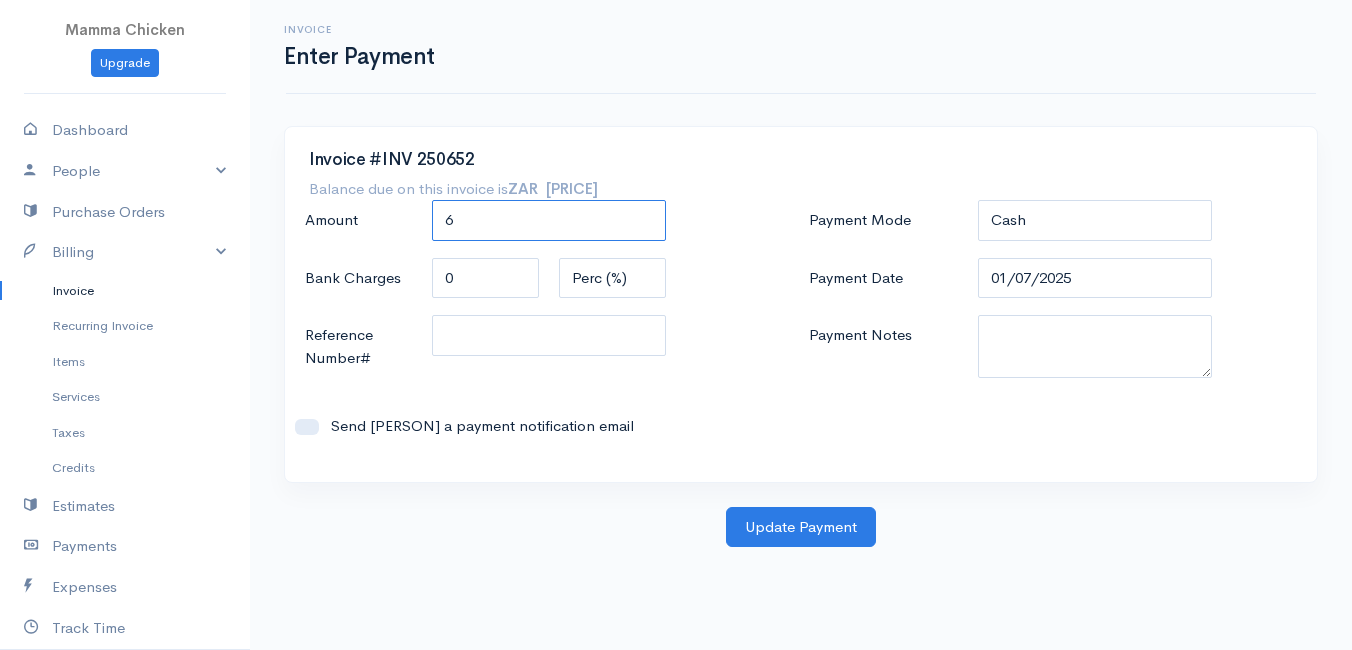 type on "6" 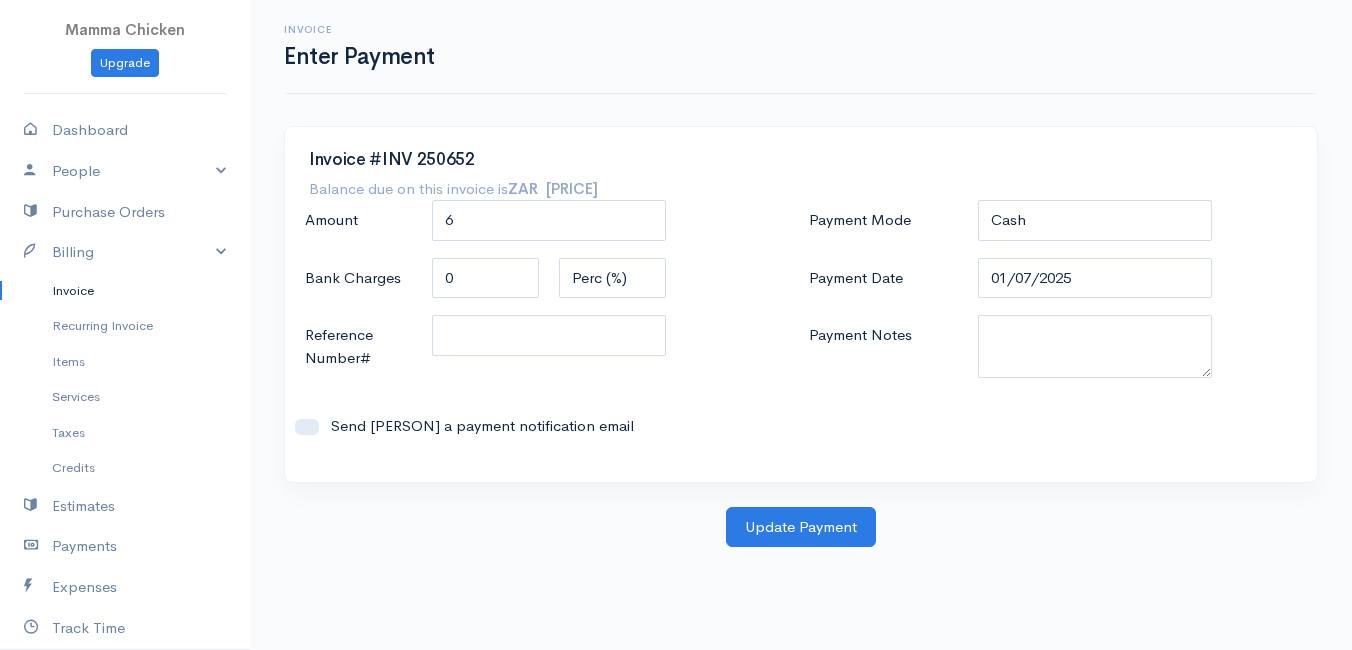 drag, startPoint x: 1076, startPoint y: 551, endPoint x: 1045, endPoint y: 552, distance: 31.016125 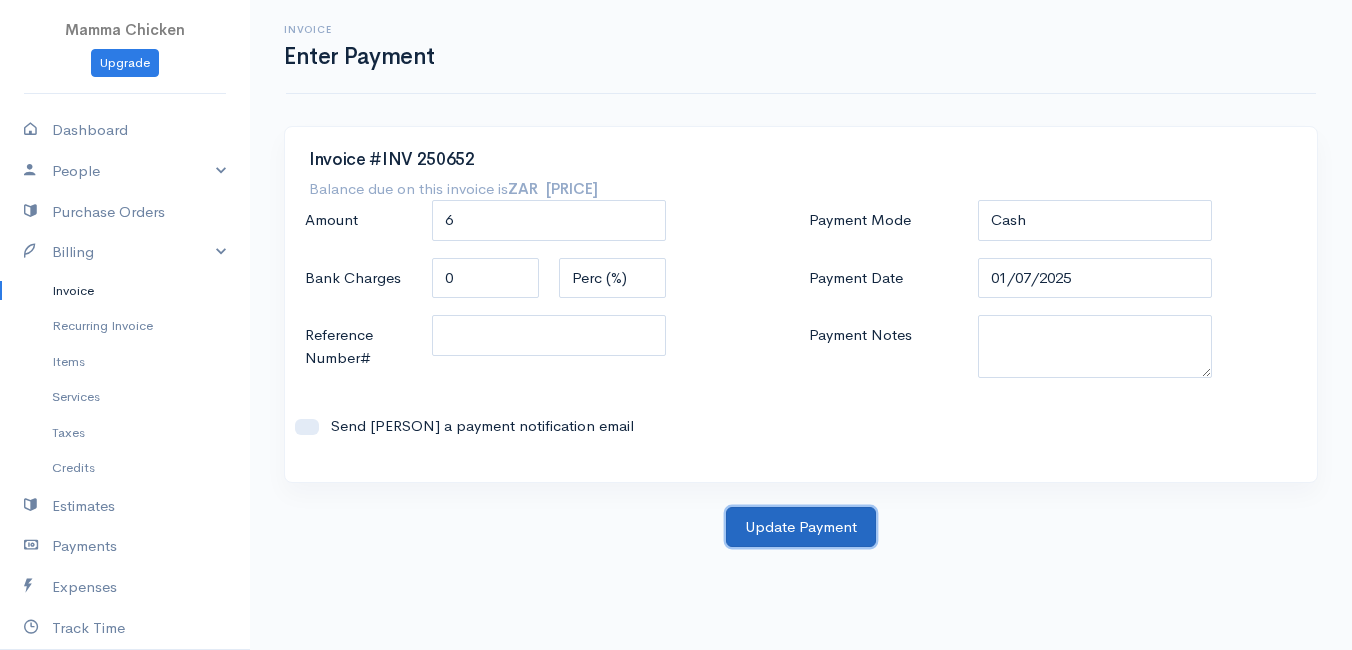 click on "Update Payment" at bounding box center [801, 527] 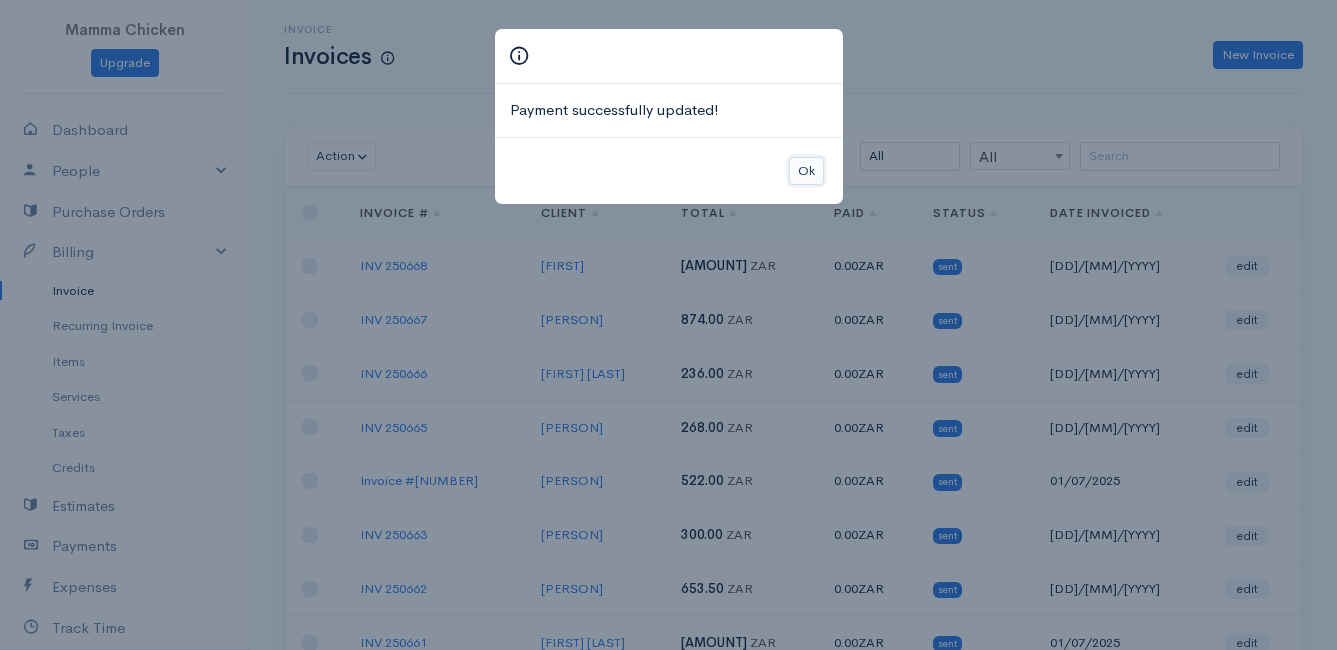 click on "Ok" at bounding box center [806, 171] 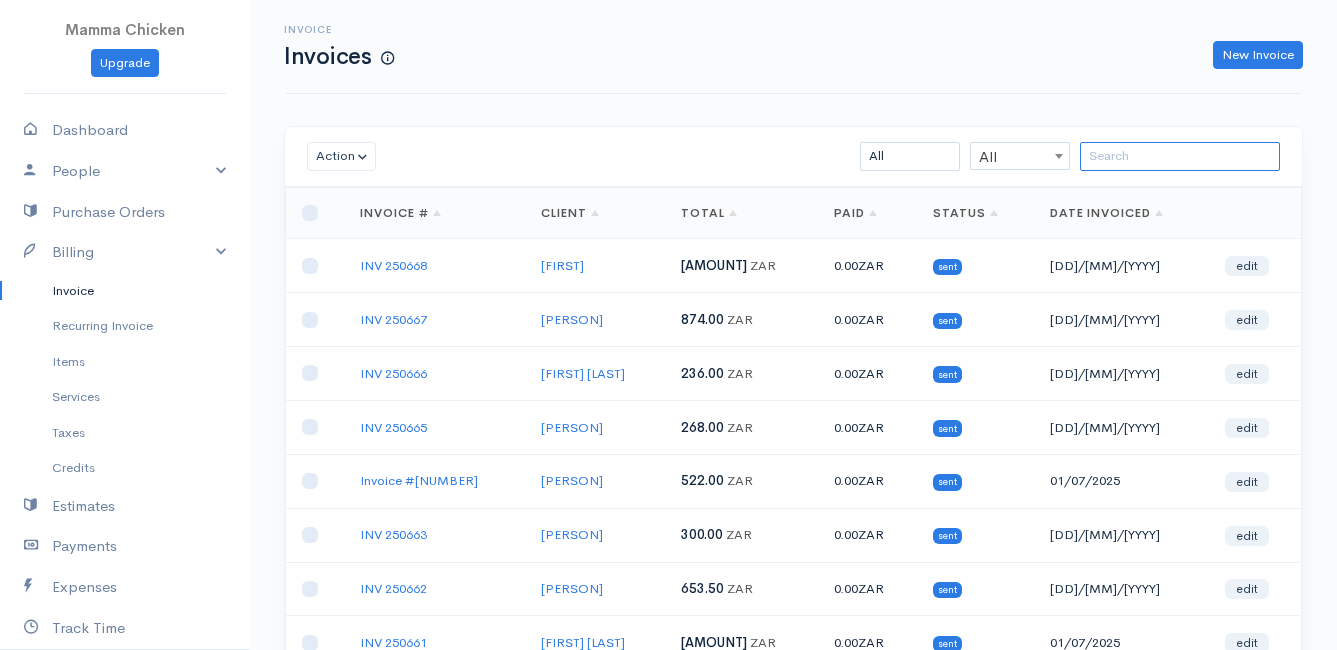 click at bounding box center (1180, 156) 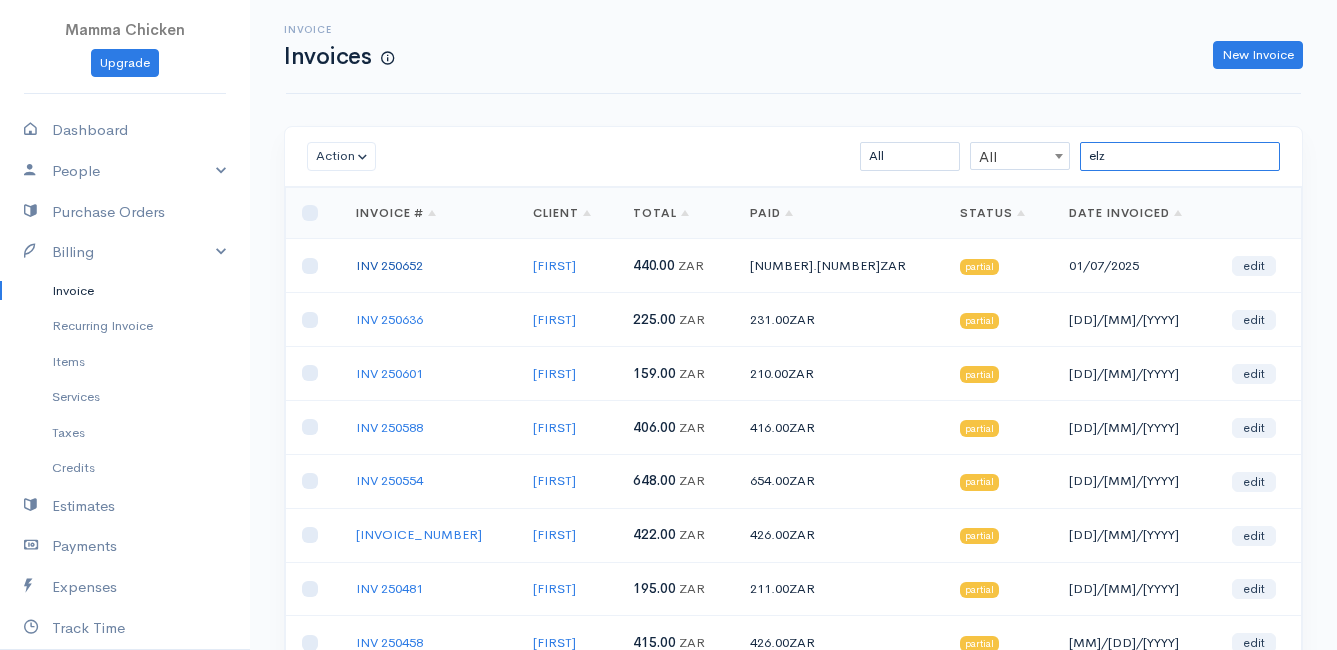 type on "elz" 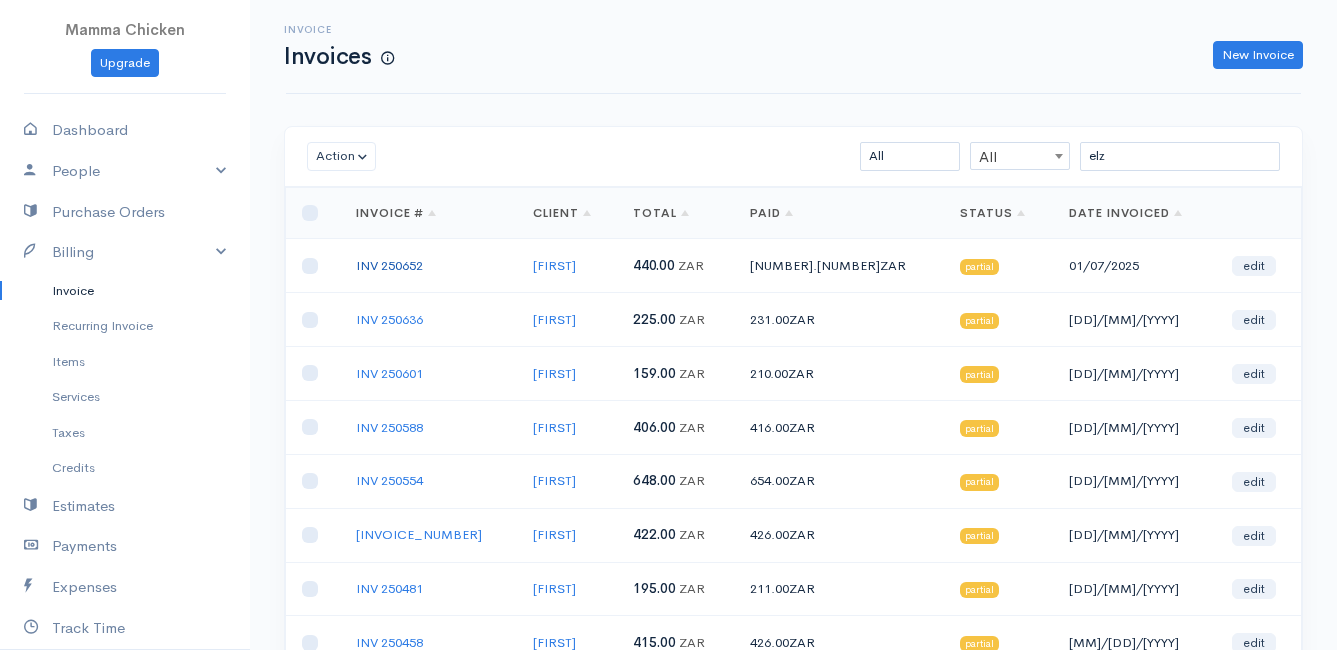 click on "INV 250652" at bounding box center (389, 265) 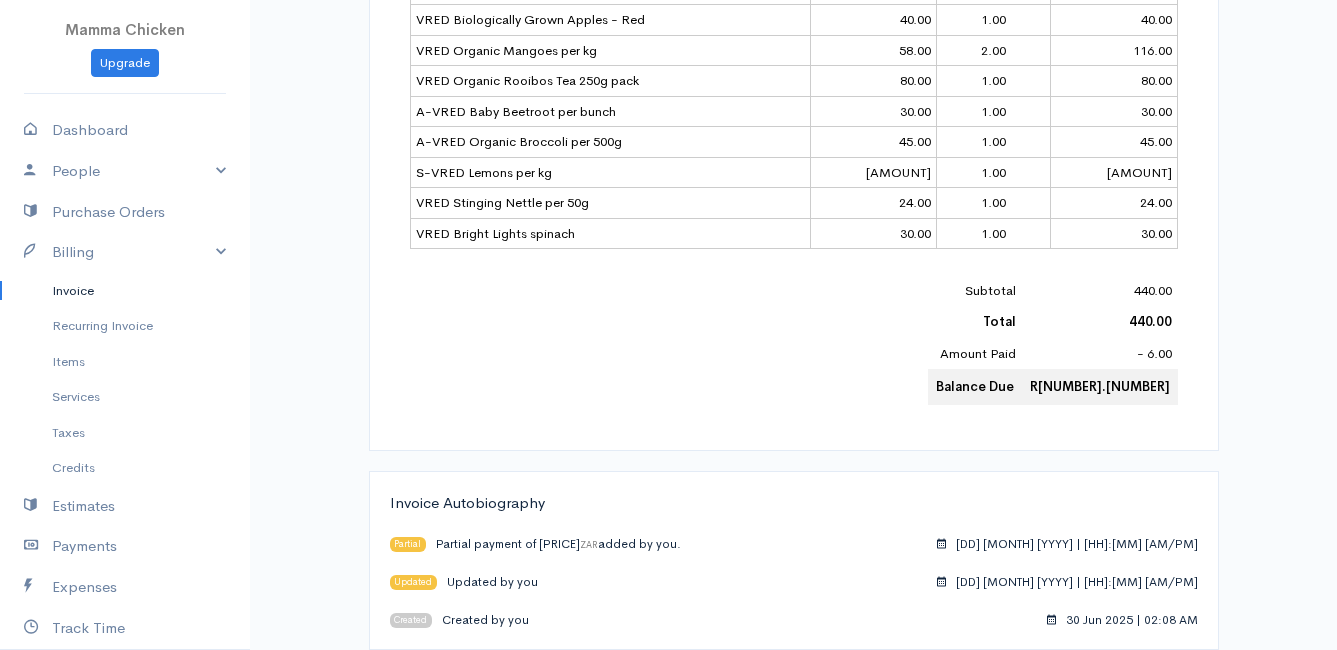 scroll, scrollTop: 69, scrollLeft: 0, axis: vertical 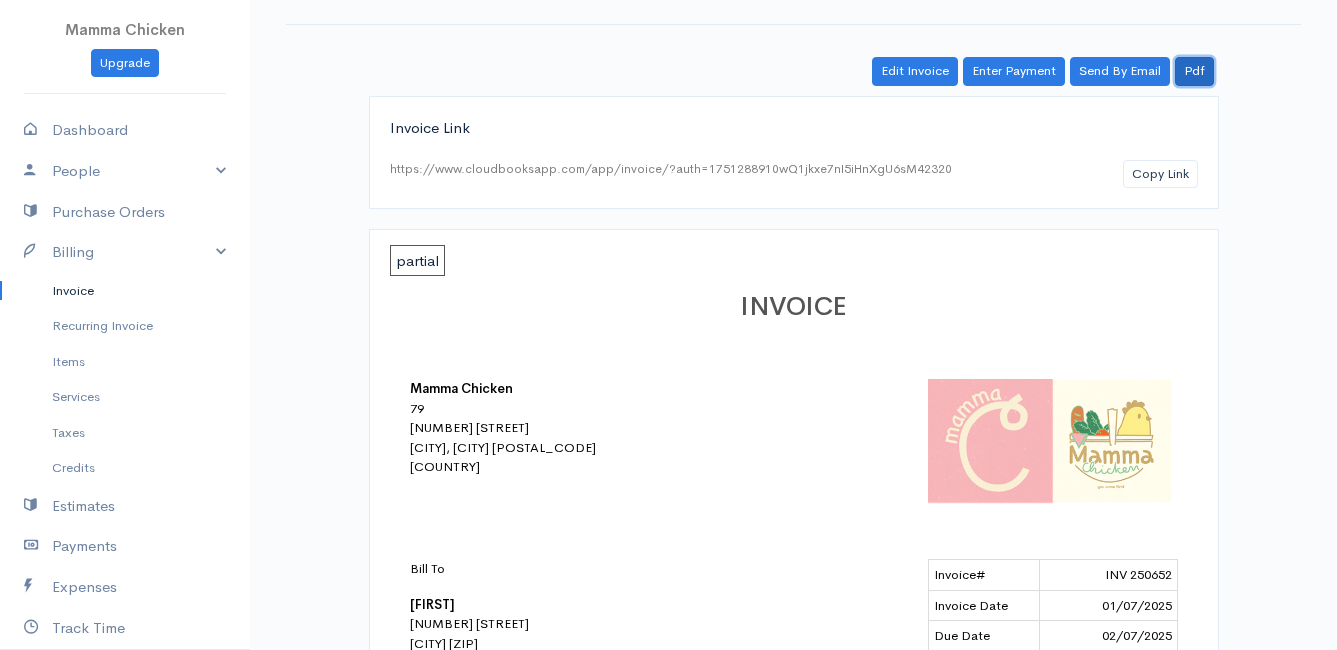 click on "Pdf" at bounding box center [1194, 71] 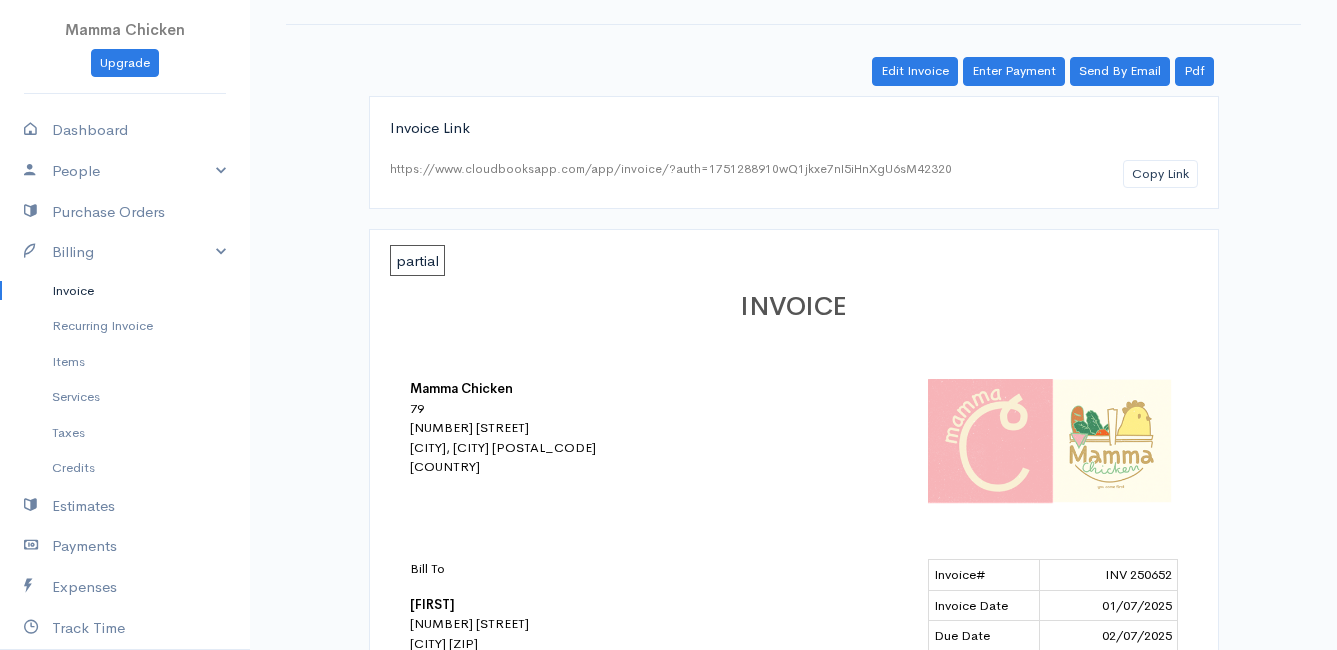 click on "Invoice" at bounding box center [125, 291] 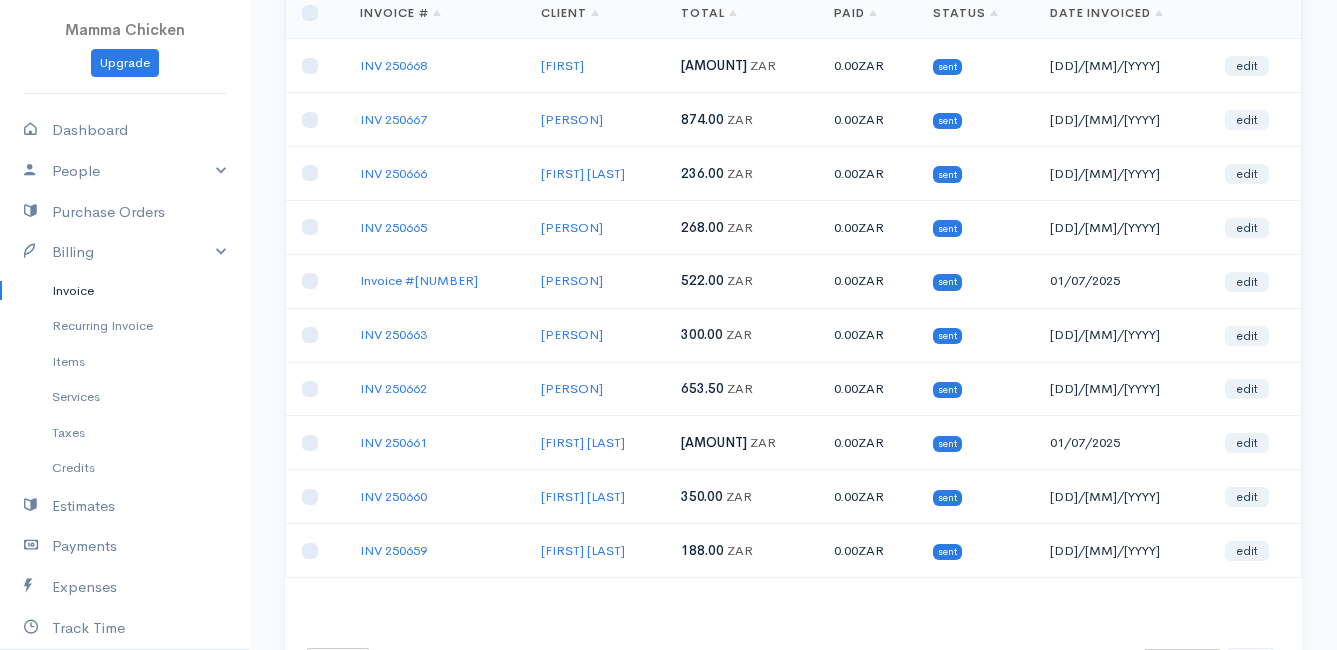 scroll, scrollTop: 0, scrollLeft: 0, axis: both 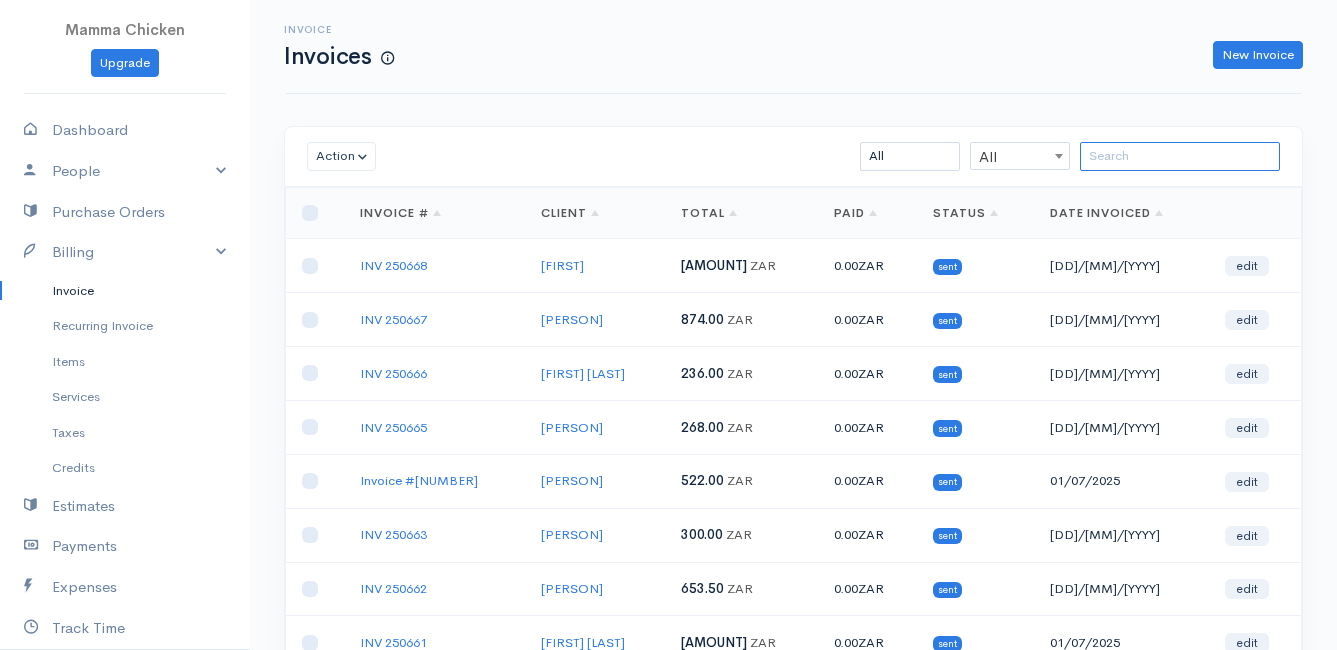 click at bounding box center (1180, 156) 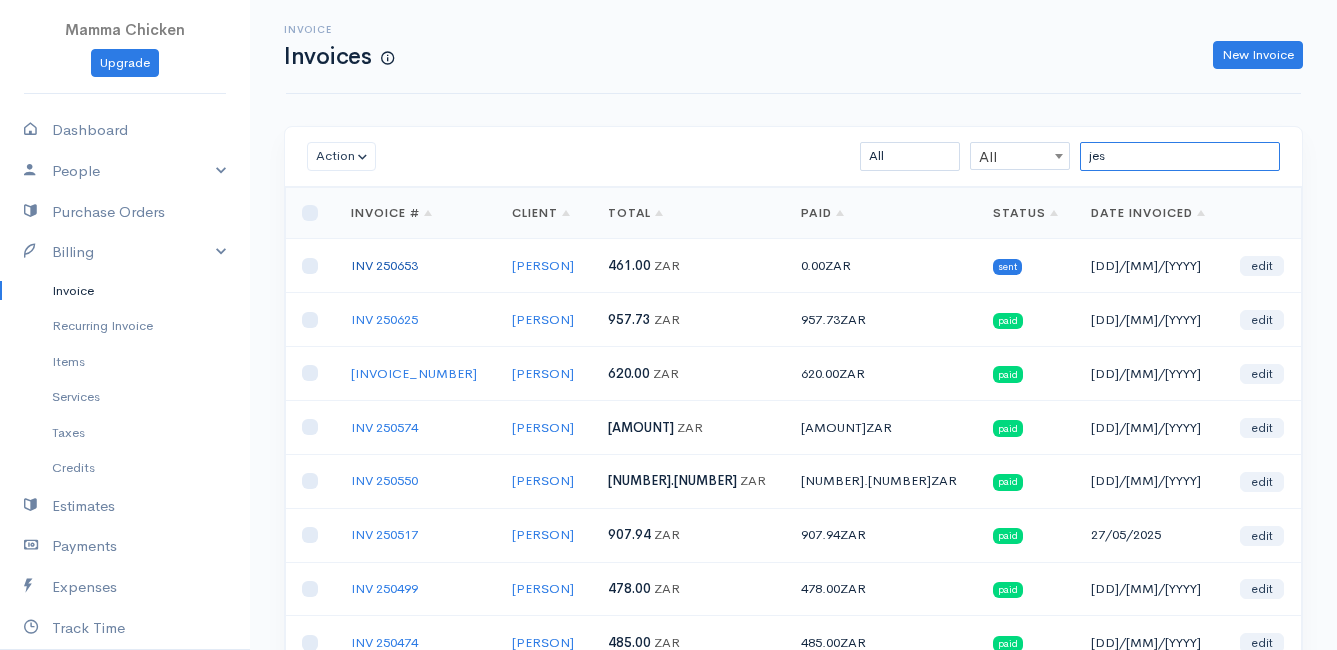 type on "jes" 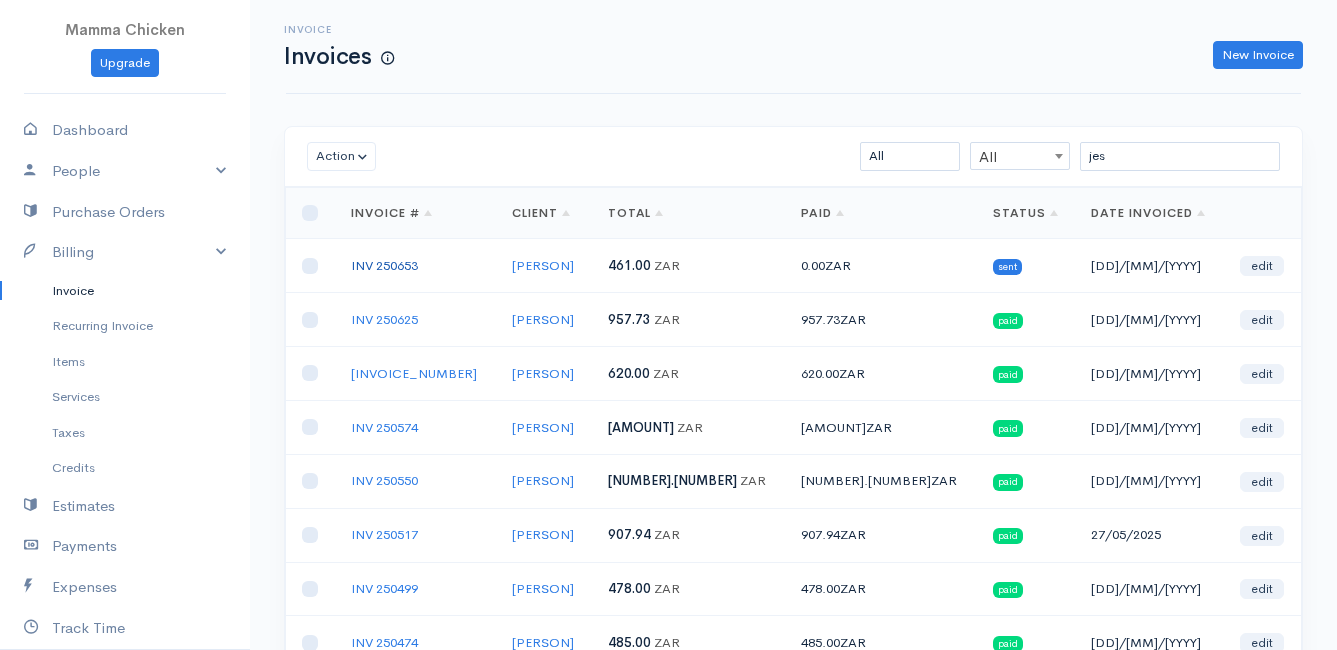click on "INV 250653" at bounding box center (384, 265) 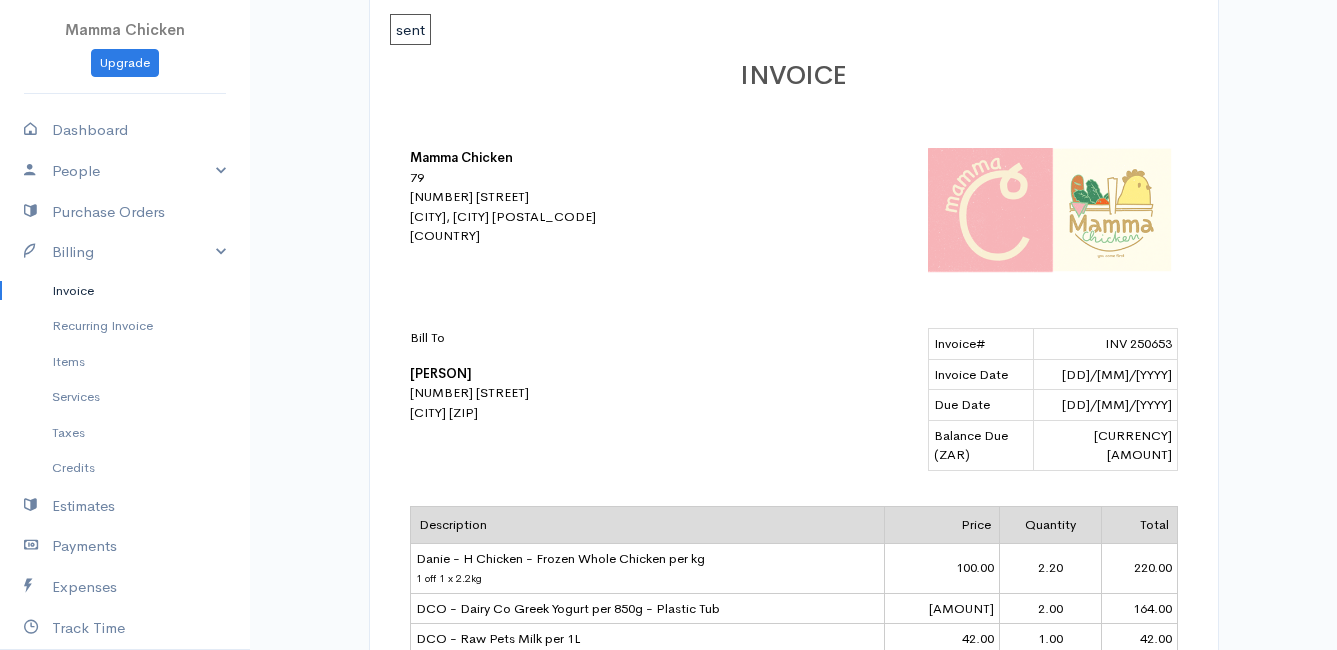 scroll, scrollTop: 0, scrollLeft: 0, axis: both 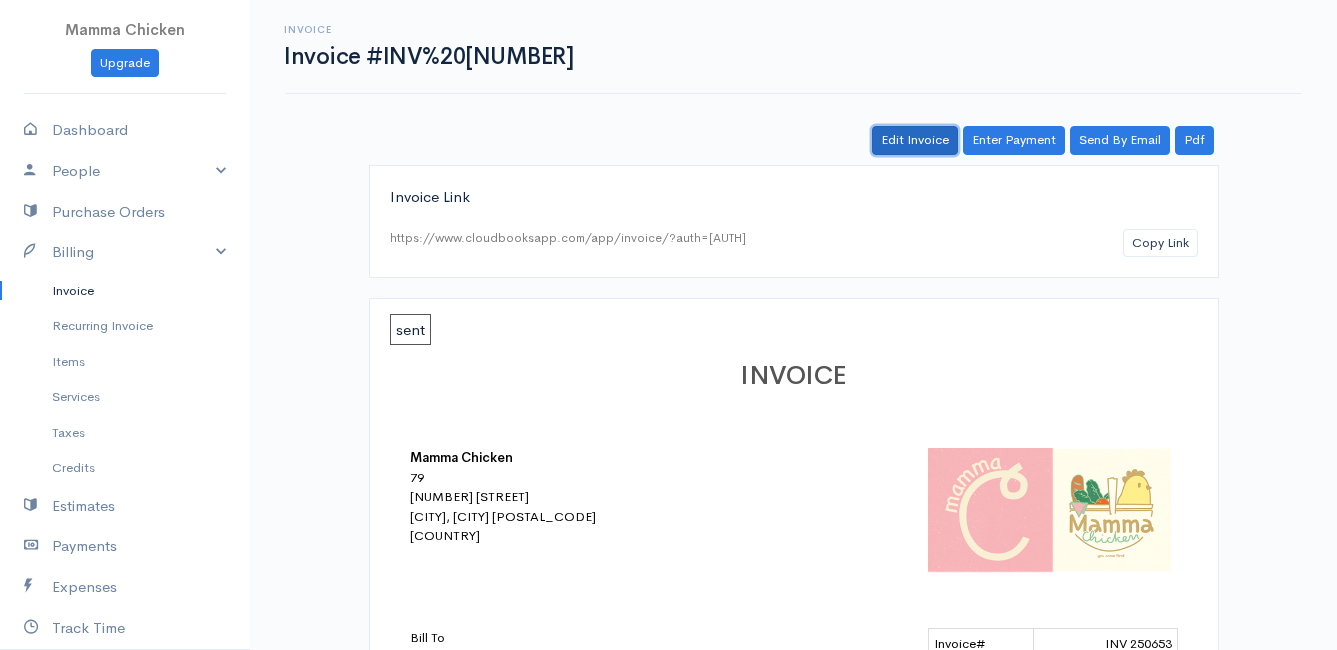 click on "Edit Invoice" at bounding box center (915, 140) 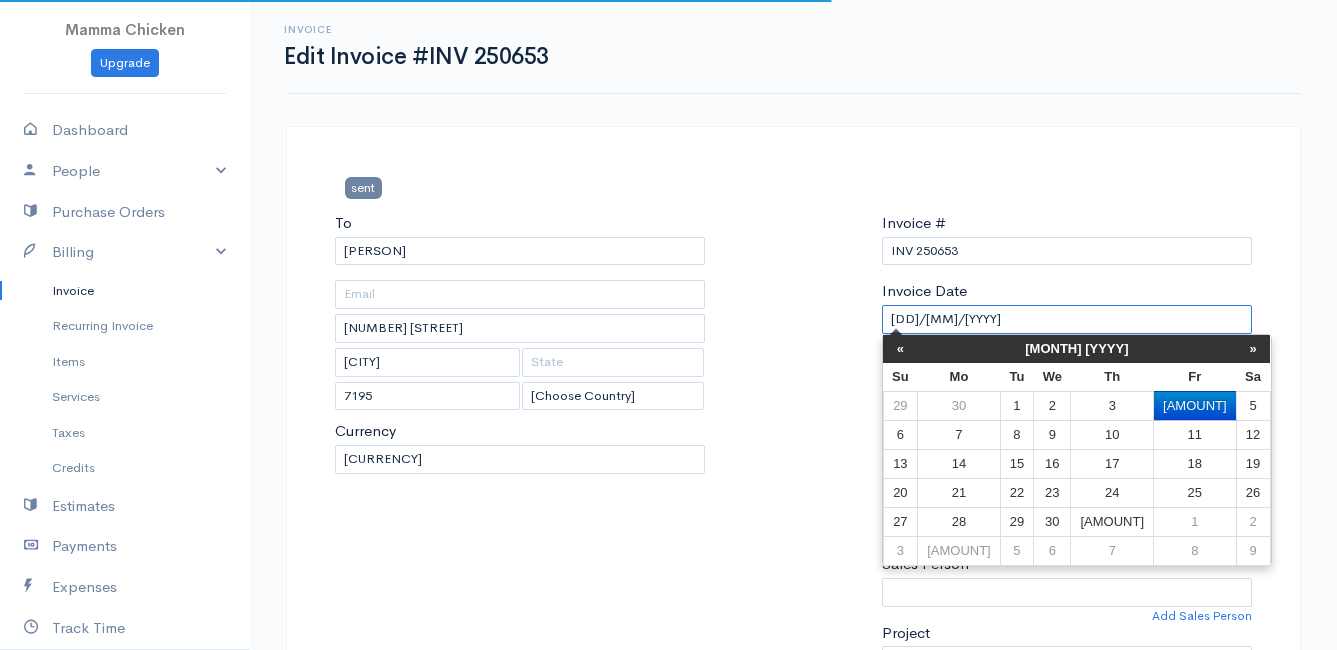 click on "[DD]/[MM]/[YYYY]" at bounding box center [1067, 319] 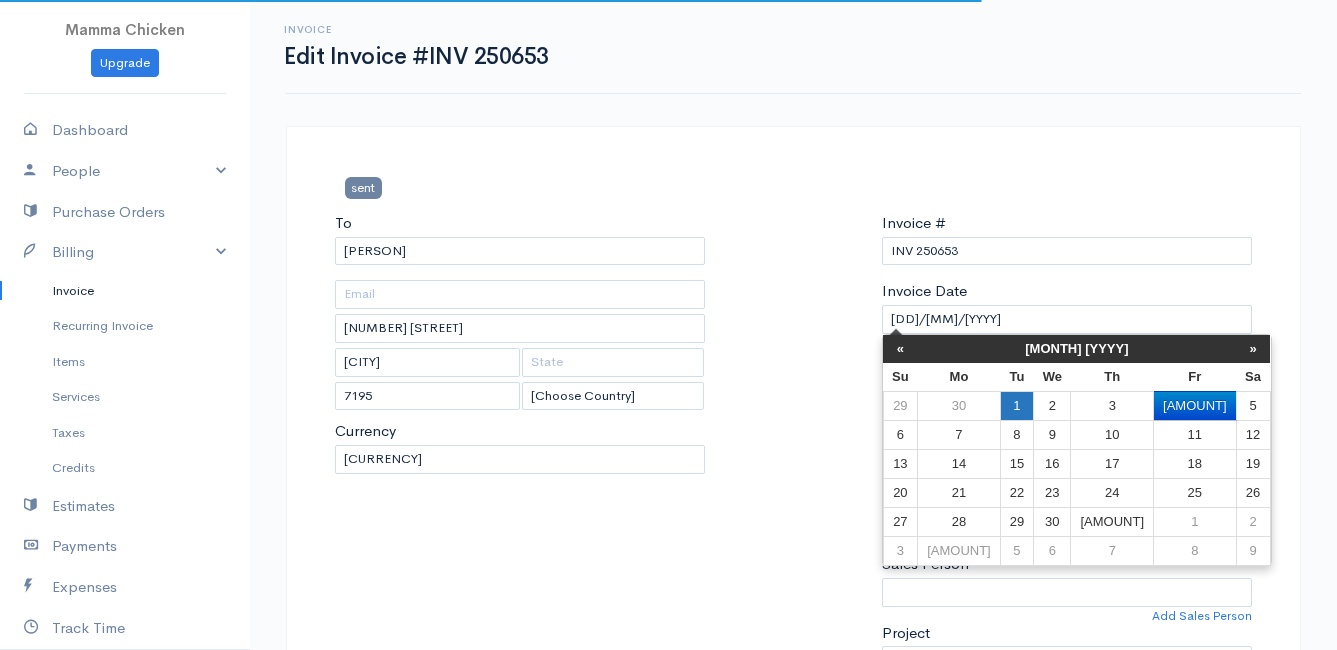 click on "1" at bounding box center (1016, 405) 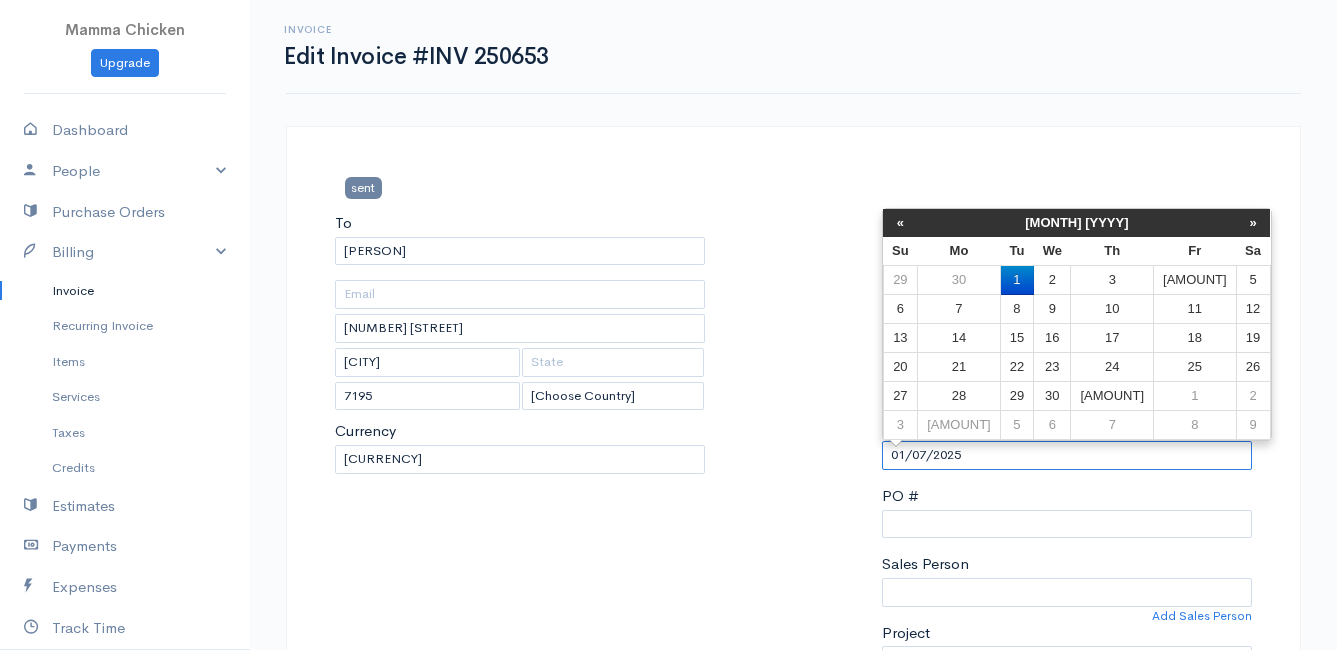 click on "01/07/2025" at bounding box center (1067, 455) 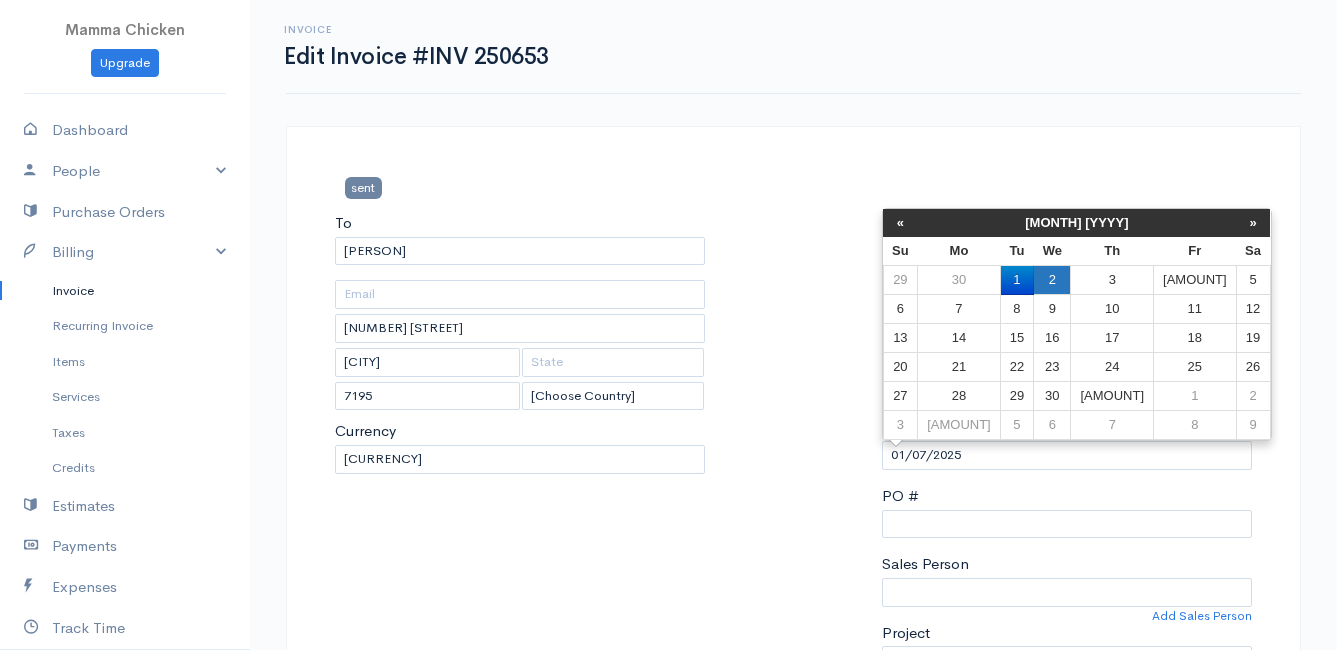 click on "2" at bounding box center [1052, 280] 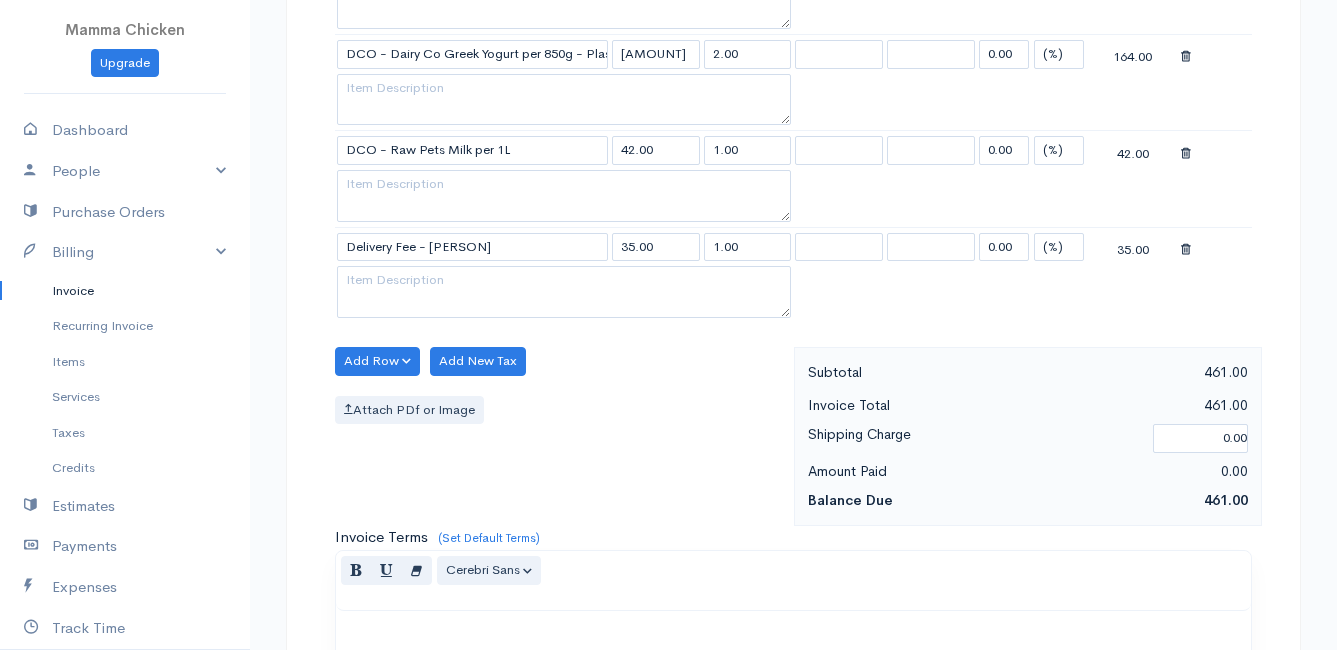scroll, scrollTop: 1367, scrollLeft: 0, axis: vertical 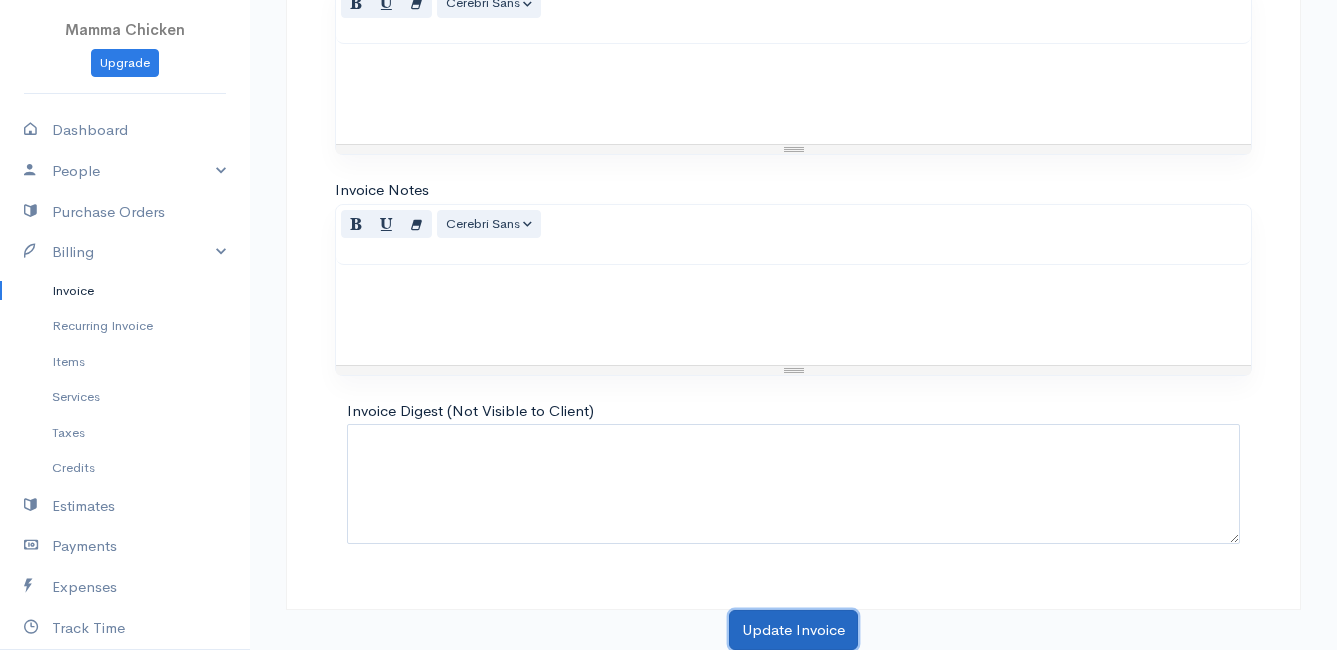 click on "Update Invoice" at bounding box center (793, 630) 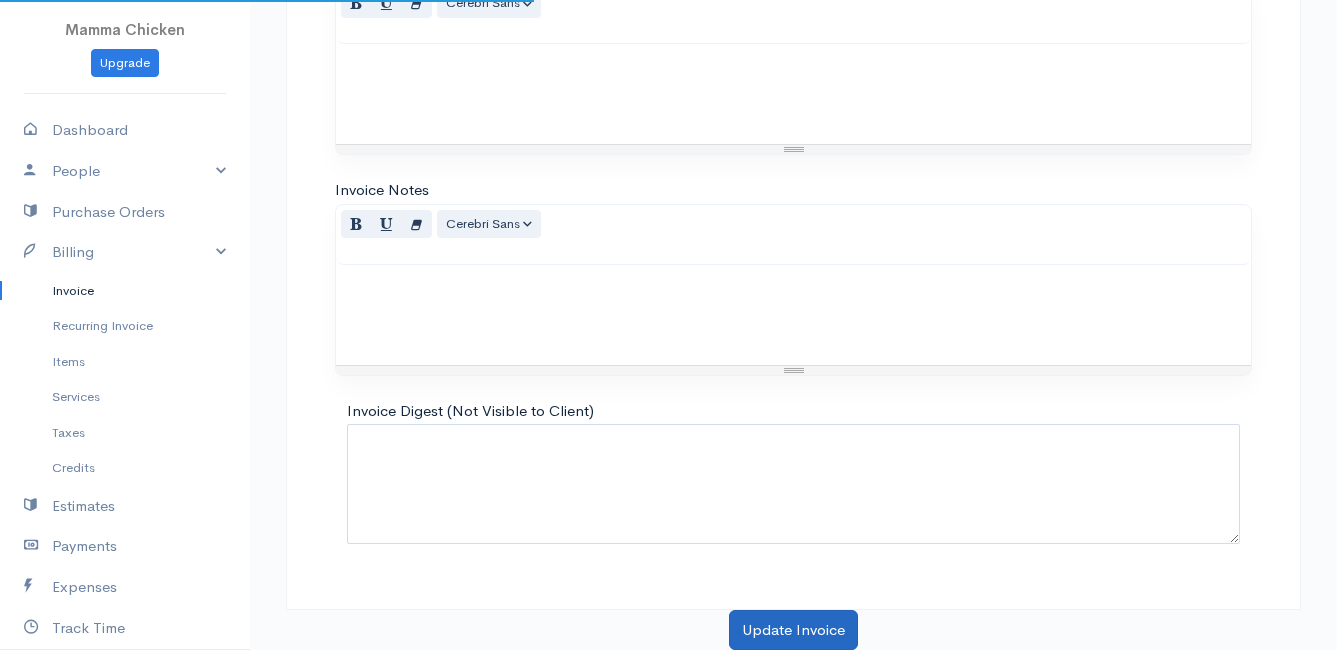 scroll, scrollTop: 0, scrollLeft: 0, axis: both 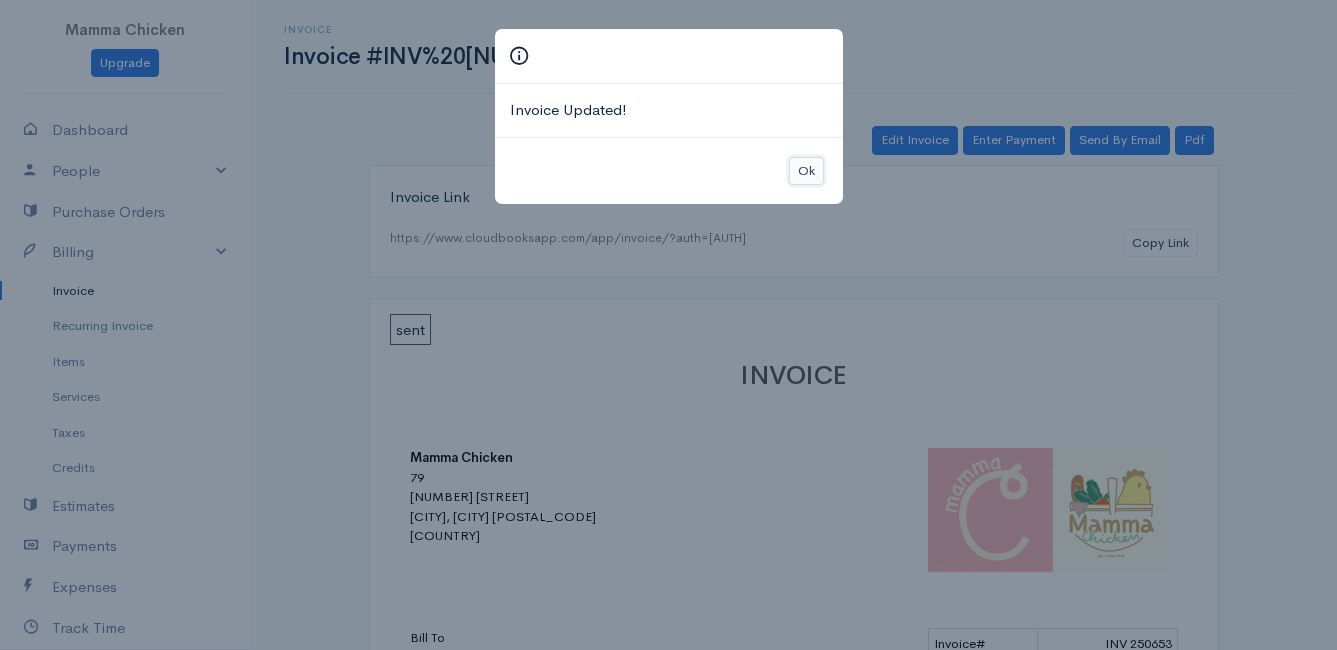 click on "Ok" at bounding box center [806, 171] 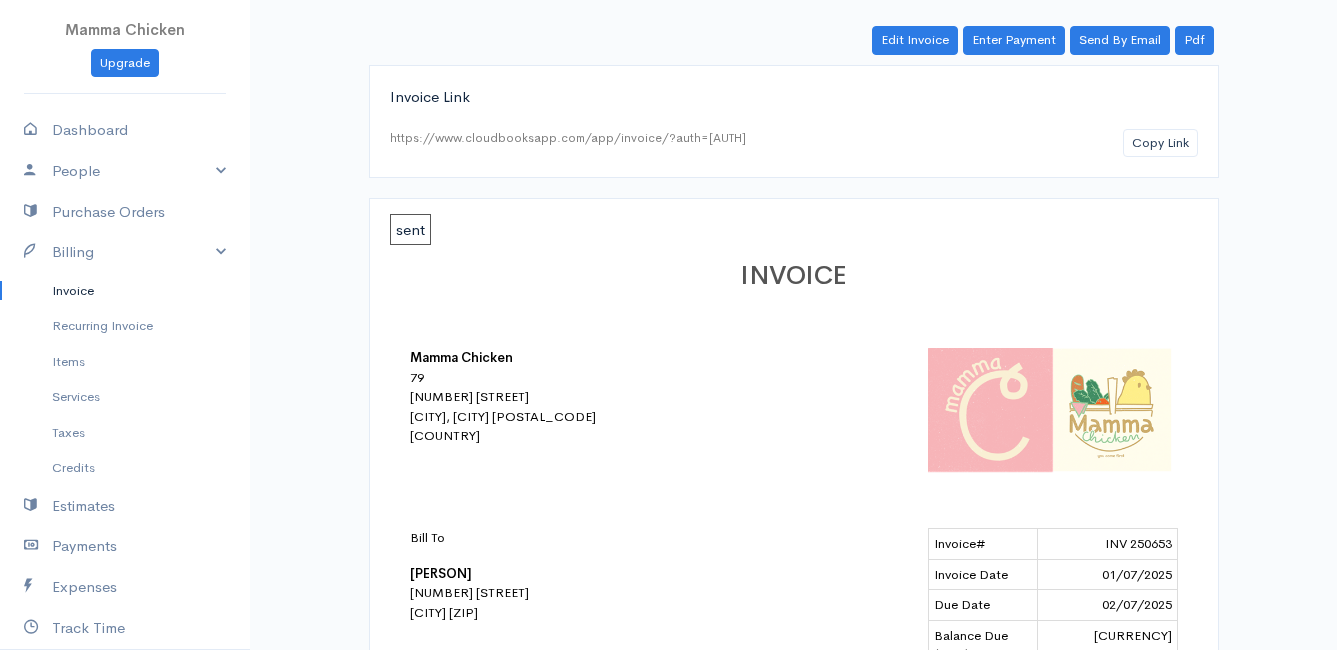 scroll, scrollTop: 0, scrollLeft: 0, axis: both 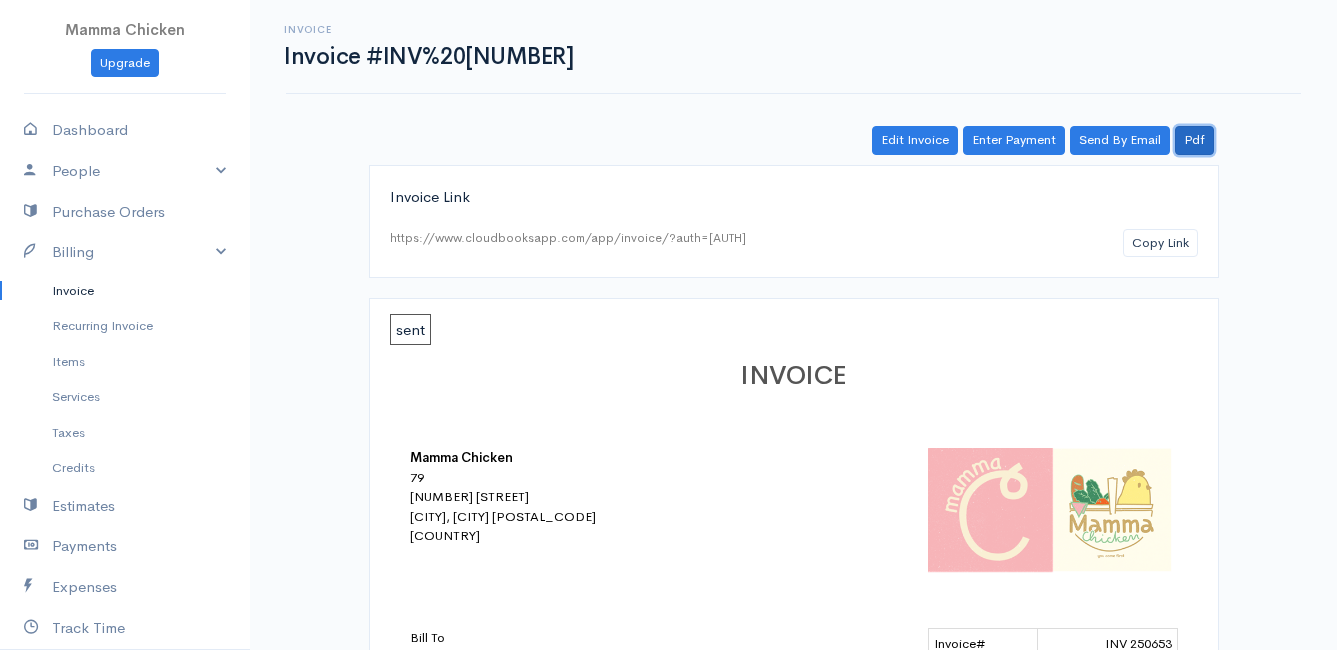 click on "Pdf" at bounding box center [1194, 140] 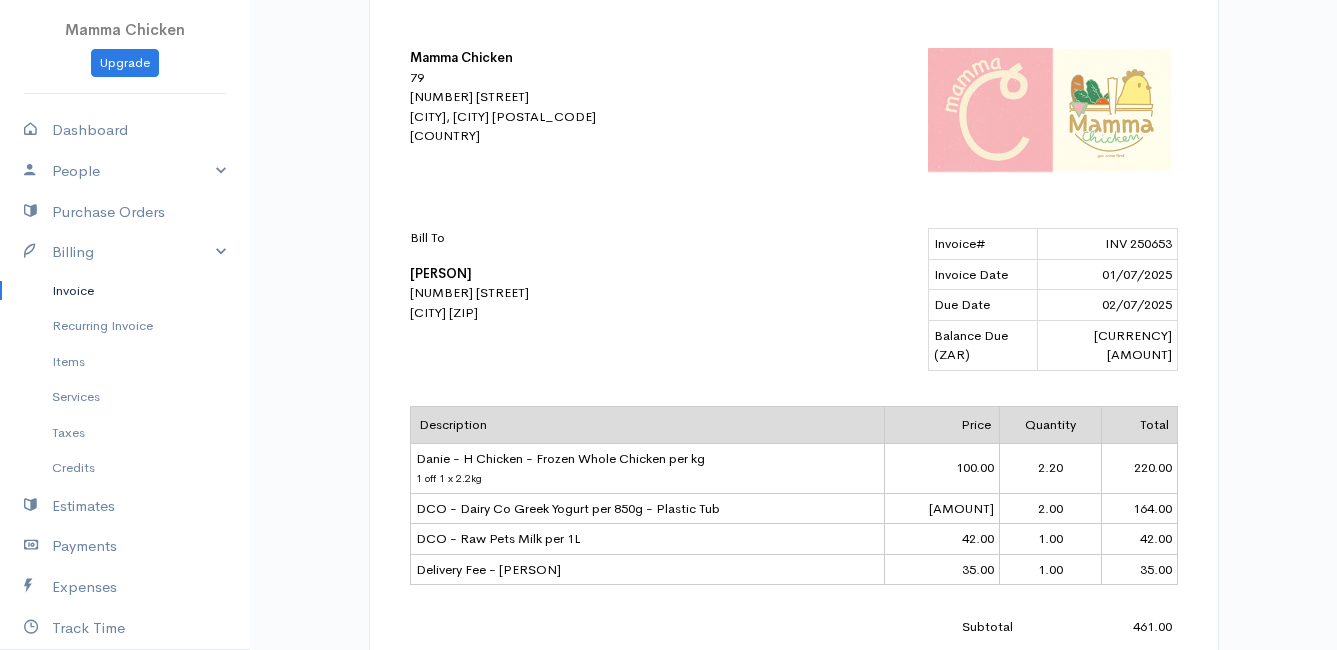 scroll, scrollTop: 0, scrollLeft: 0, axis: both 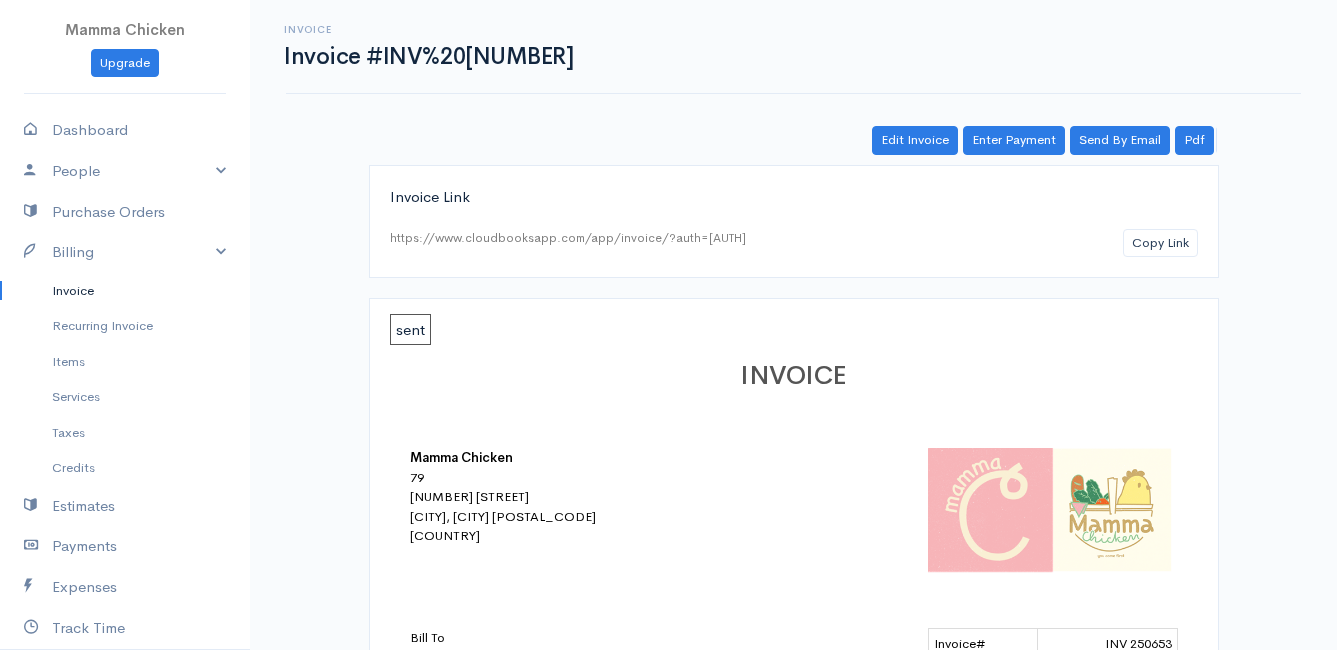 click on "Invoice" at bounding box center [125, 291] 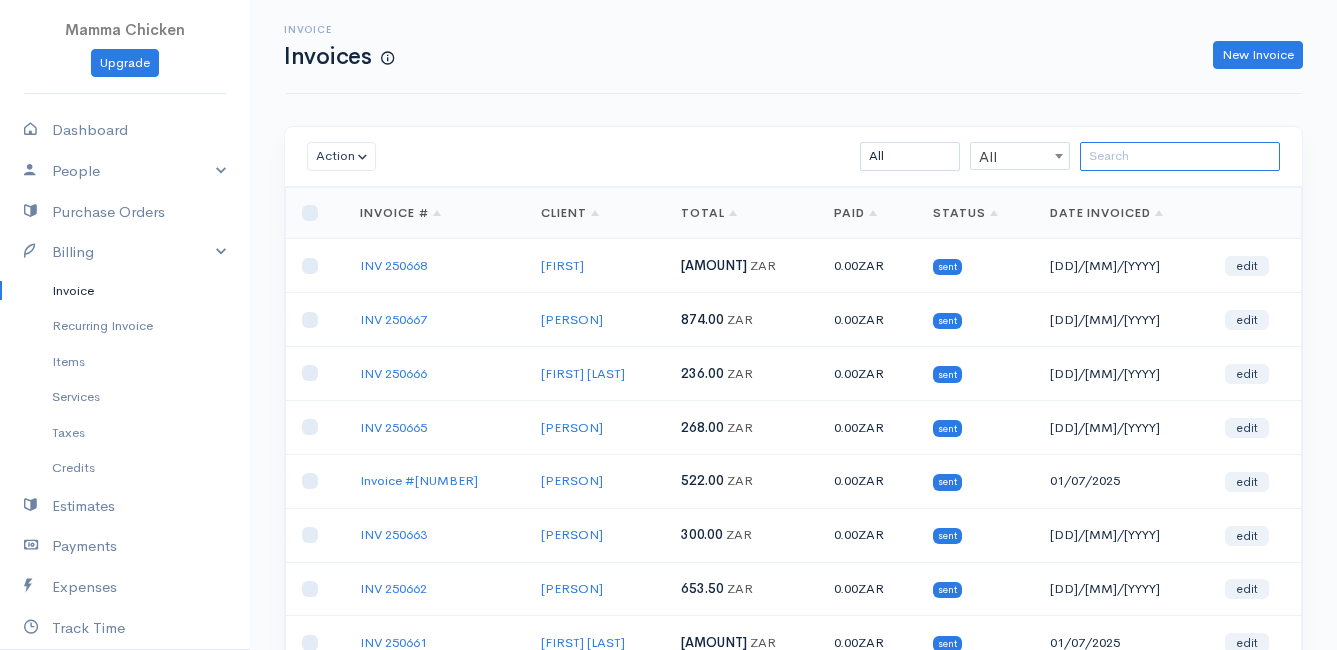 click at bounding box center [1180, 156] 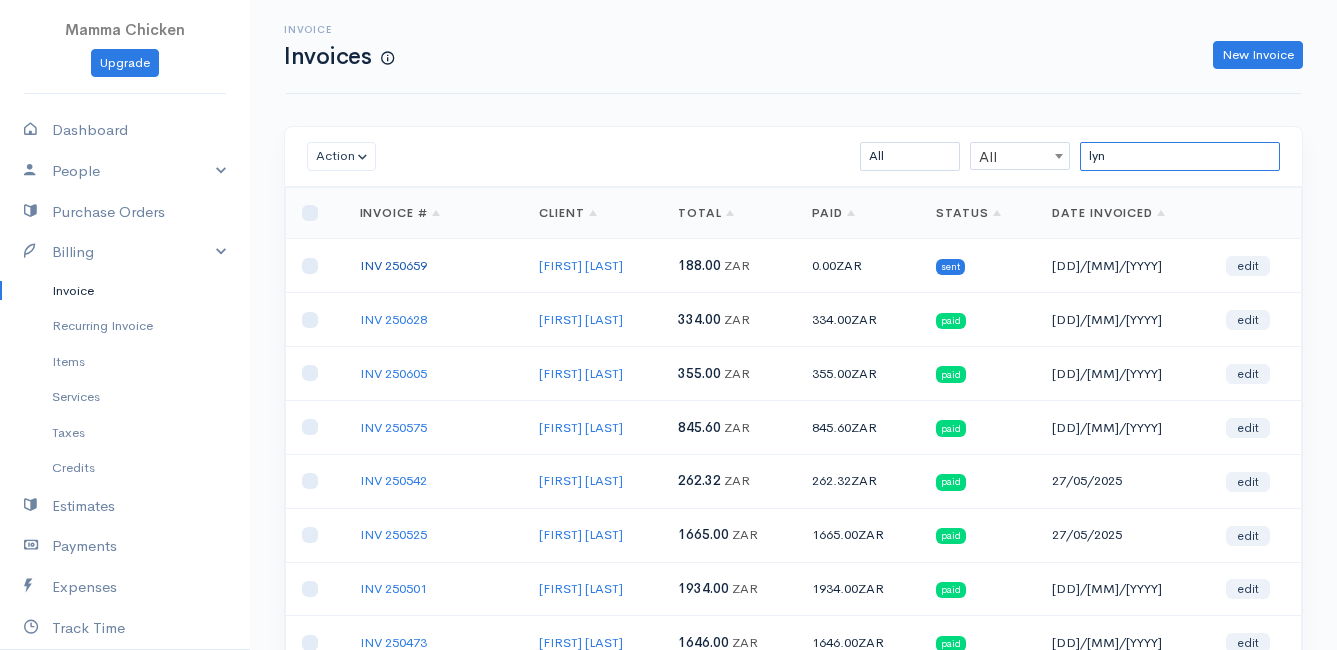 type on "lyn" 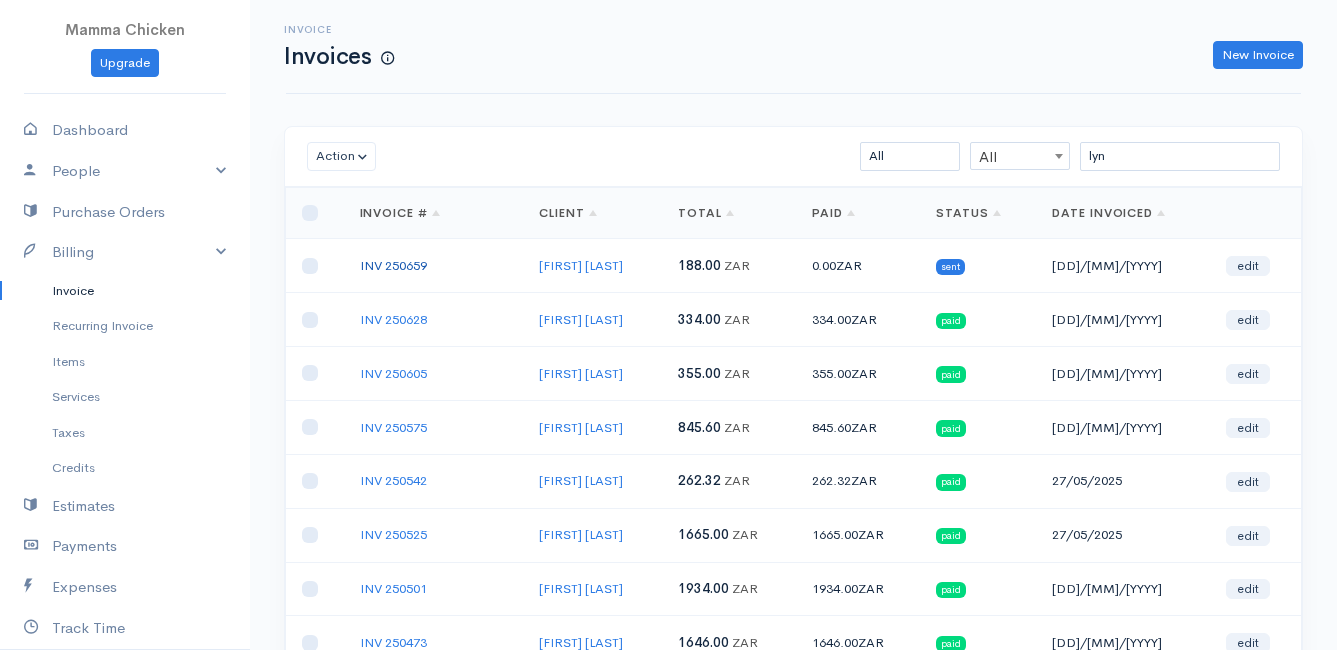 click on "INV 250659" at bounding box center [393, 265] 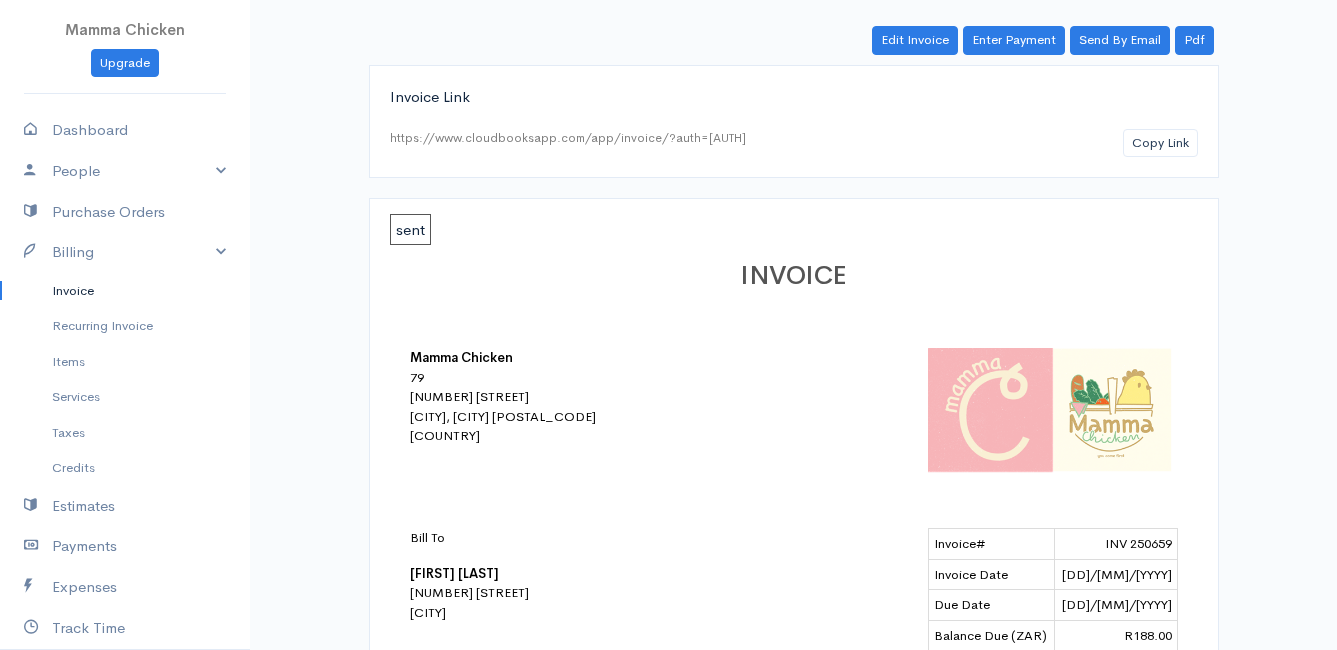 scroll, scrollTop: 0, scrollLeft: 0, axis: both 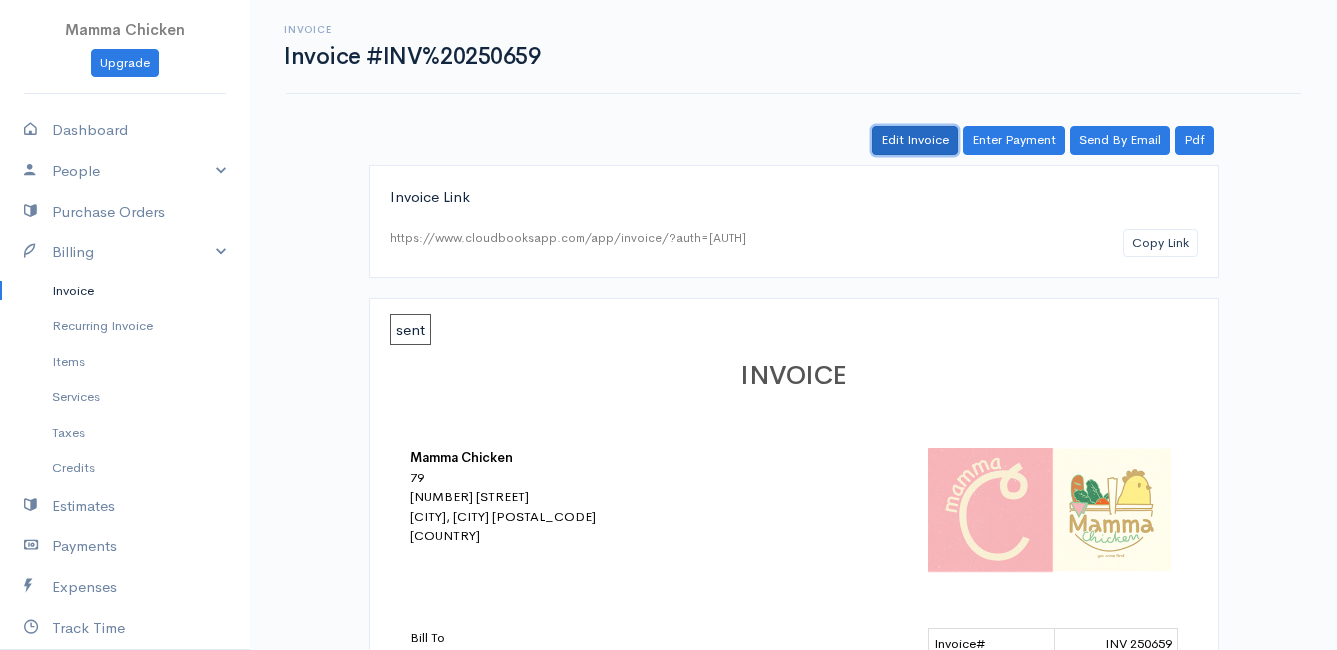 click on "Edit Invoice" at bounding box center [915, 140] 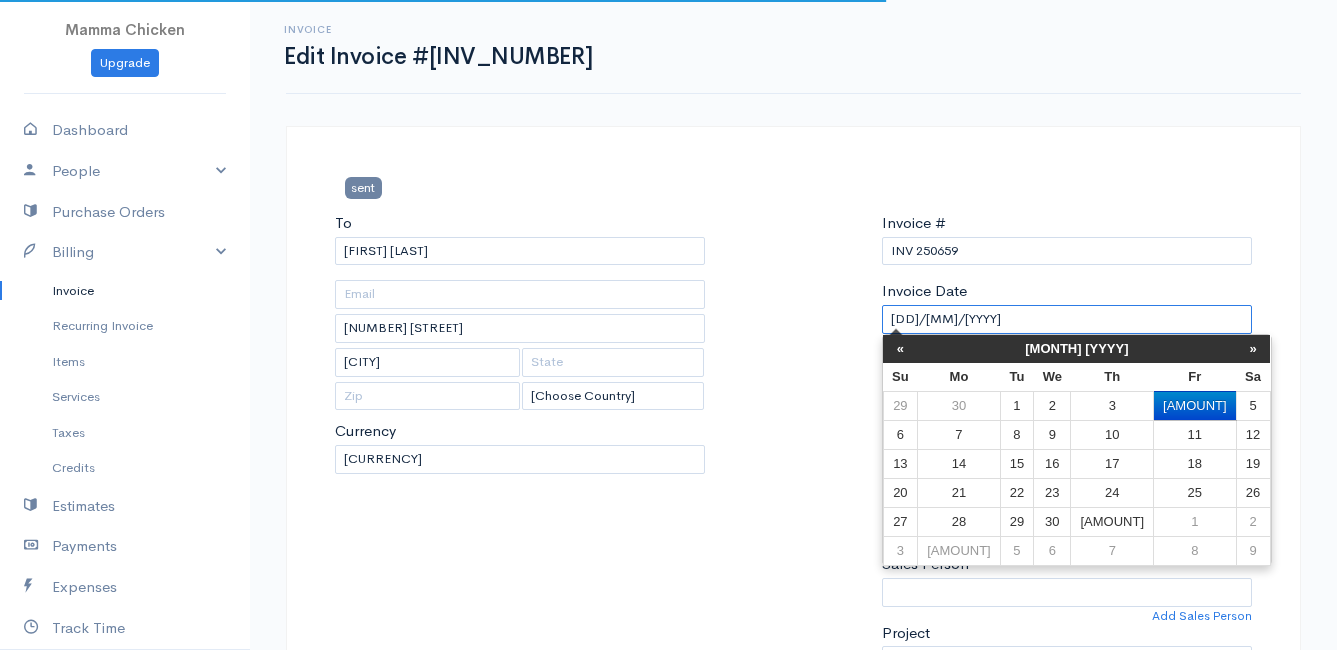 click on "[DD]/[MM]/[YYYY]" at bounding box center [1067, 319] 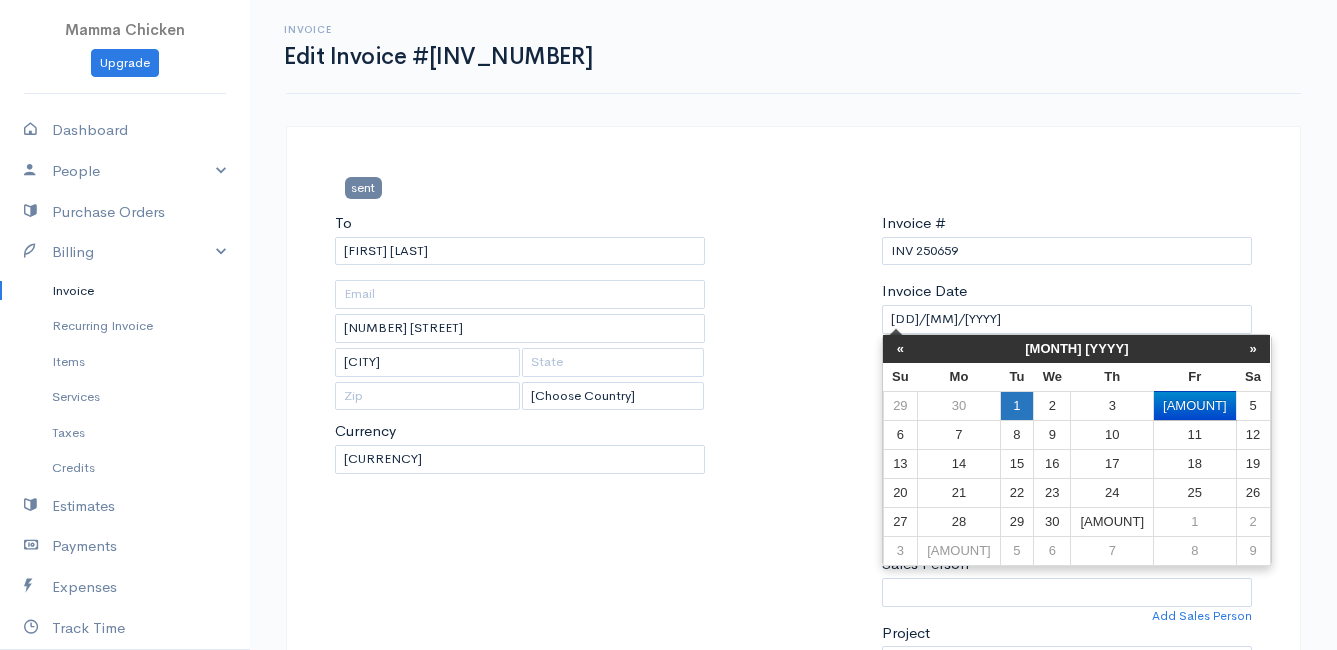 click on "1" at bounding box center [1016, 405] 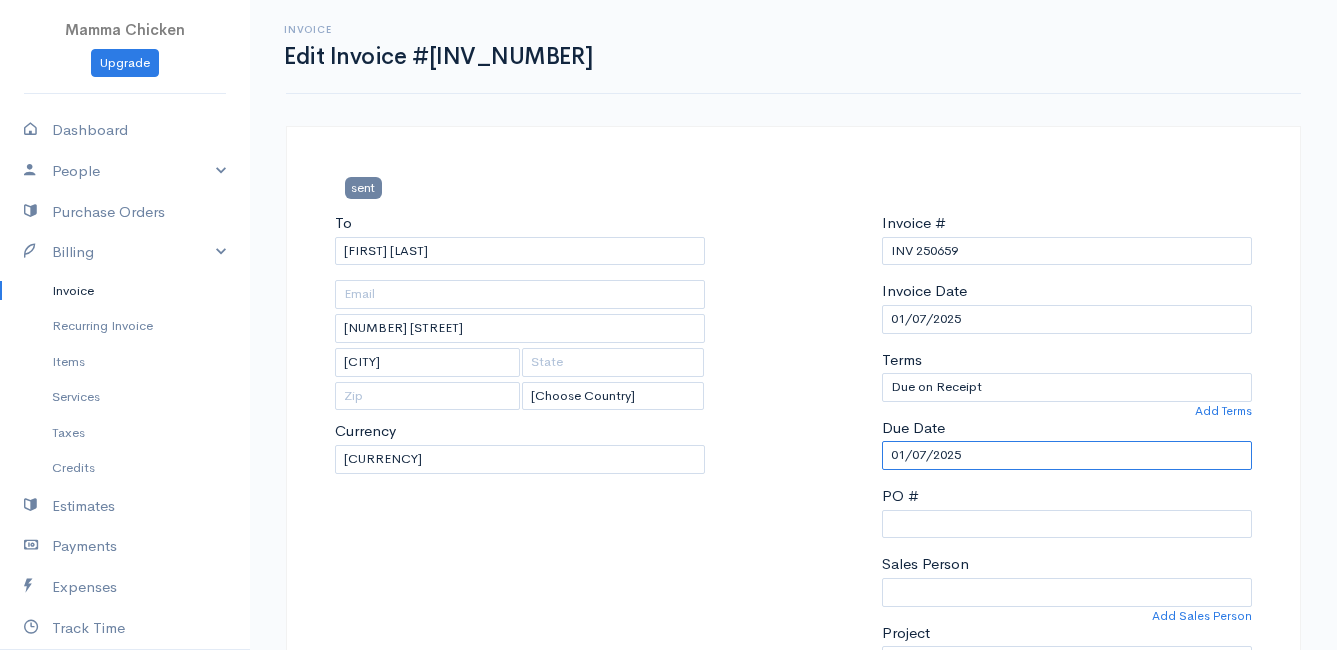 click on "01/07/2025" at bounding box center [1067, 455] 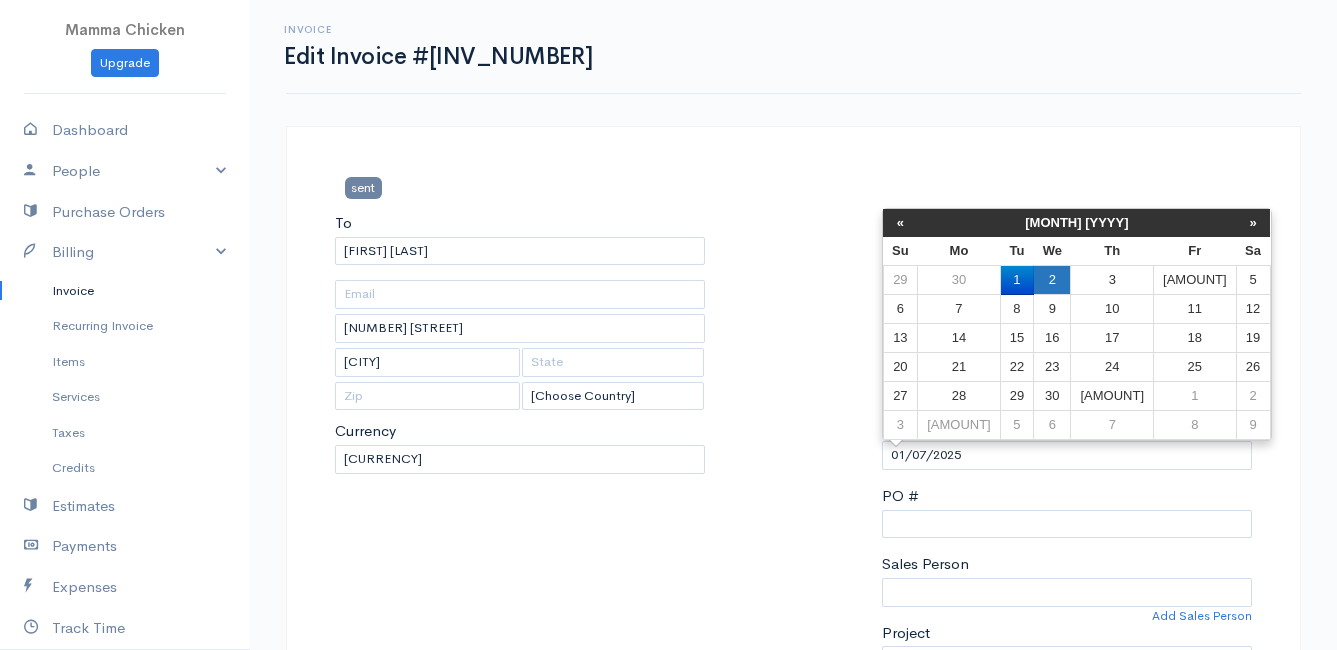 click on "2" at bounding box center (1052, 280) 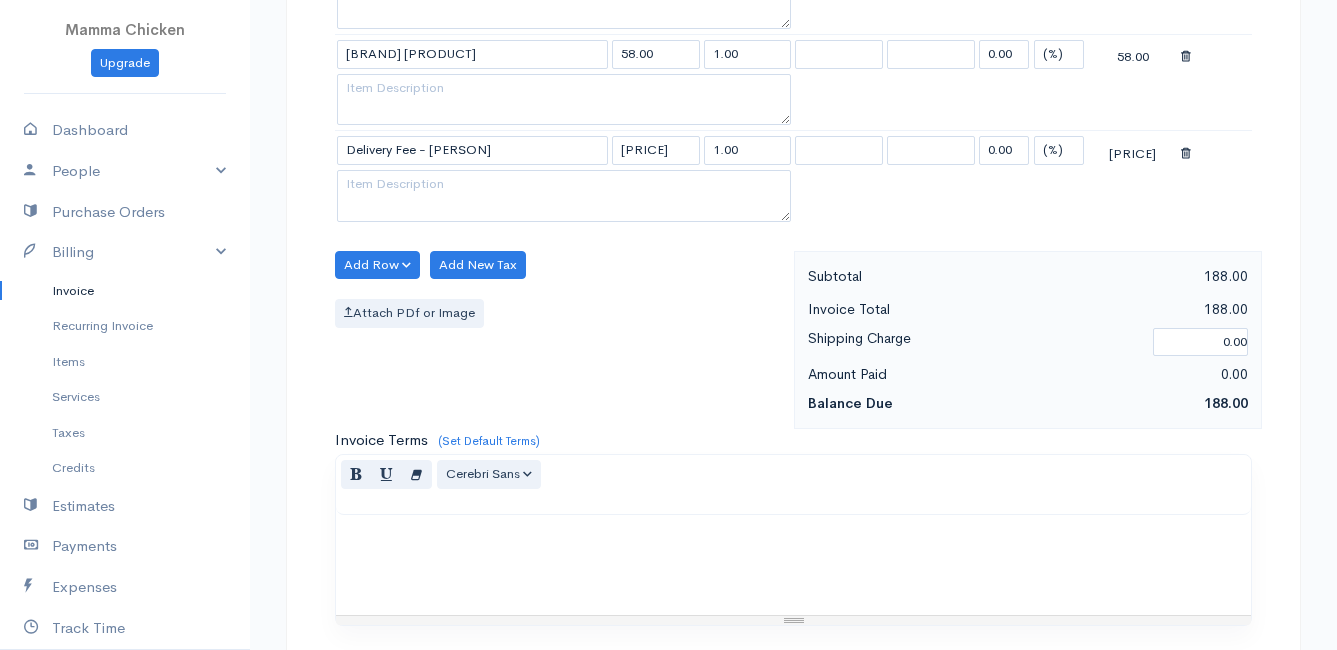 scroll, scrollTop: 1271, scrollLeft: 0, axis: vertical 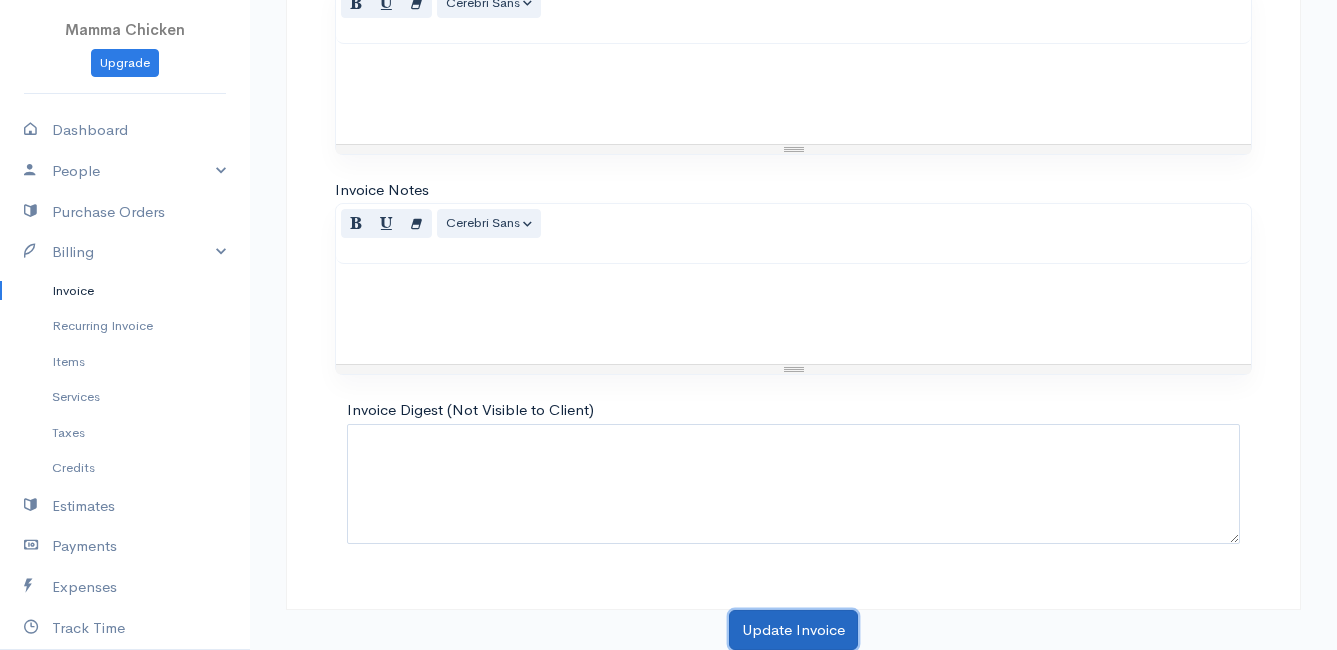 click on "Update Invoice" at bounding box center (793, 630) 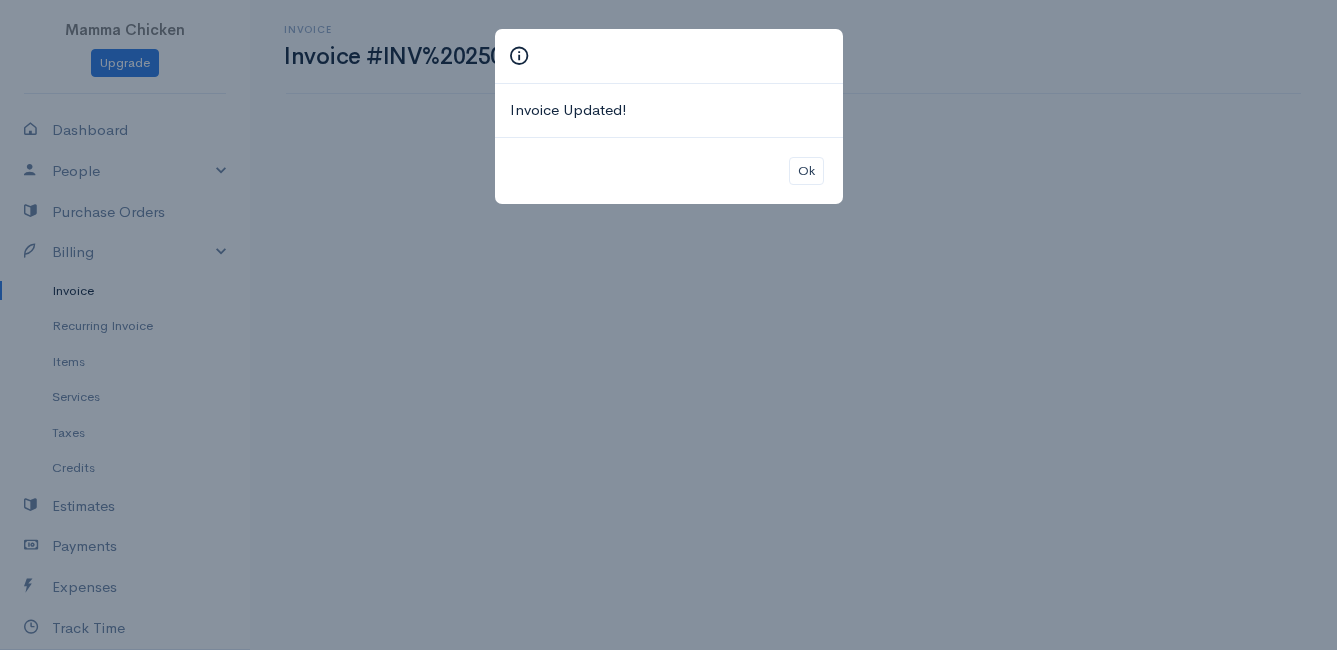 scroll, scrollTop: 0, scrollLeft: 0, axis: both 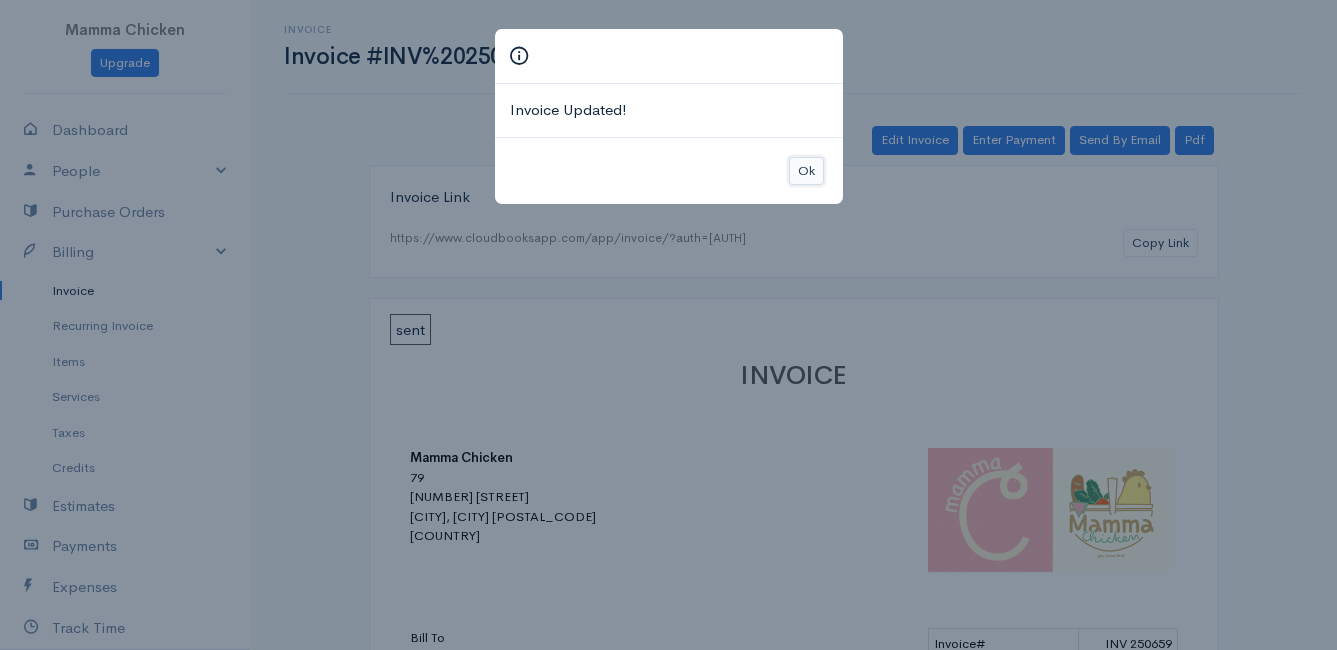 click on "Ok" at bounding box center [806, 171] 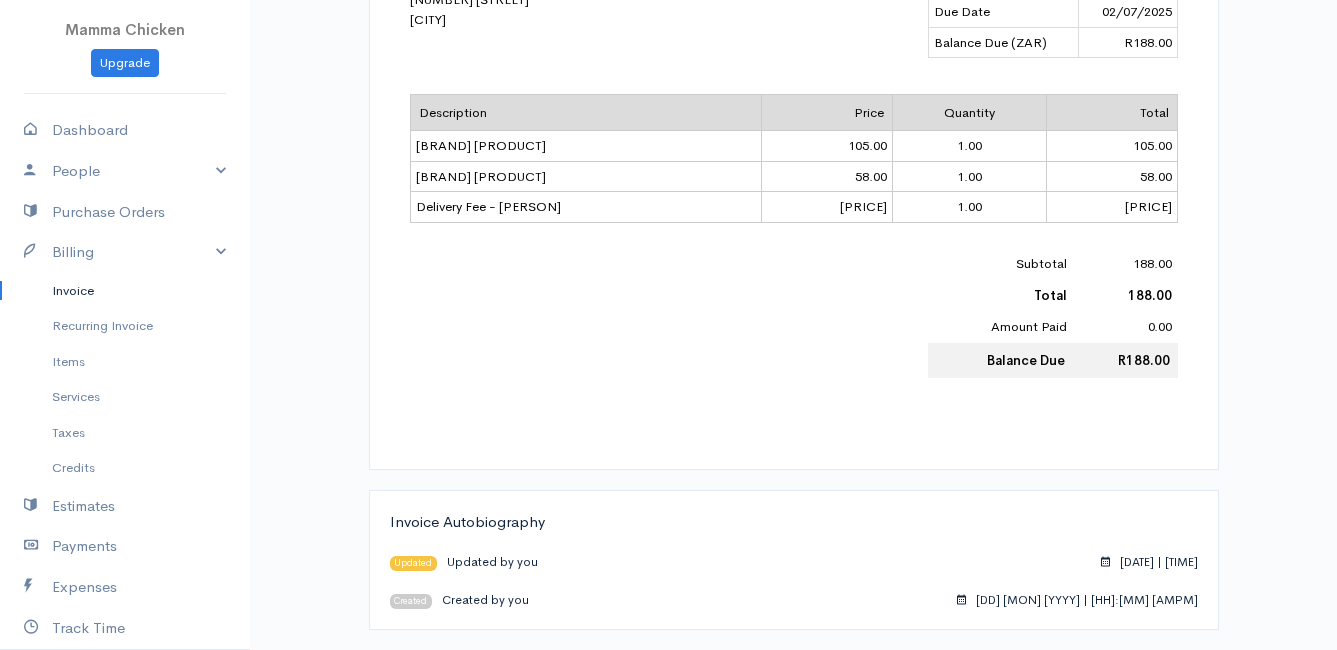 scroll, scrollTop: 0, scrollLeft: 0, axis: both 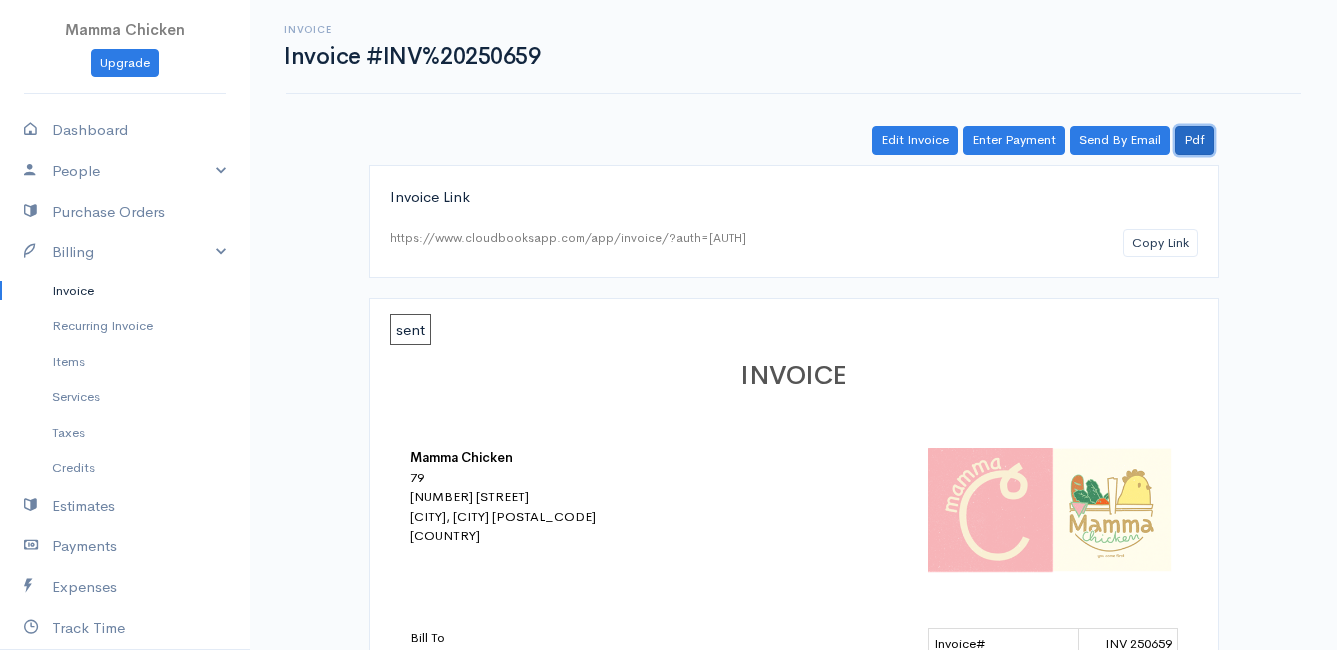 click on "Pdf" at bounding box center [1194, 140] 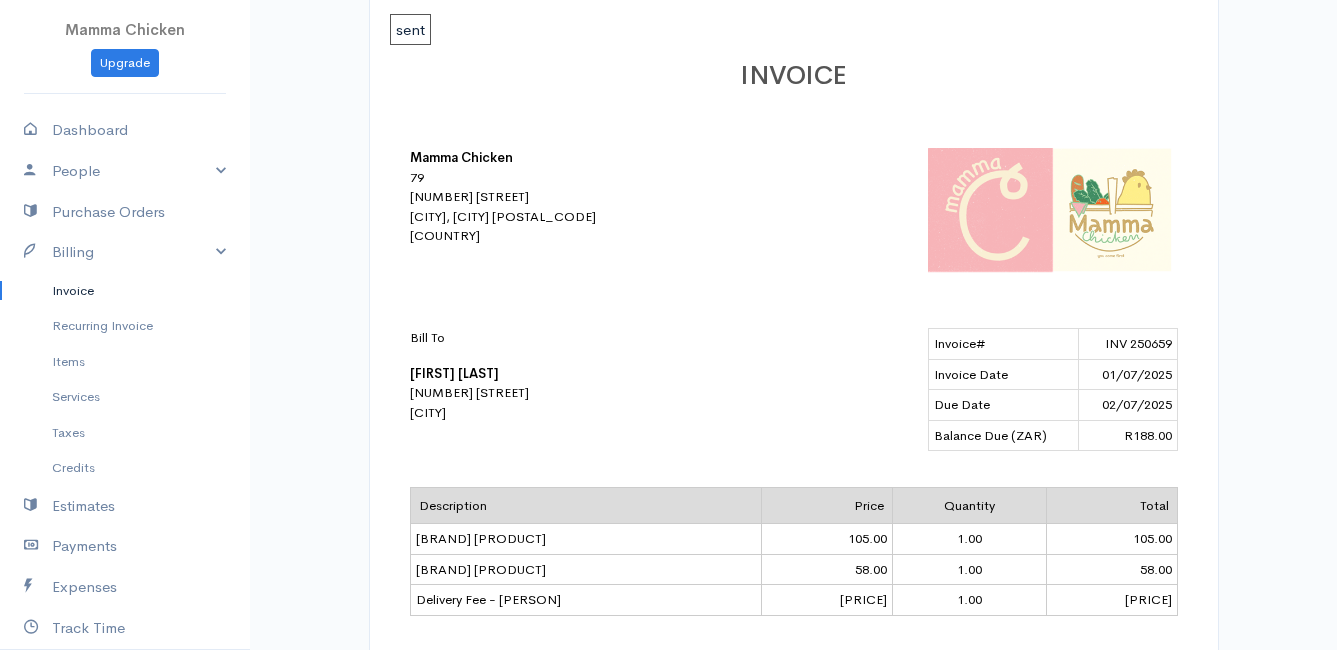 scroll, scrollTop: 0, scrollLeft: 0, axis: both 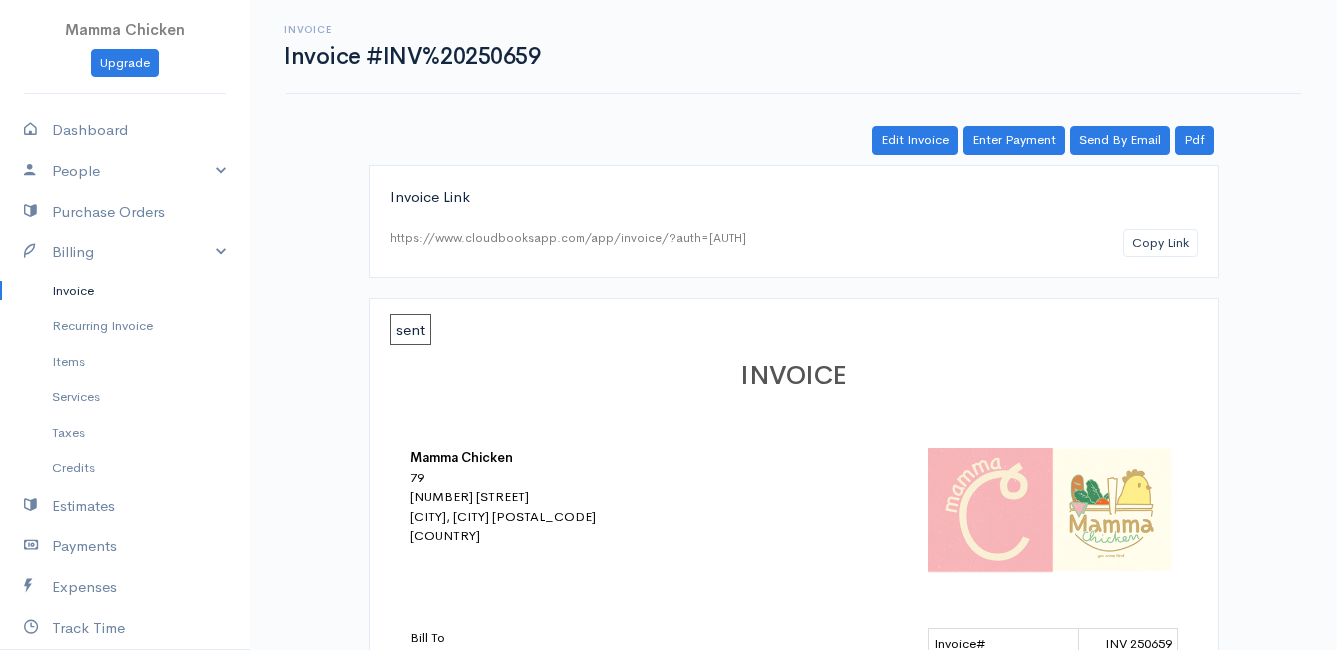 click on "Invoice" at bounding box center (125, 291) 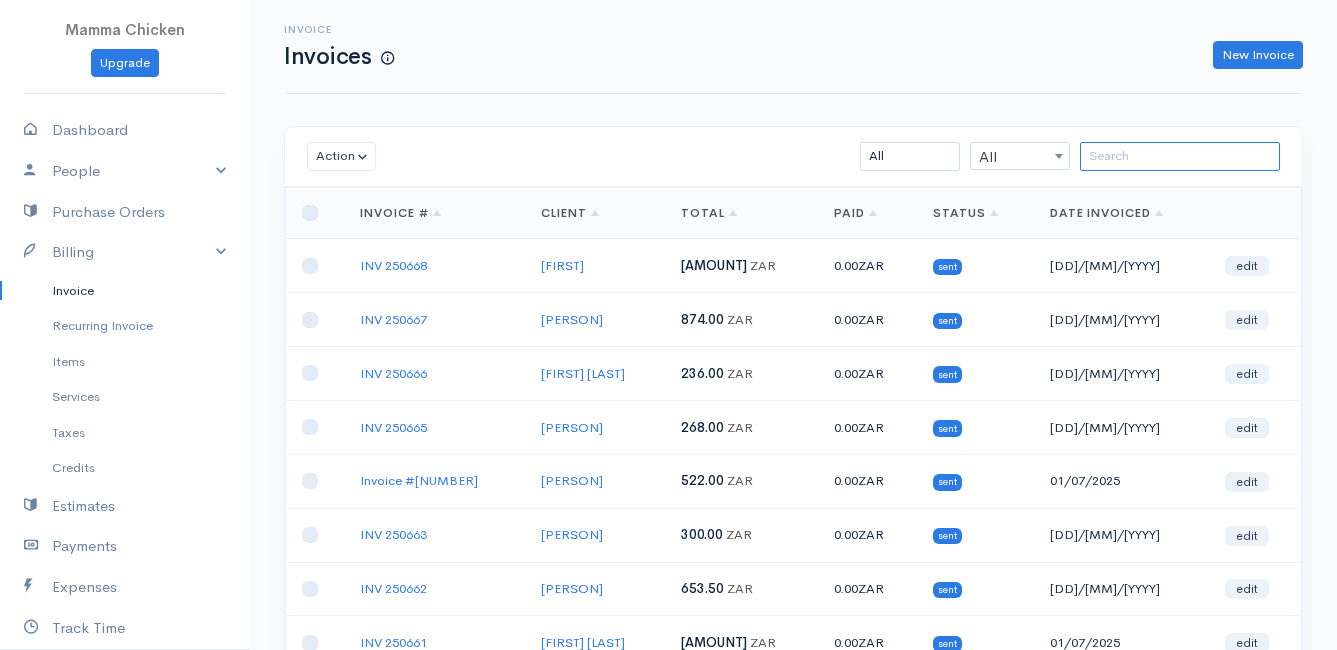 click at bounding box center [1180, 156] 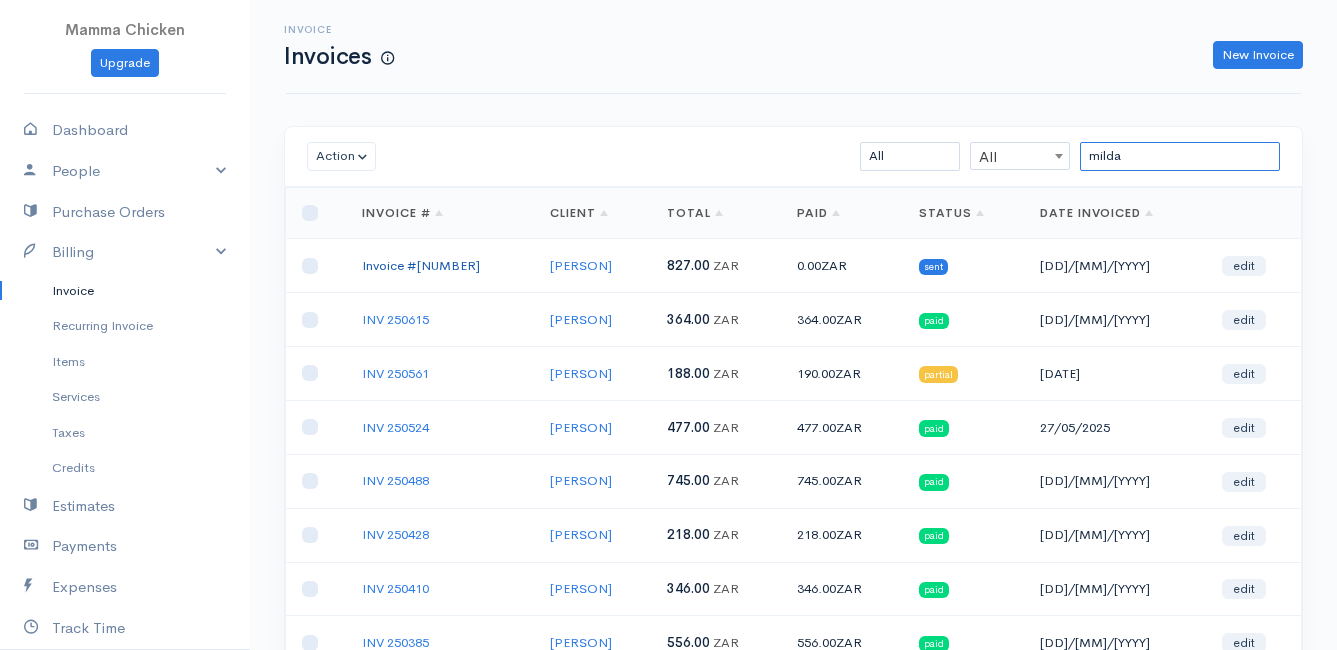 type on "milda" 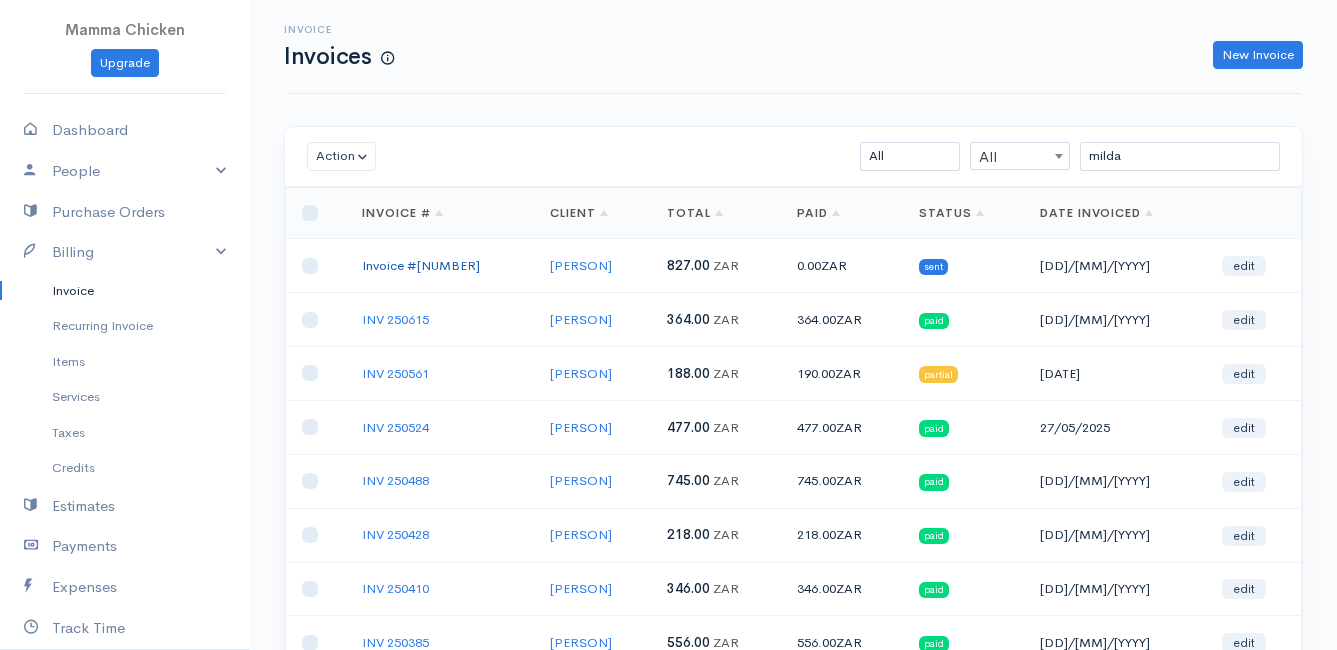 click on "Invoice #[NUMBER]" at bounding box center (421, 265) 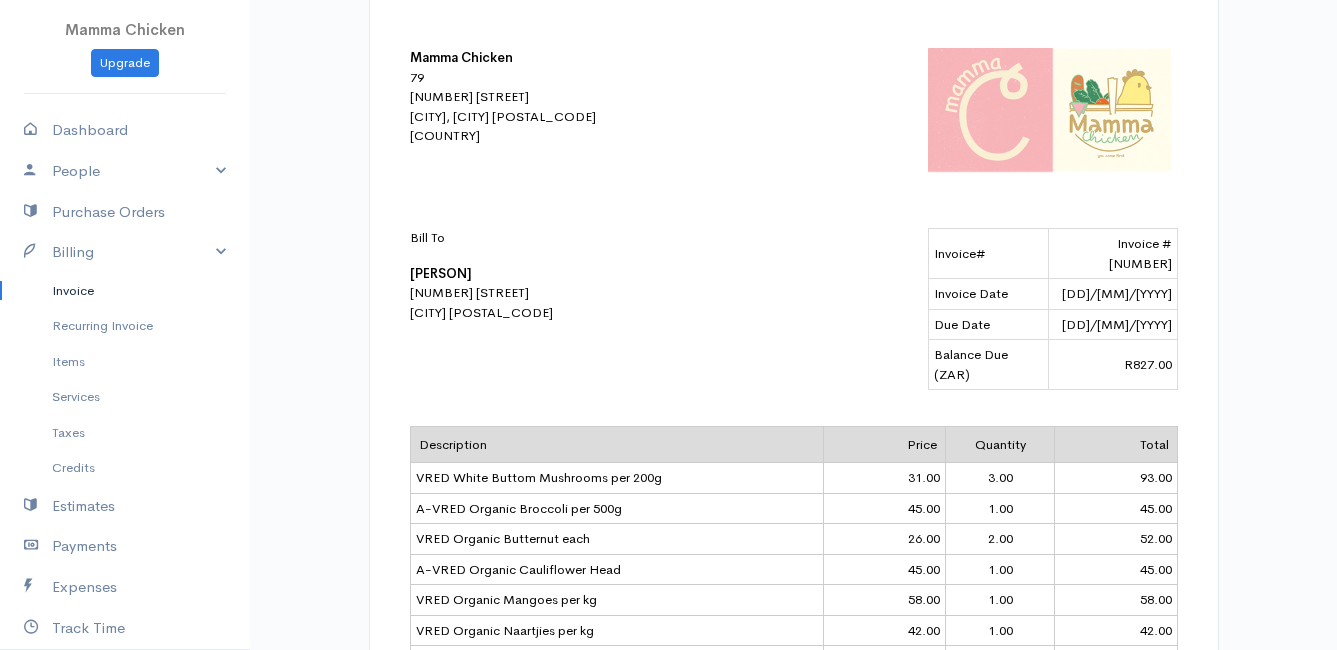 scroll, scrollTop: 0, scrollLeft: 0, axis: both 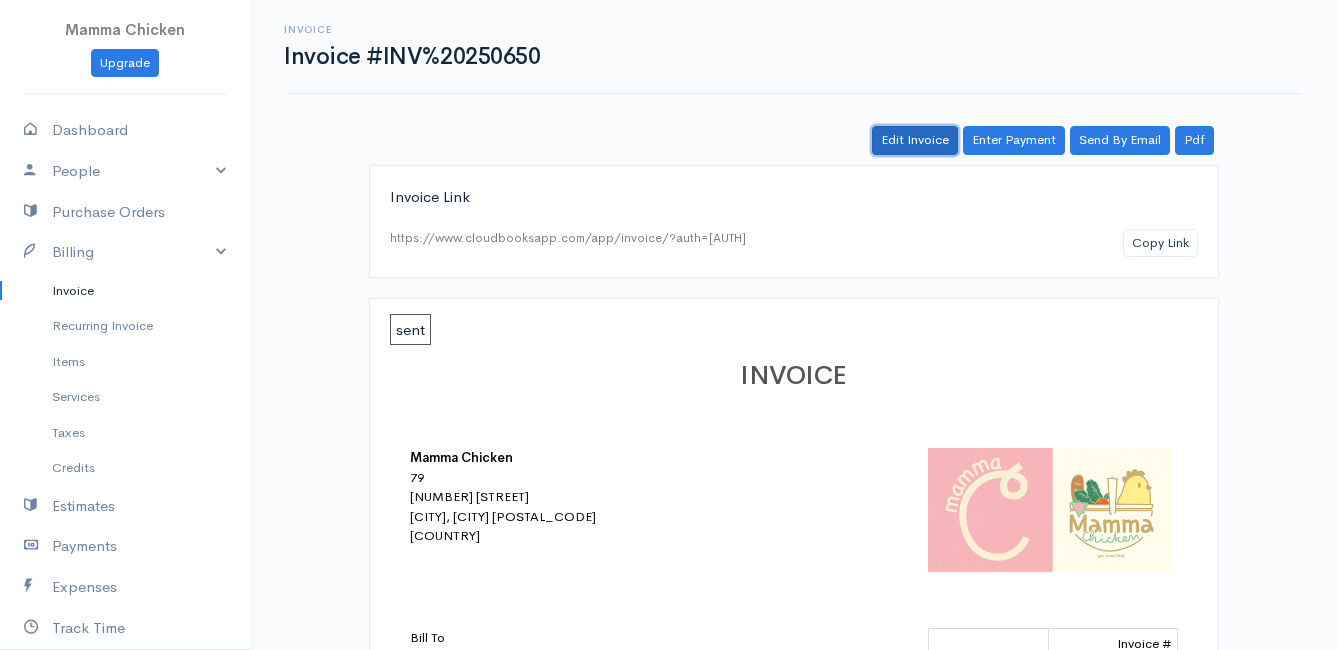 click on "Edit Invoice" at bounding box center (915, 140) 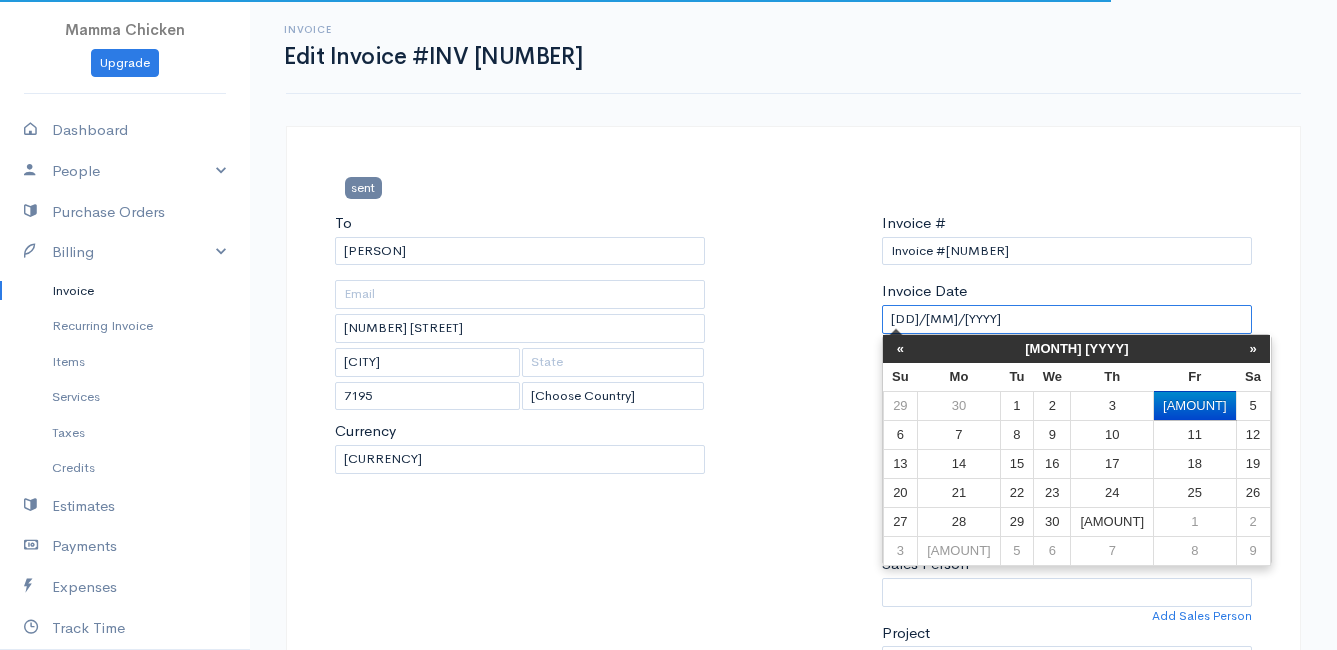 click on "[DD]/[MM]/[YYYY]" at bounding box center [1067, 319] 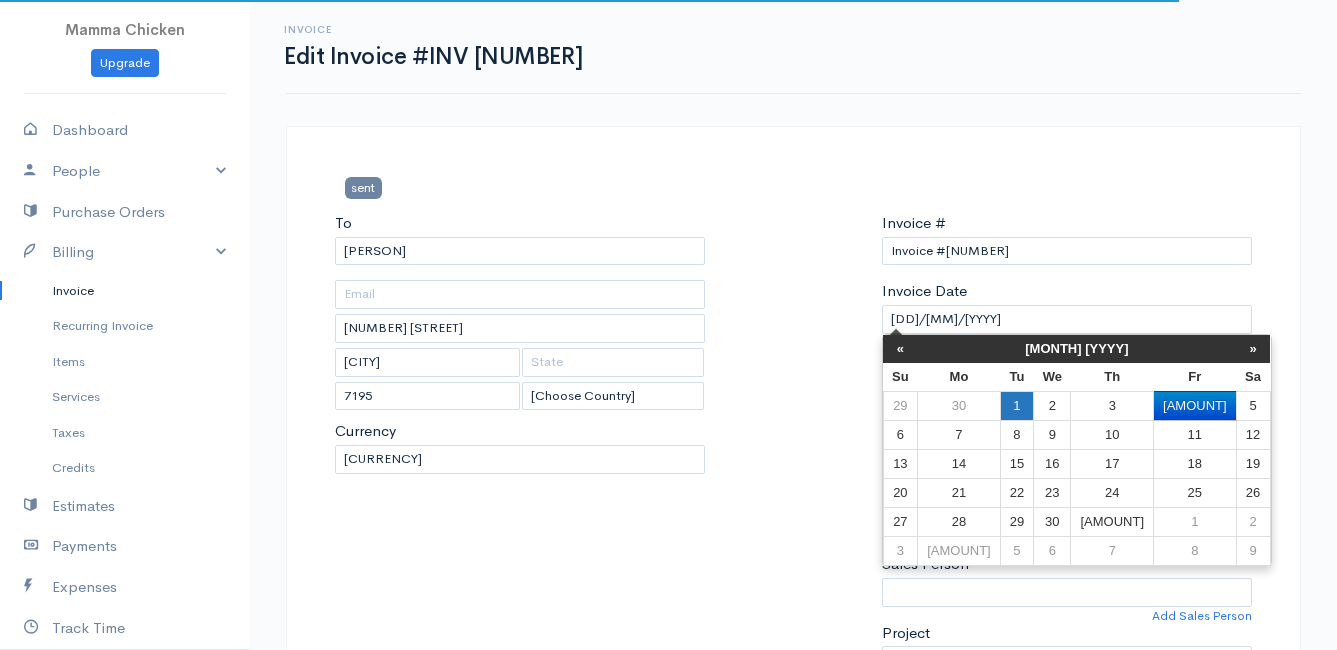 click on "1" at bounding box center (1016, 405) 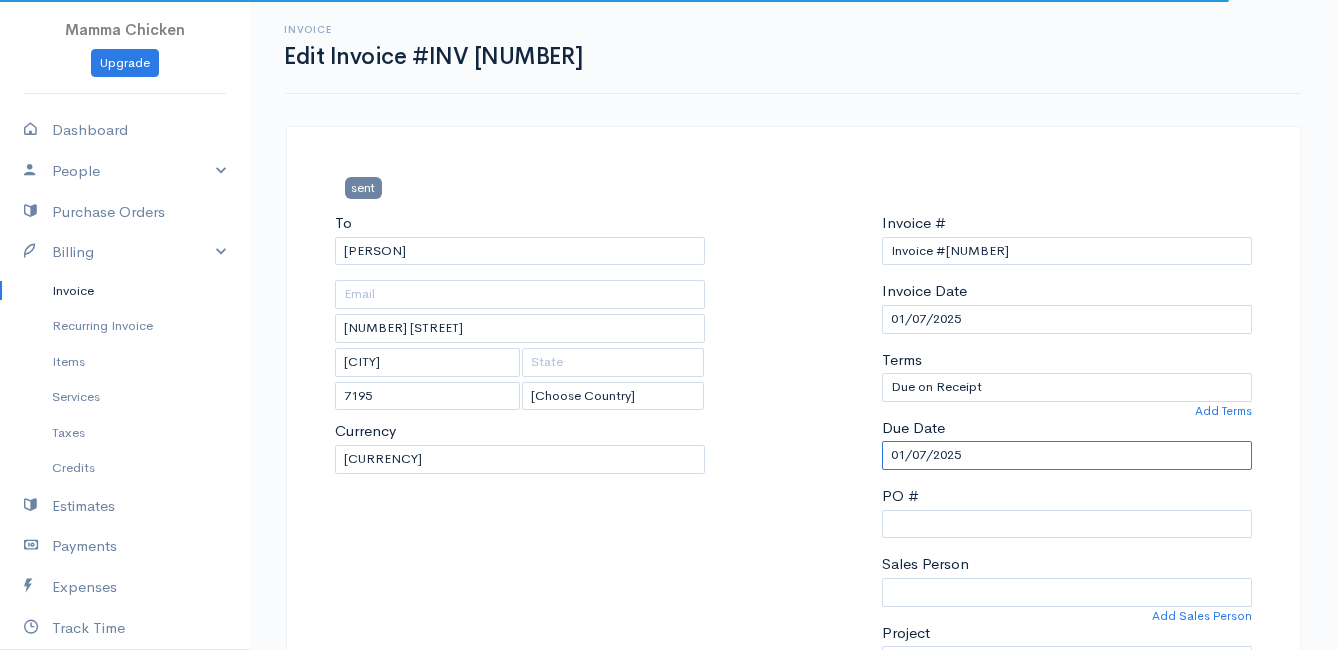 click on "01/07/2025" at bounding box center [1067, 455] 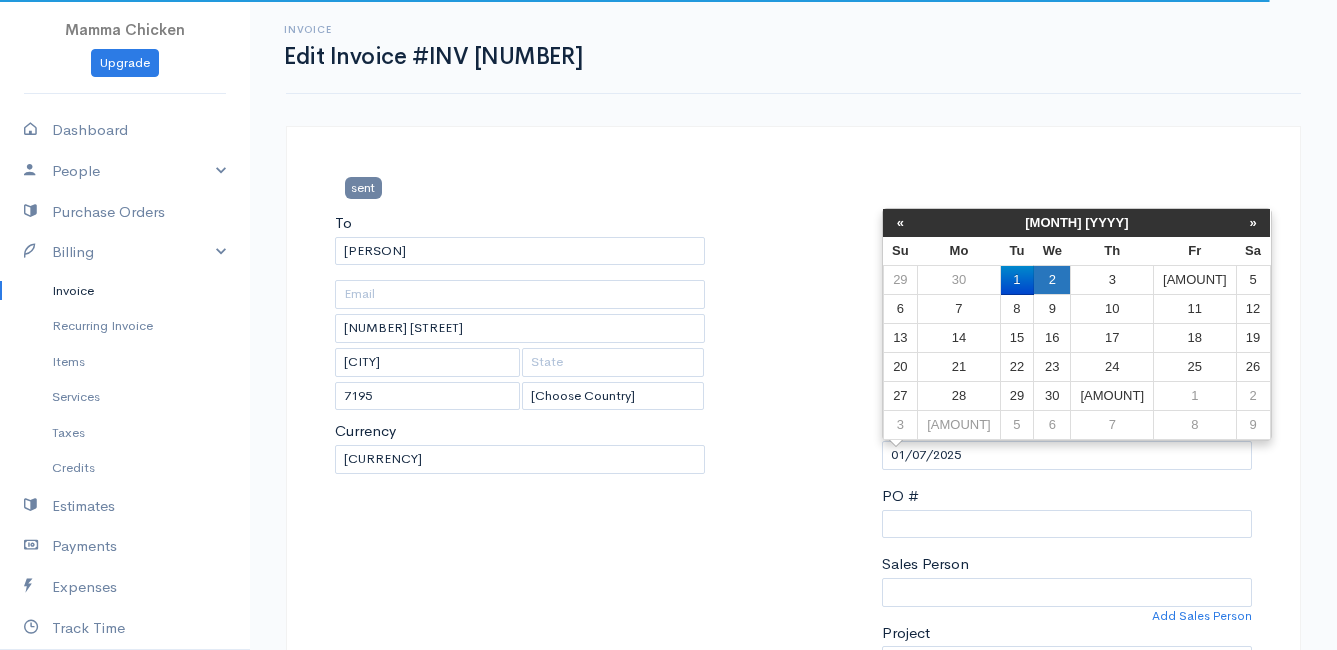 click on "2" at bounding box center [1052, 280] 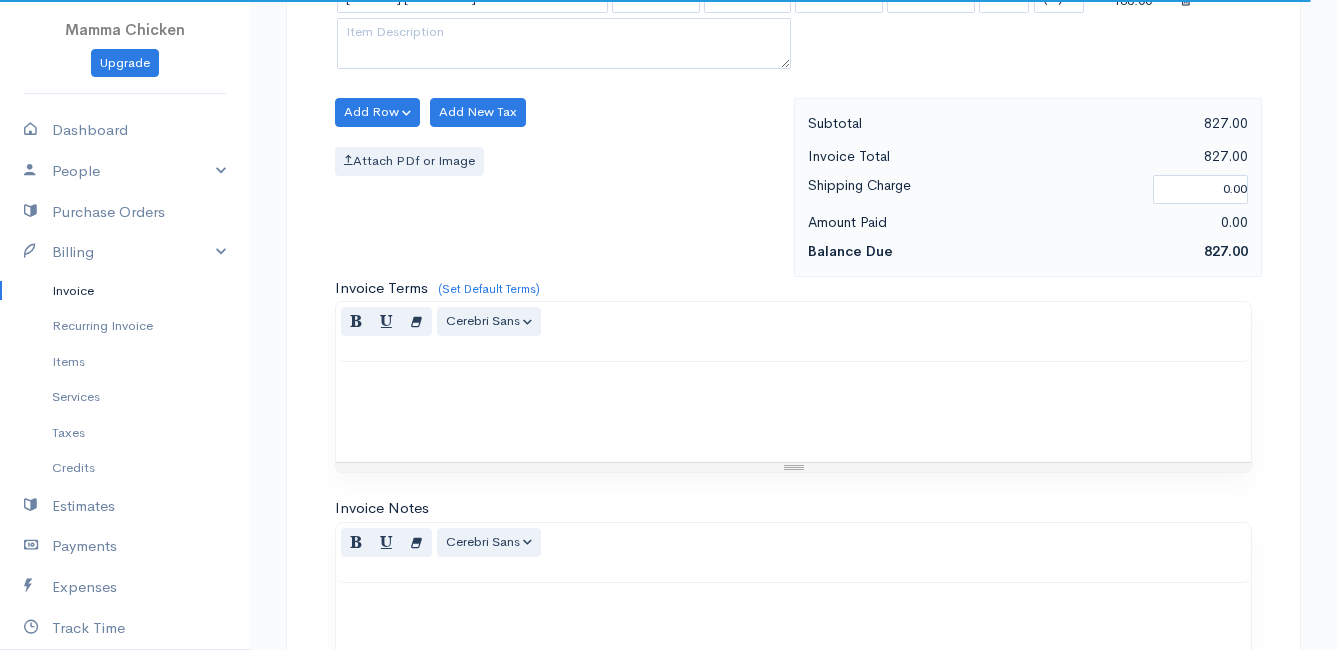 scroll, scrollTop: 2619, scrollLeft: 0, axis: vertical 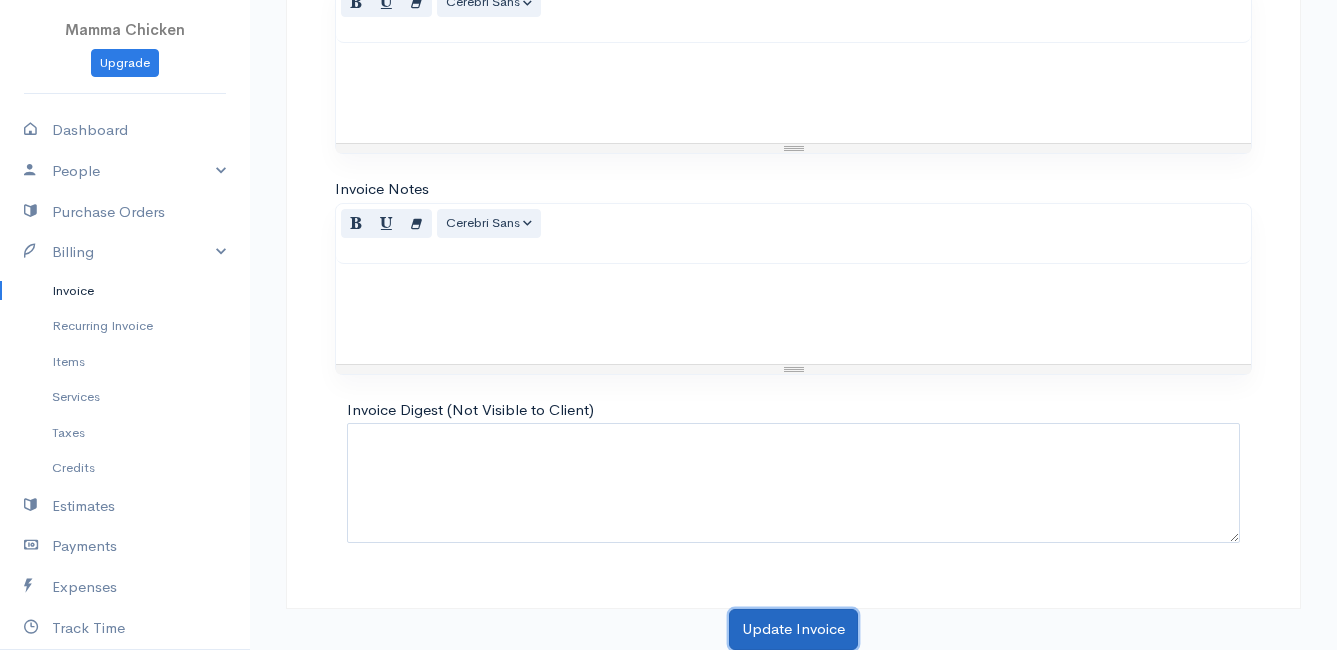 click on "Update Invoice" at bounding box center [793, 629] 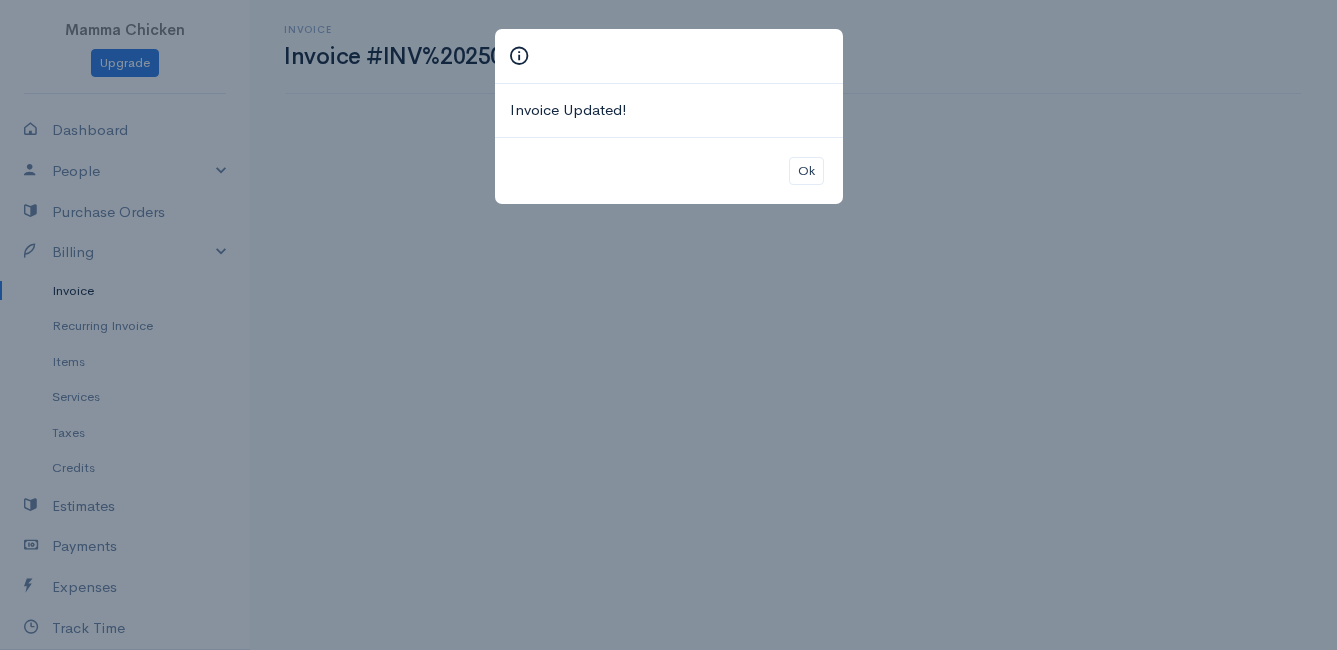 scroll, scrollTop: 0, scrollLeft: 0, axis: both 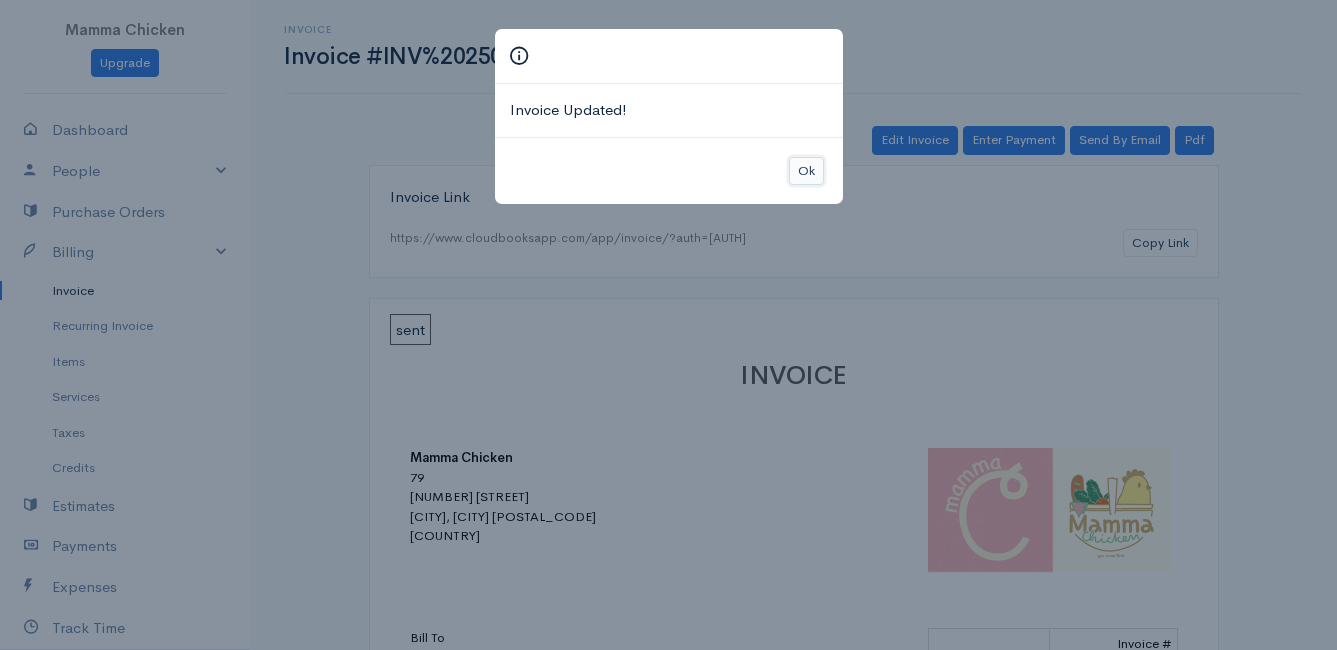 click on "Ok" at bounding box center [806, 171] 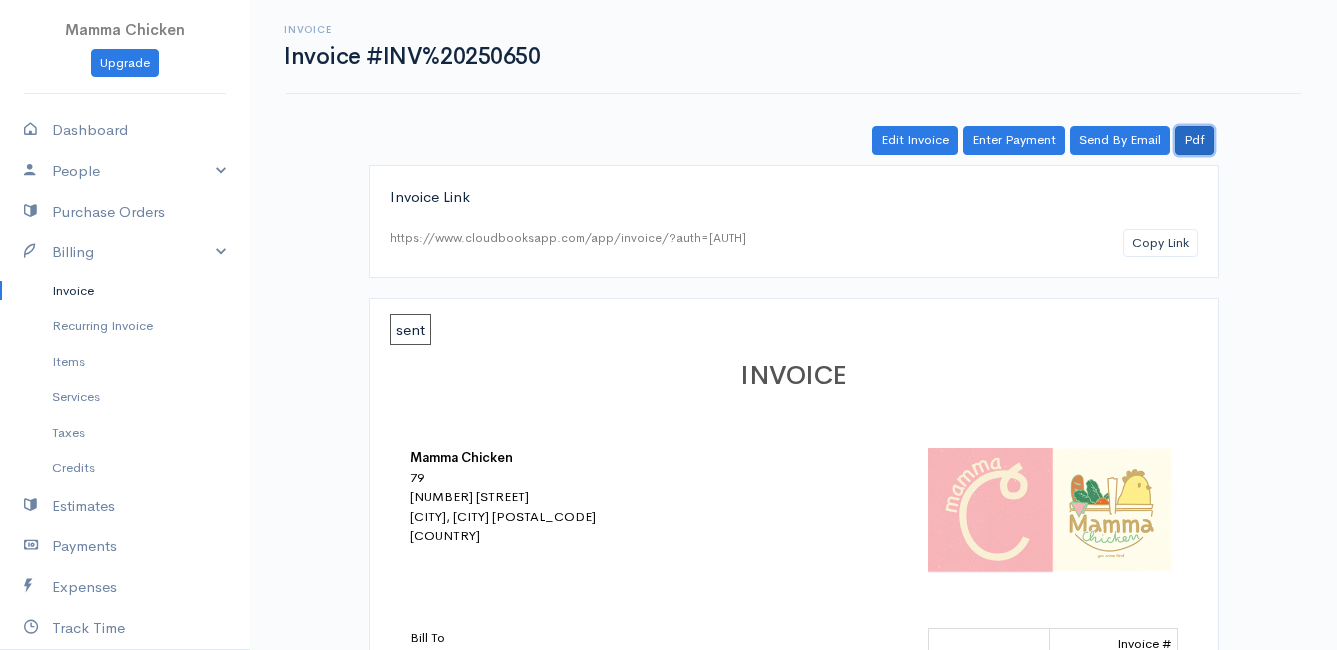 click on "Pdf" at bounding box center [1194, 140] 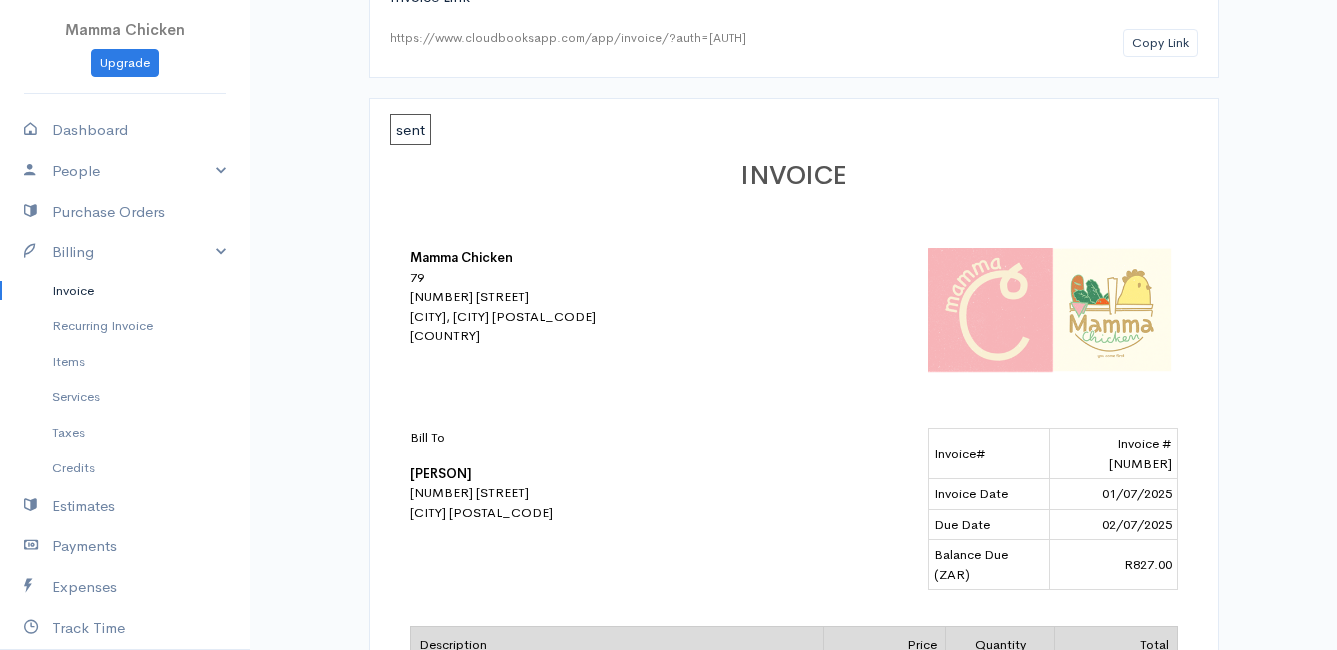 scroll, scrollTop: 500, scrollLeft: 0, axis: vertical 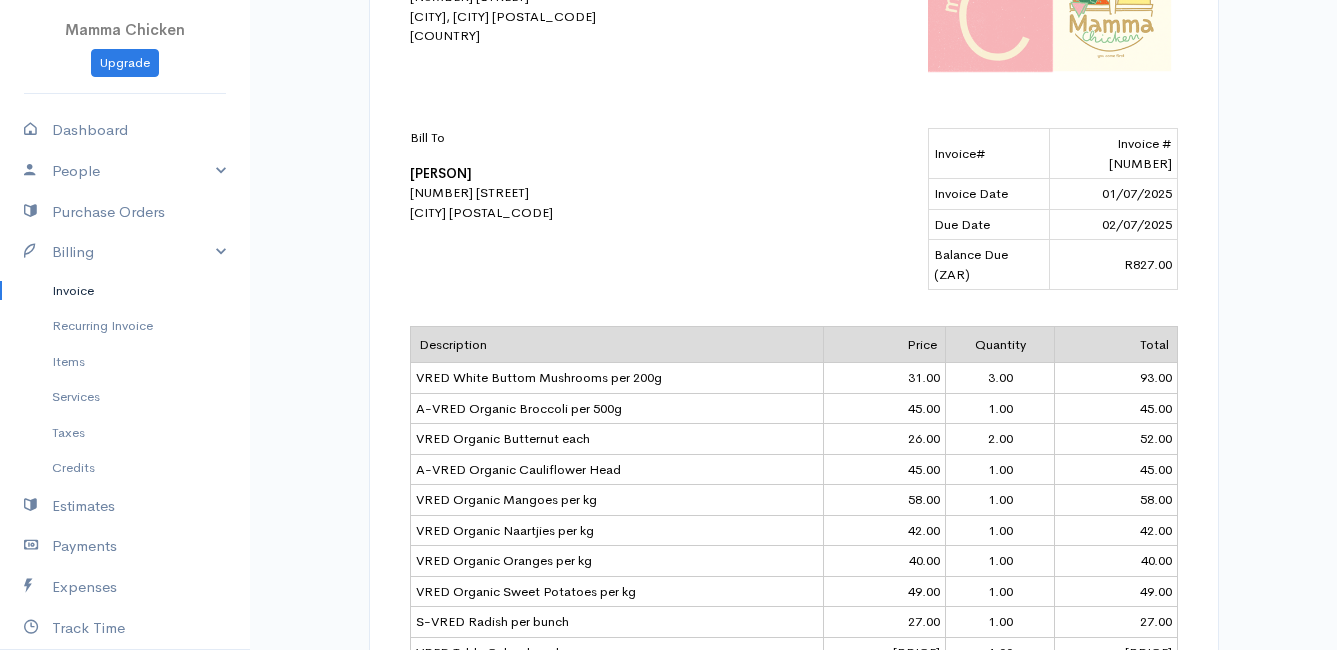 click on "Invoice" at bounding box center (125, 291) 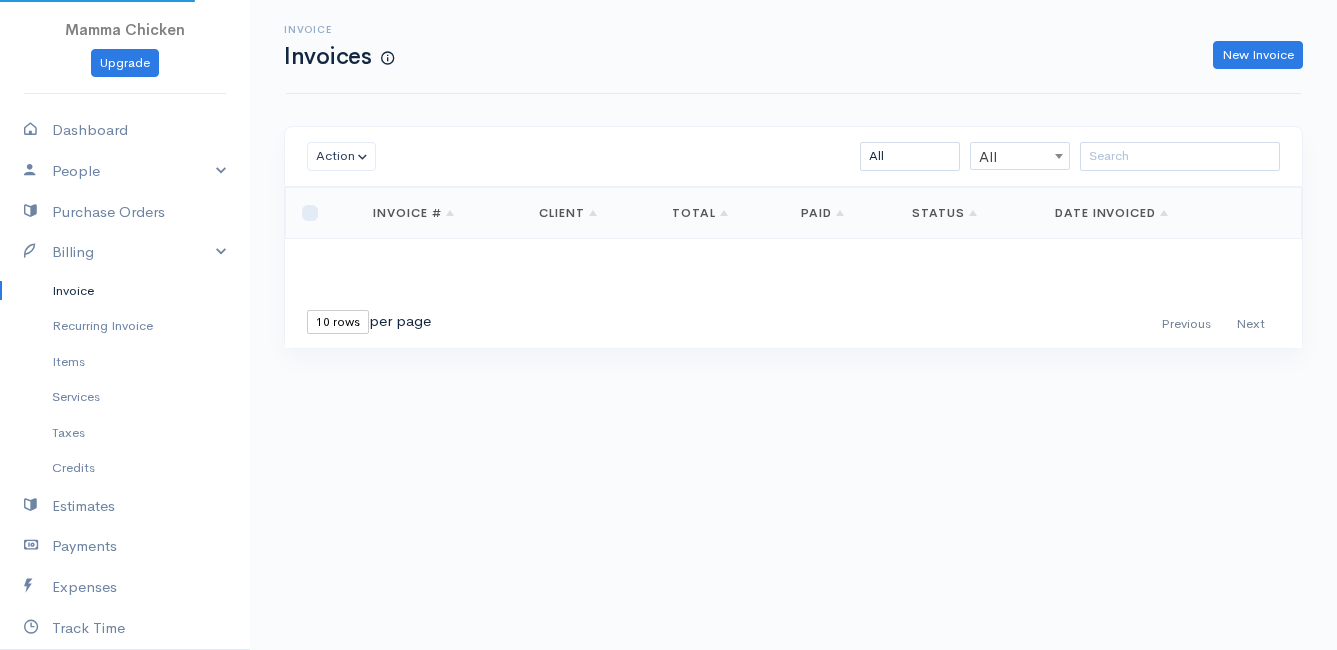scroll, scrollTop: 0, scrollLeft: 0, axis: both 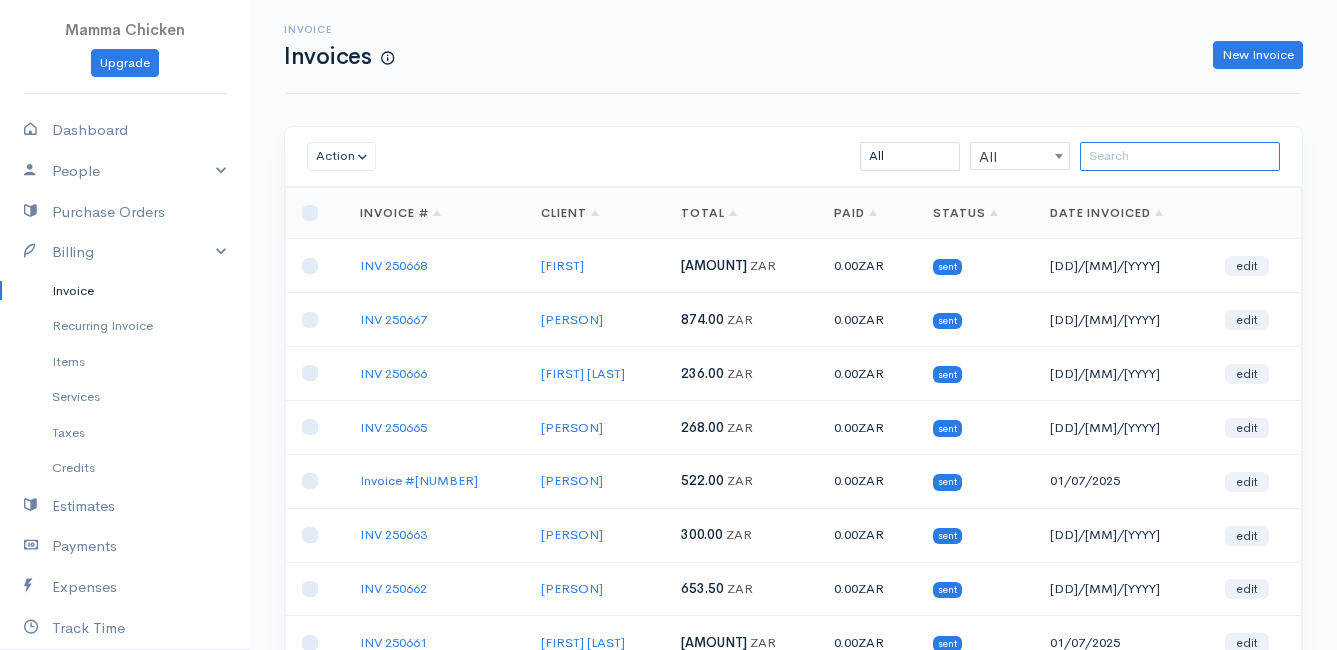 click at bounding box center [1180, 156] 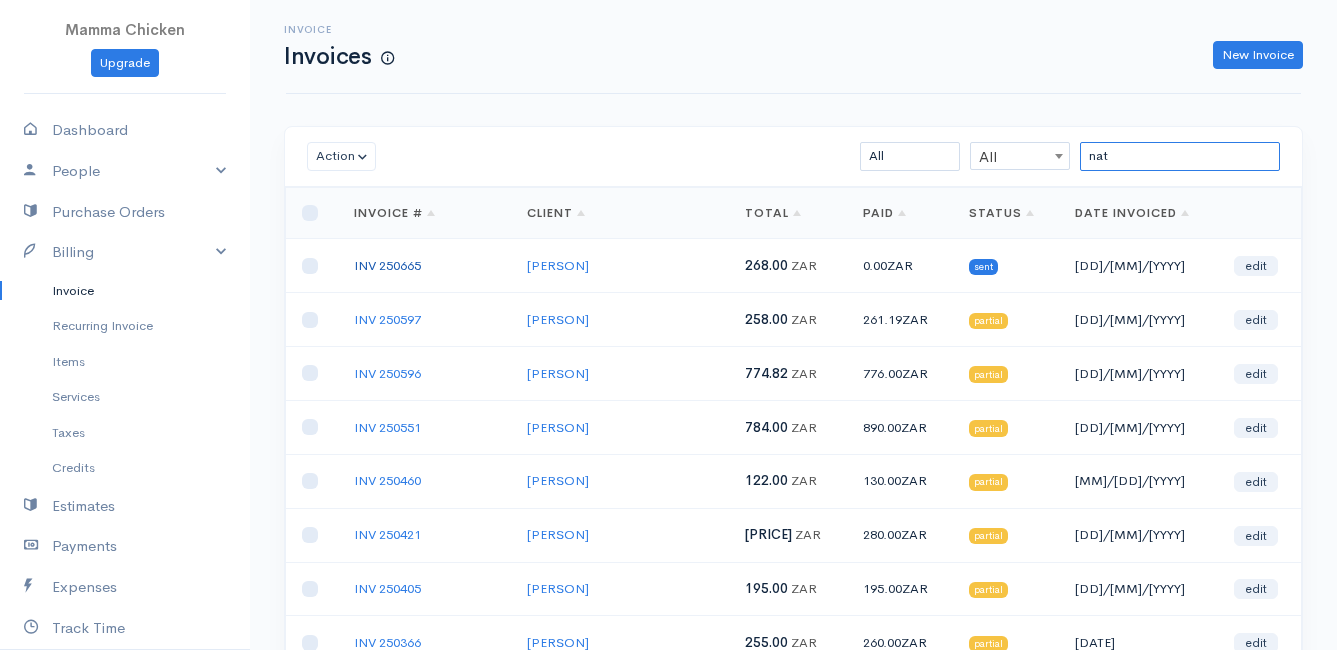 type on "nat" 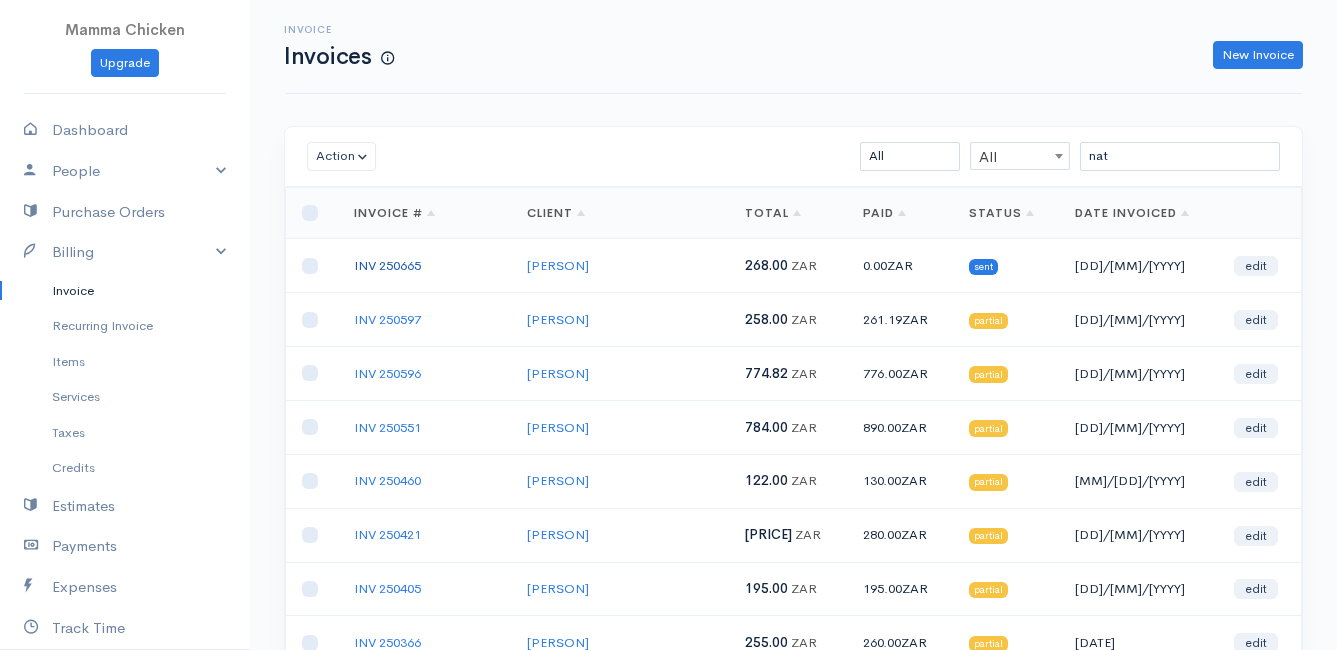 click on "INV 250665" at bounding box center (387, 265) 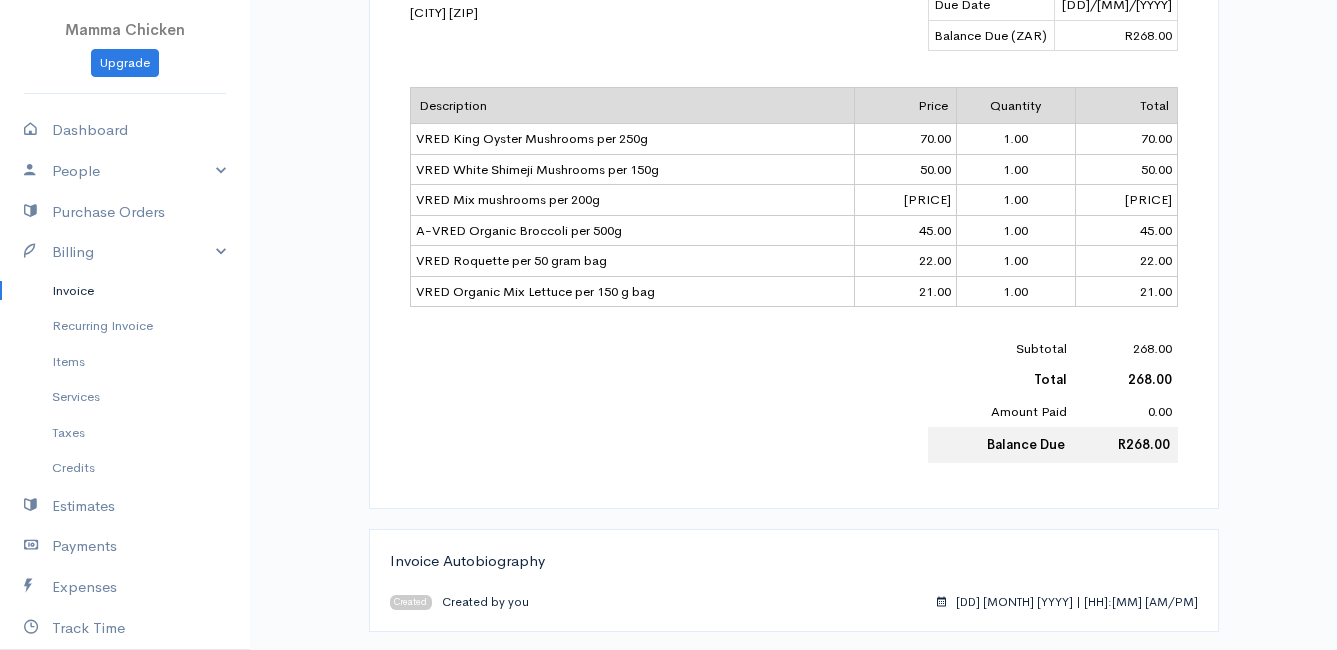 scroll, scrollTop: 0, scrollLeft: 0, axis: both 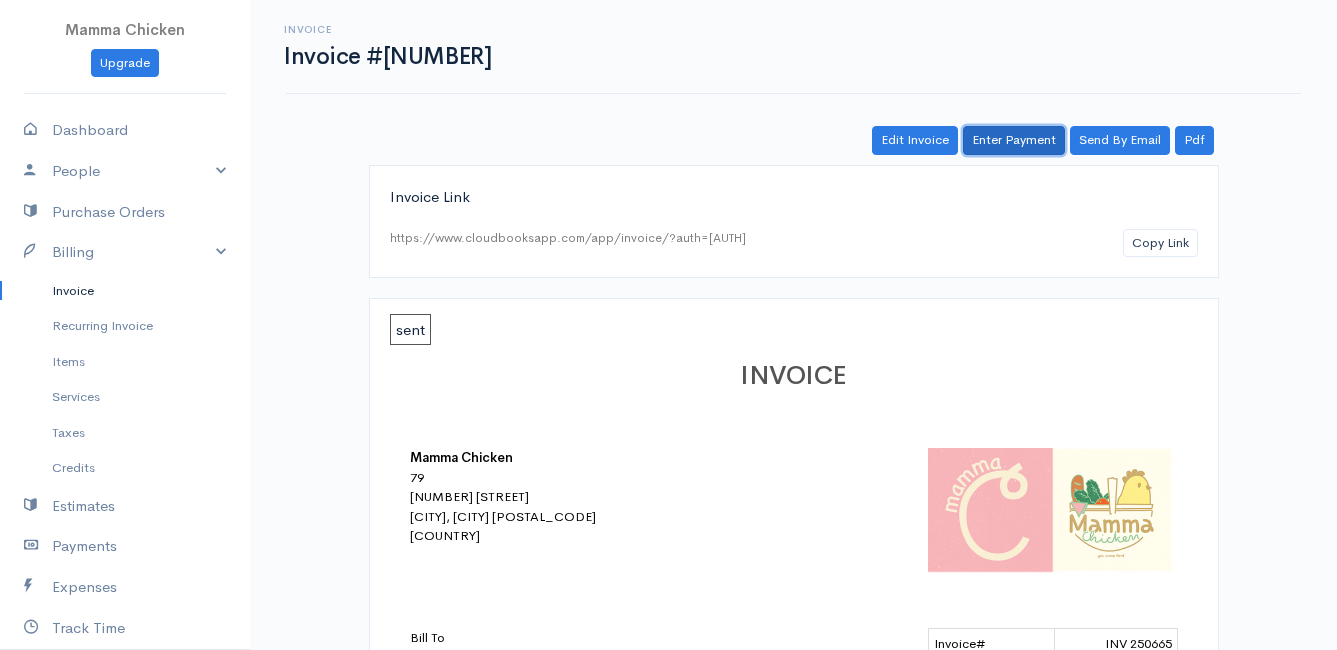 click on "Enter Payment" at bounding box center [1014, 140] 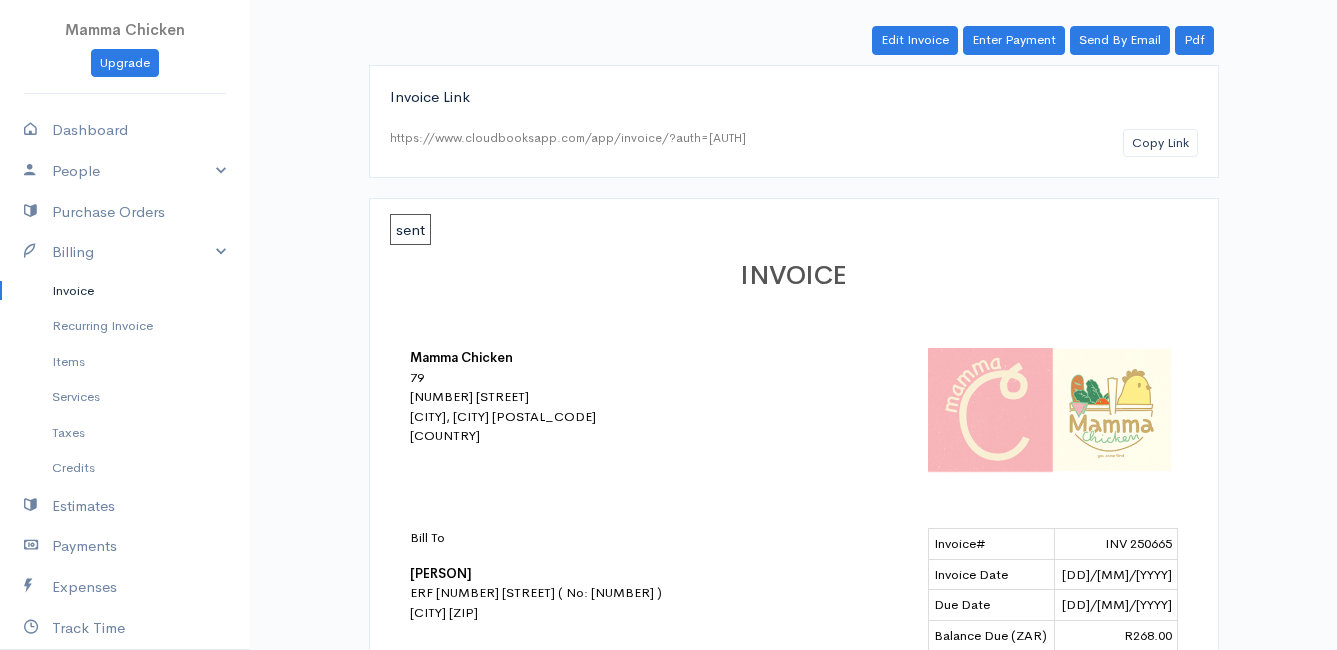 scroll, scrollTop: 0, scrollLeft: 0, axis: both 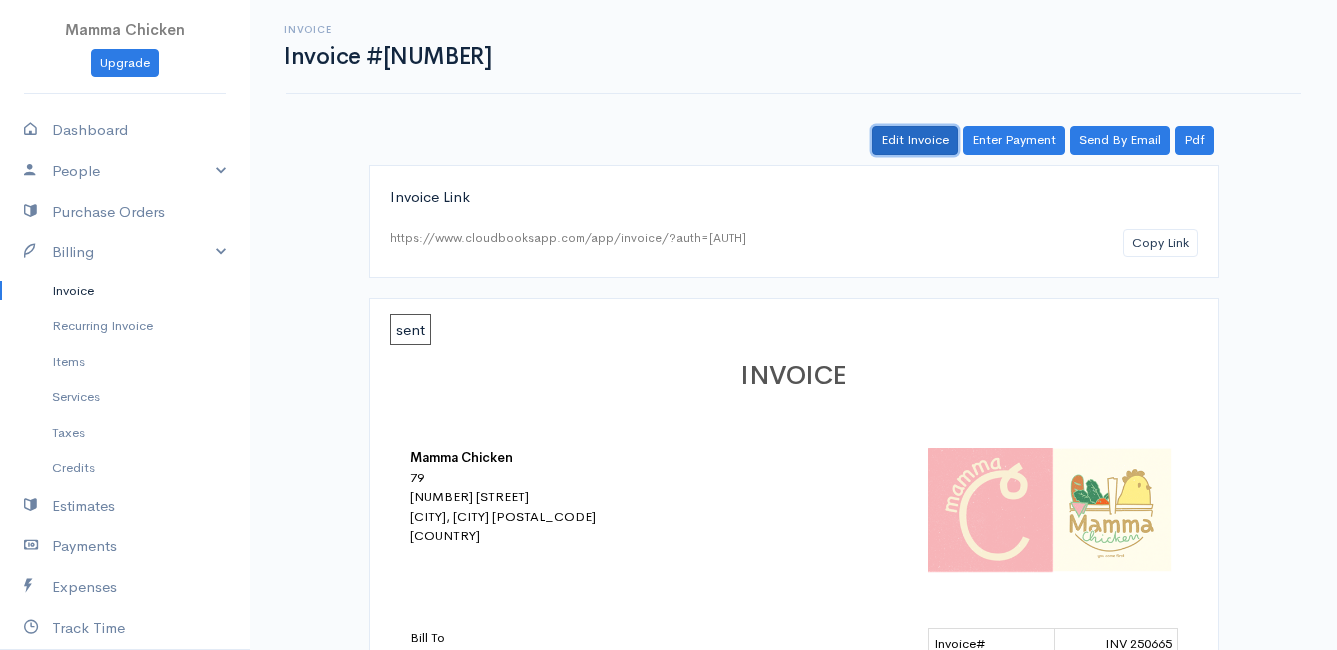 click on "Edit Invoice" at bounding box center (915, 140) 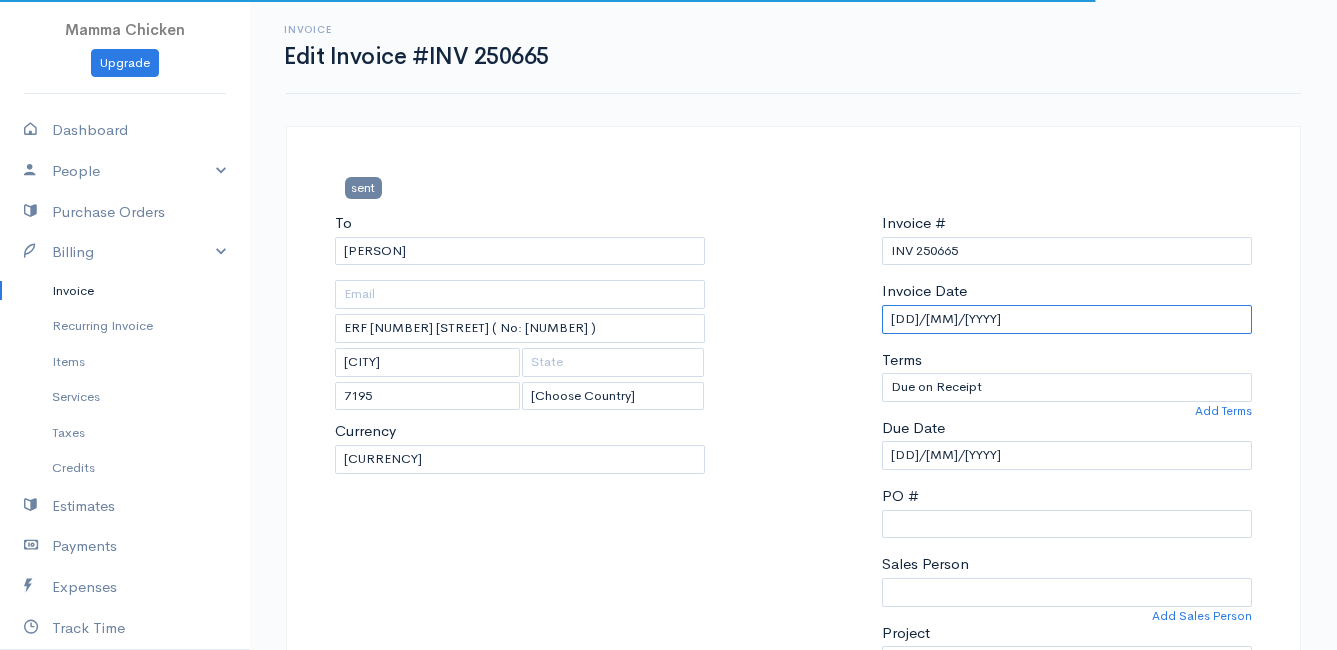 click on "[DD]/[MM]/[YYYY]" at bounding box center [1067, 319] 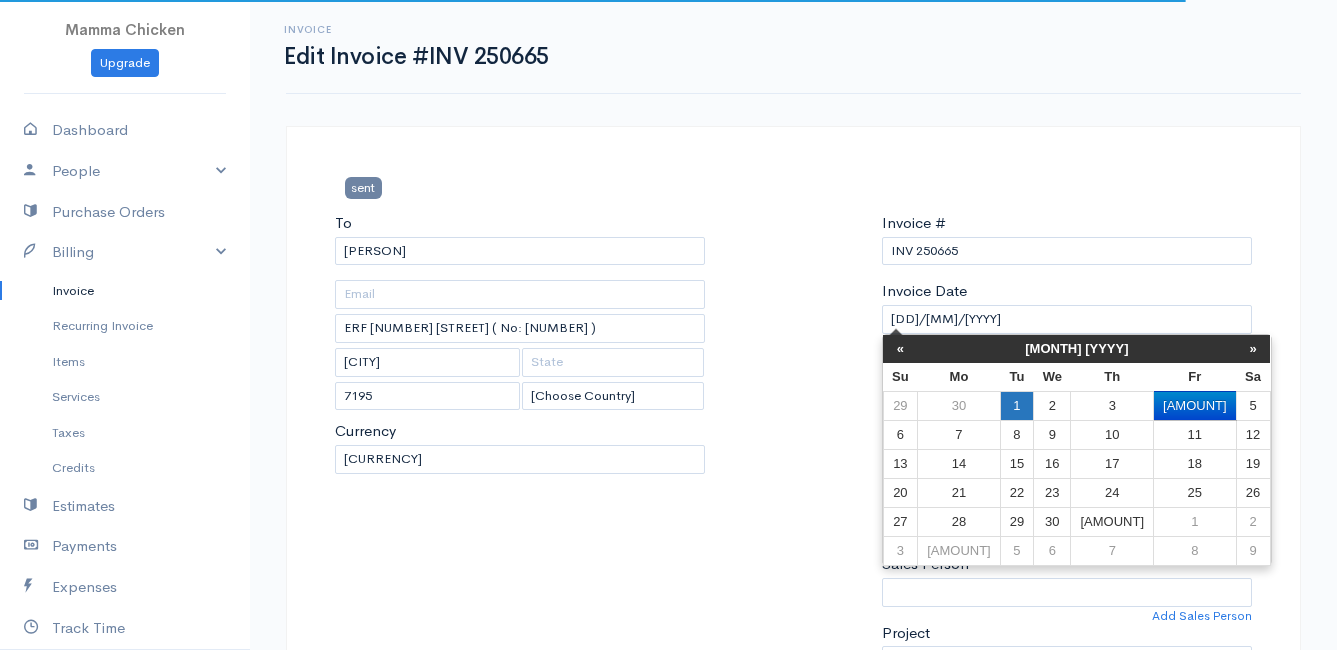 click on "1" at bounding box center (1016, 405) 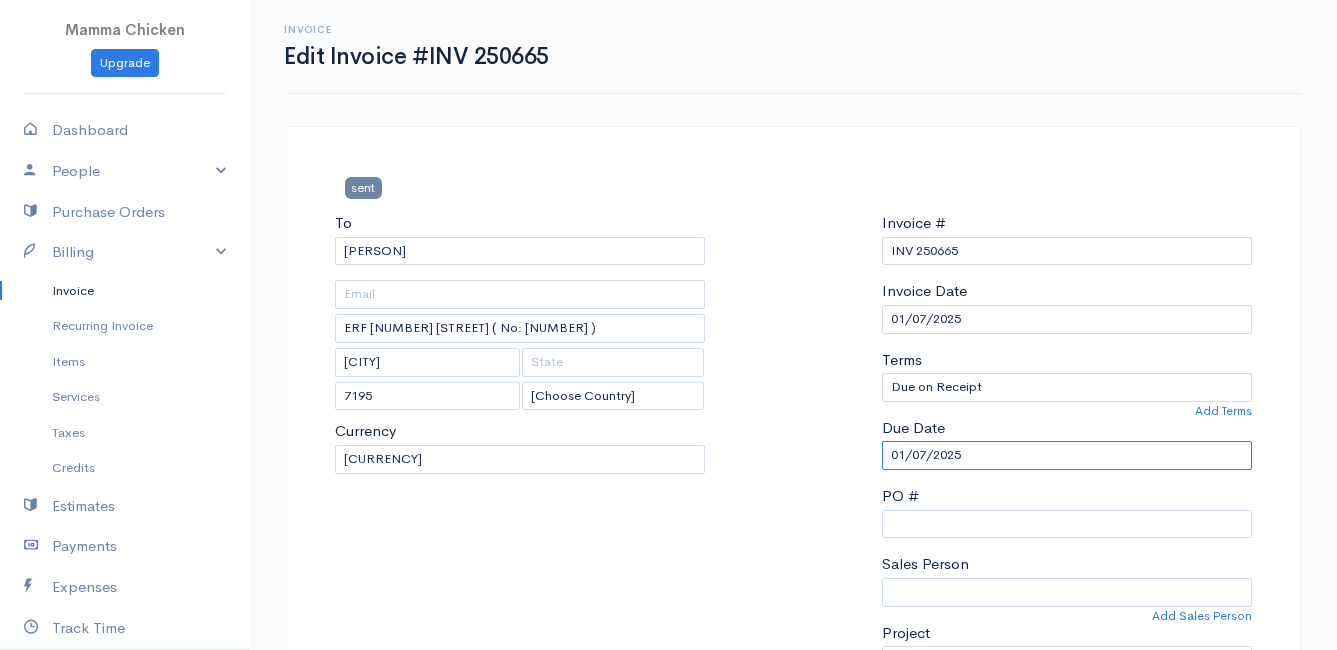 click on "01/07/2025" at bounding box center (1067, 455) 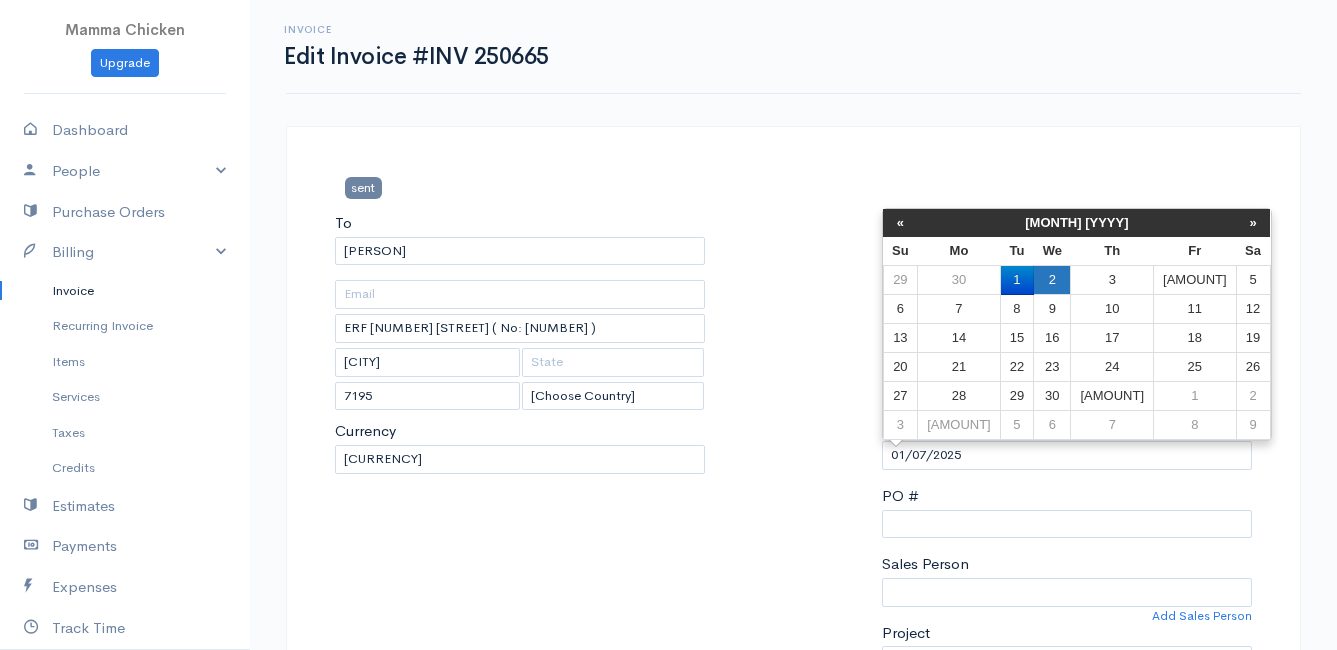 click on "2" at bounding box center (1052, 280) 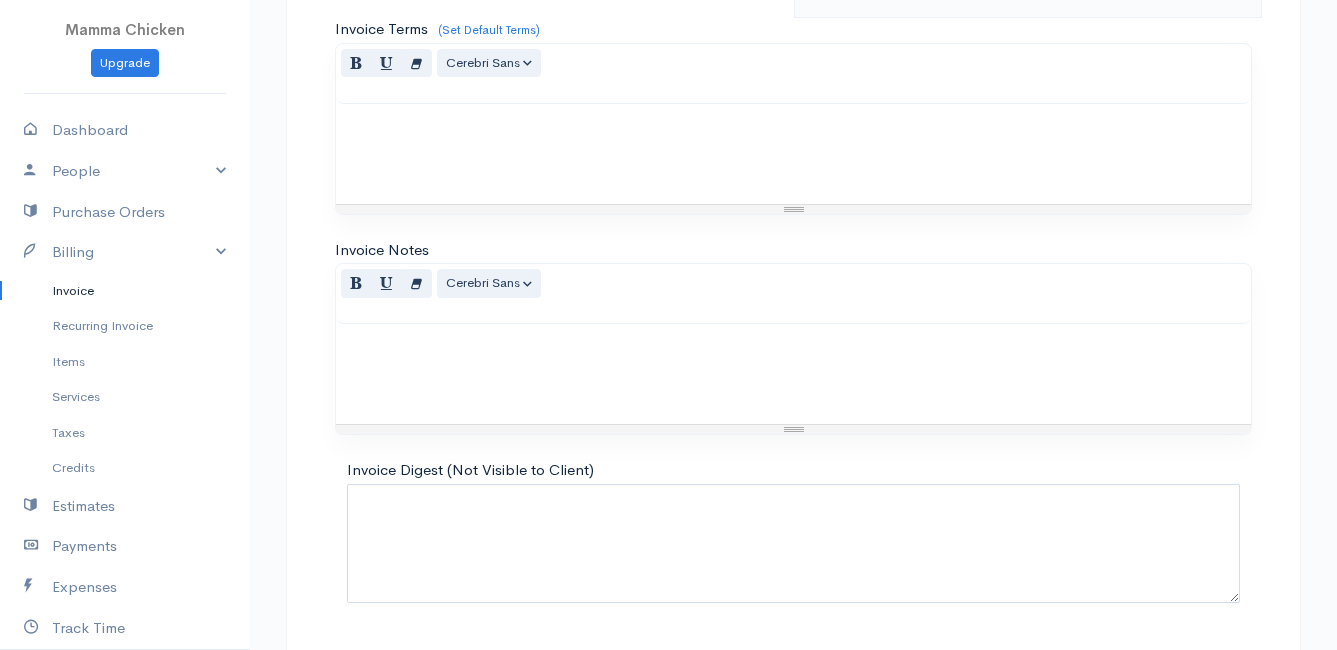 scroll, scrollTop: 1560, scrollLeft: 0, axis: vertical 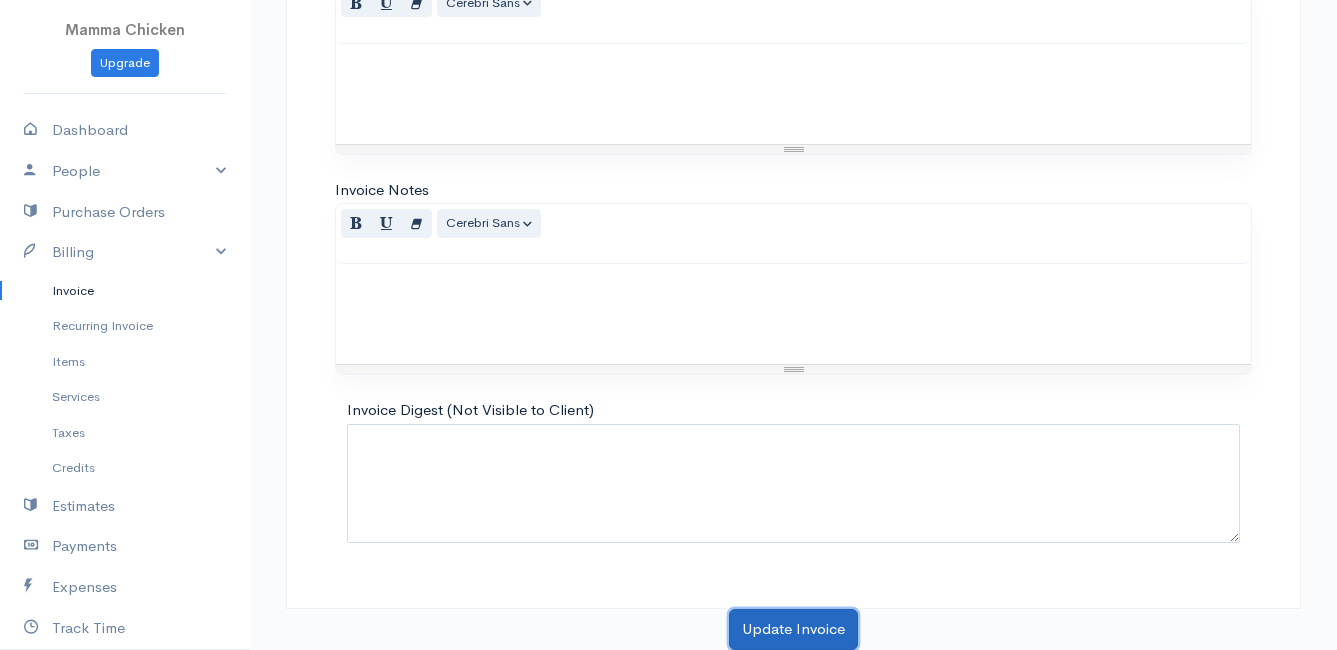 click on "Update Invoice" at bounding box center [793, 629] 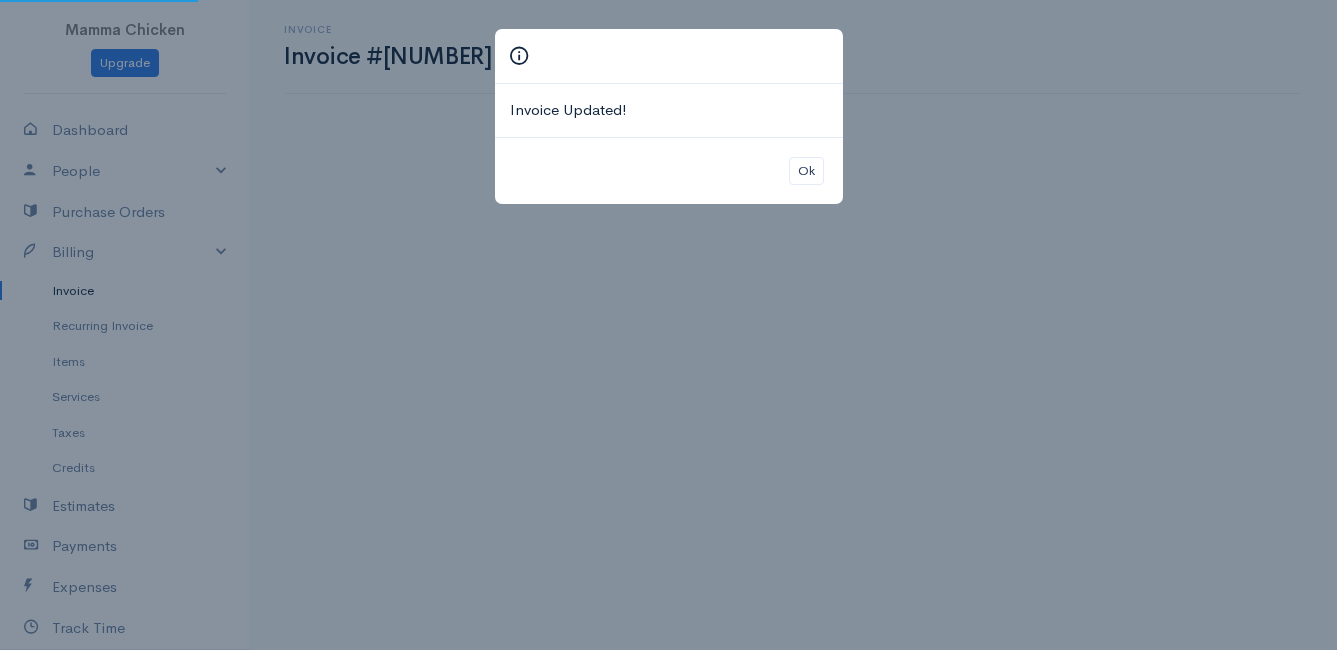 scroll, scrollTop: 0, scrollLeft: 0, axis: both 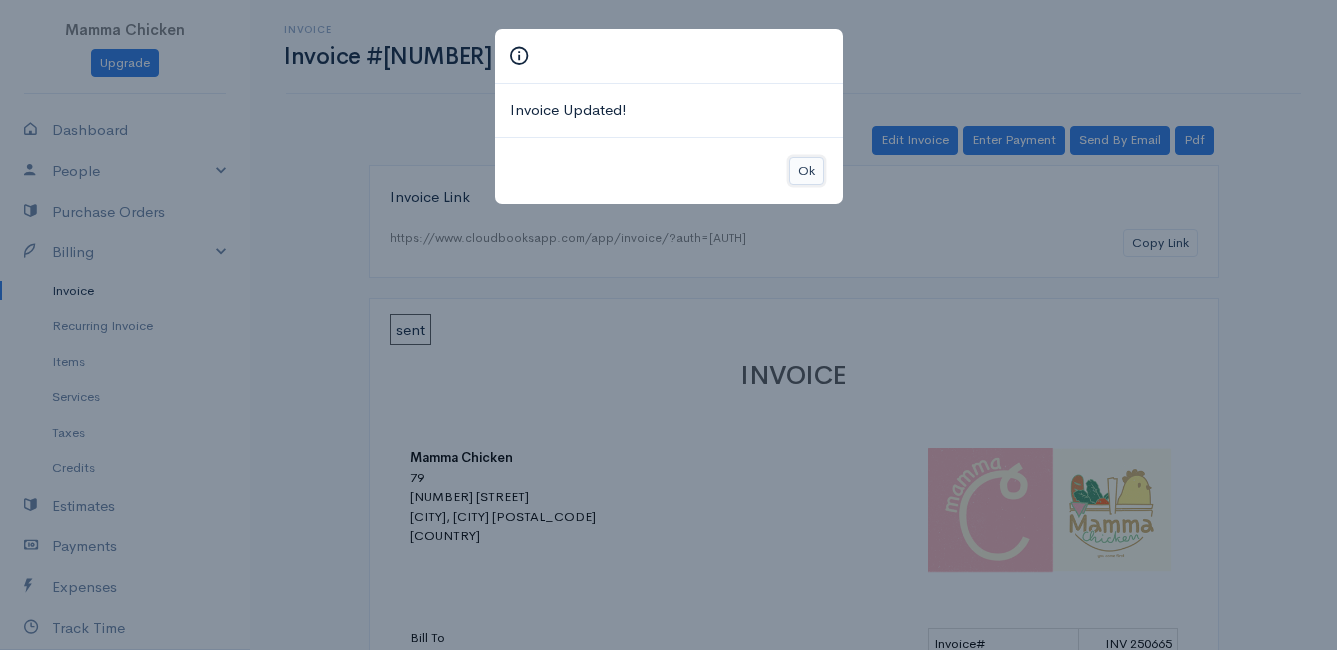 click on "Ok" at bounding box center [806, 171] 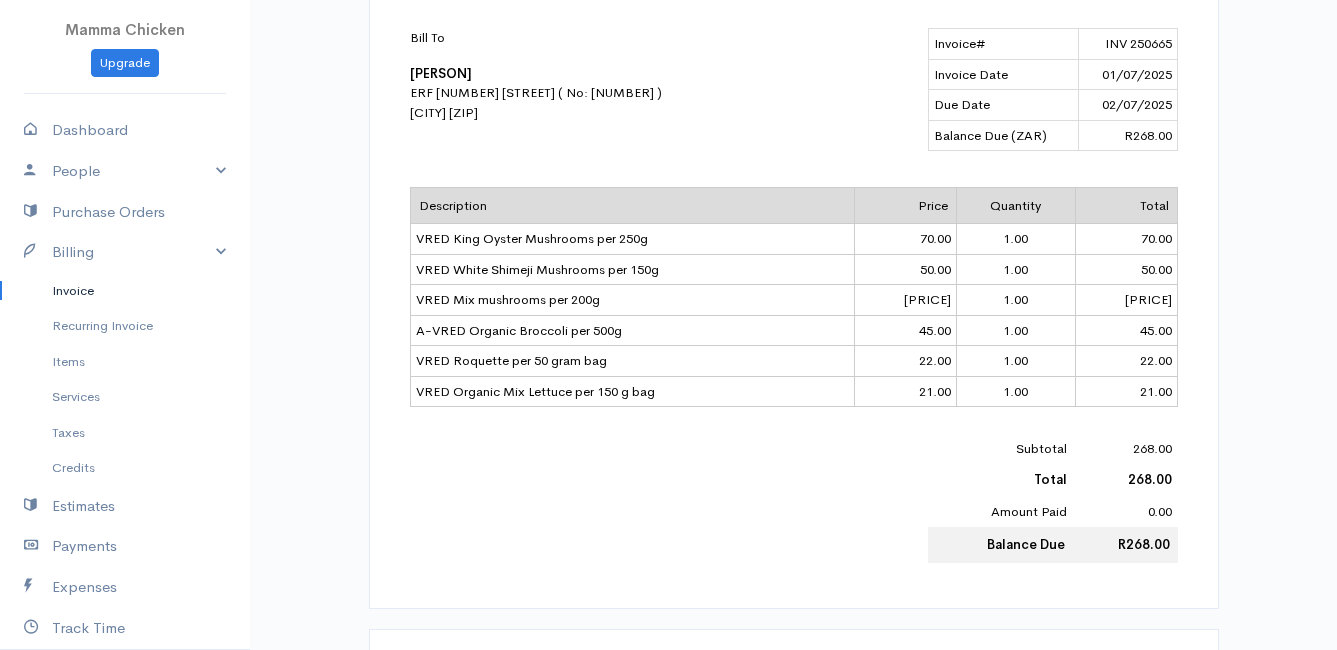 scroll, scrollTop: 0, scrollLeft: 0, axis: both 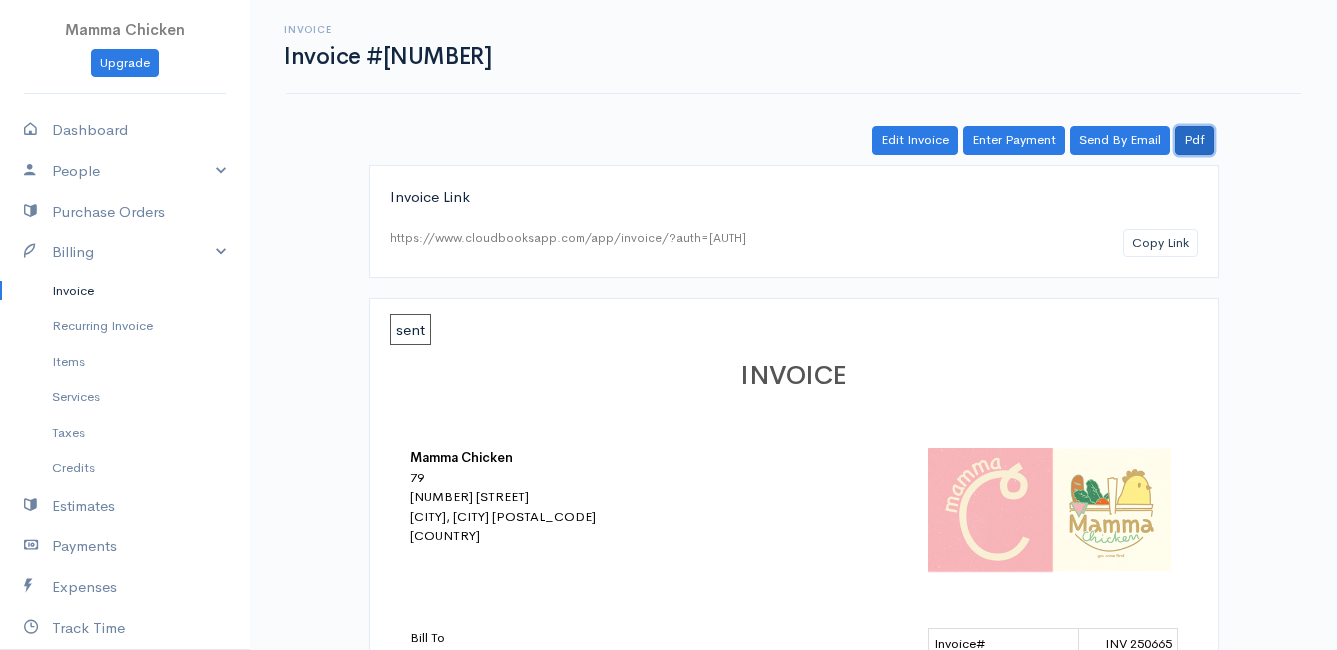 click on "Pdf" at bounding box center (1194, 140) 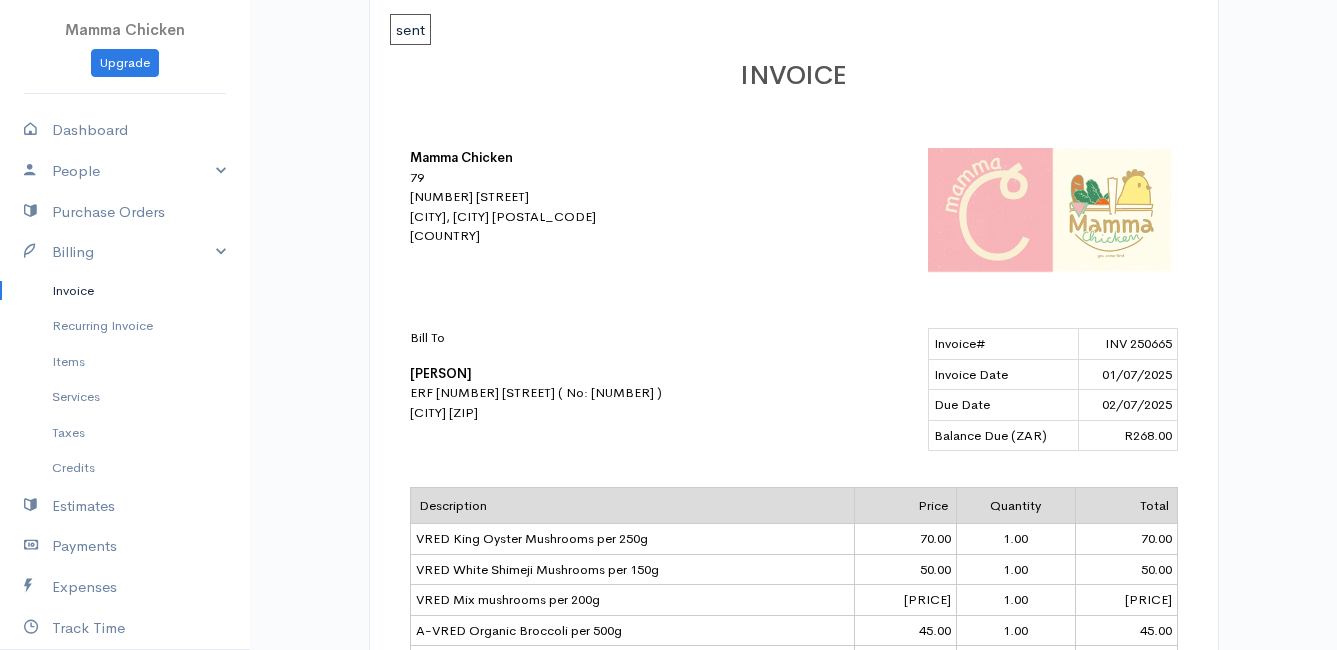 scroll, scrollTop: 0, scrollLeft: 0, axis: both 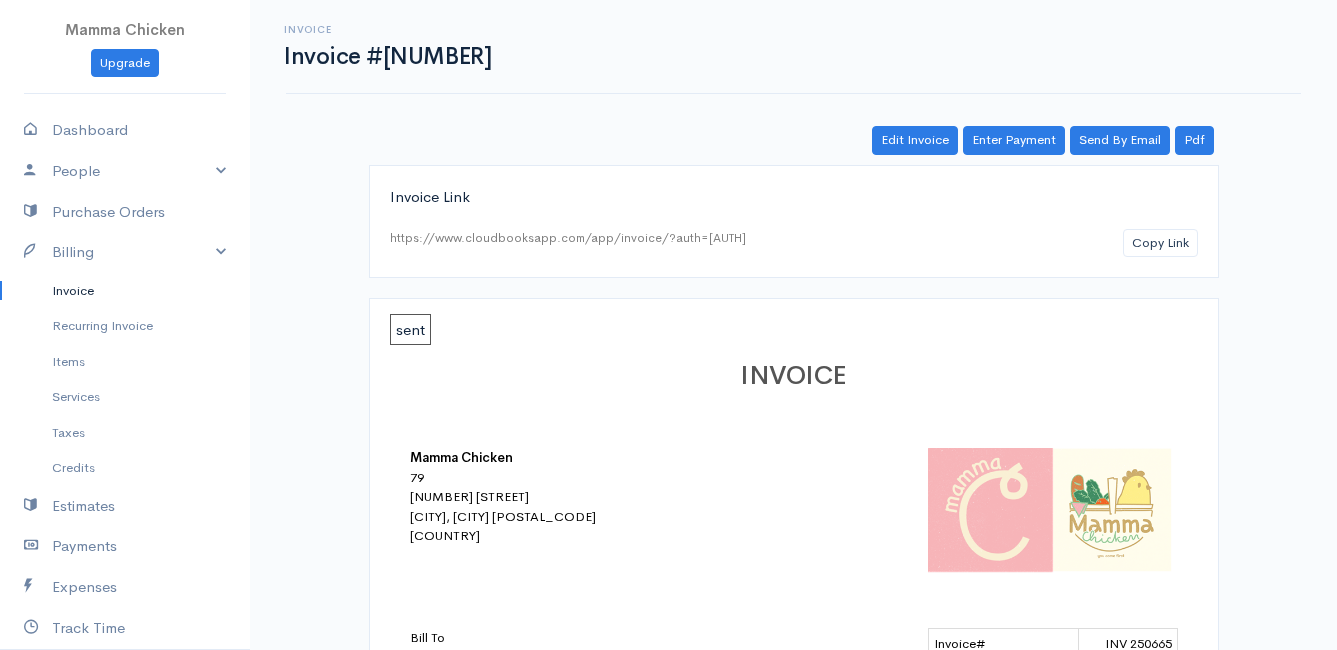 click on "Invoice" at bounding box center (125, 291) 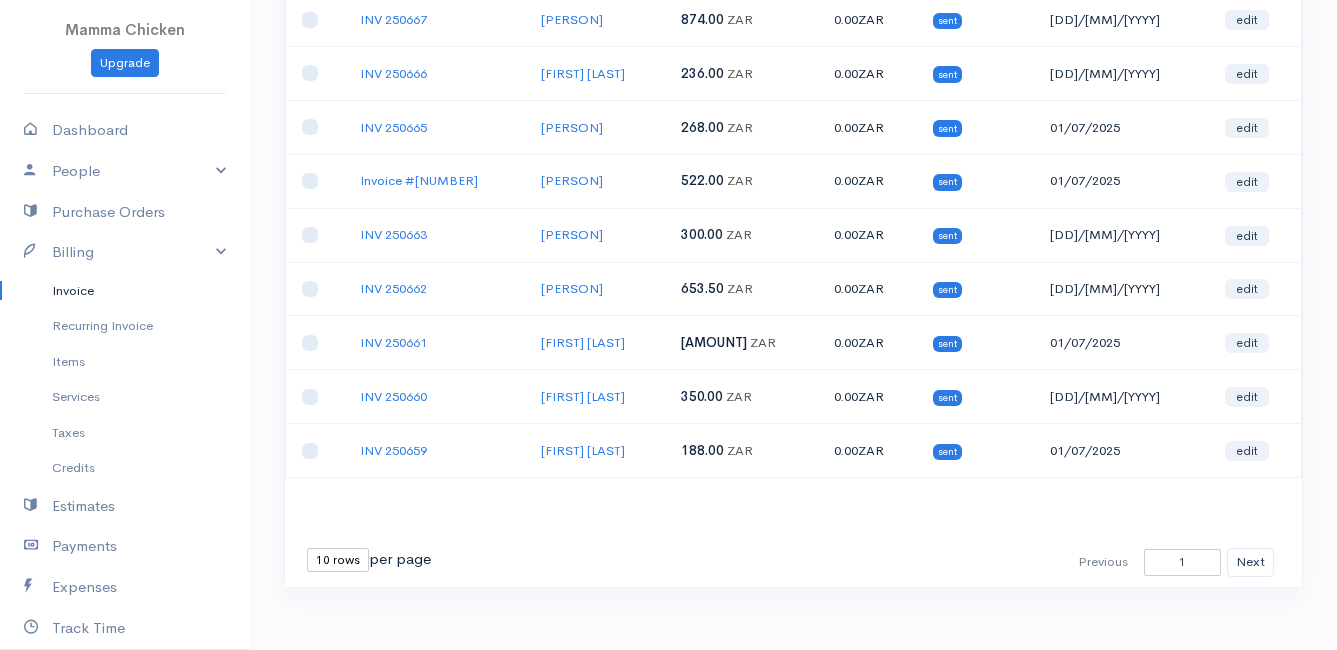 scroll, scrollTop: 0, scrollLeft: 0, axis: both 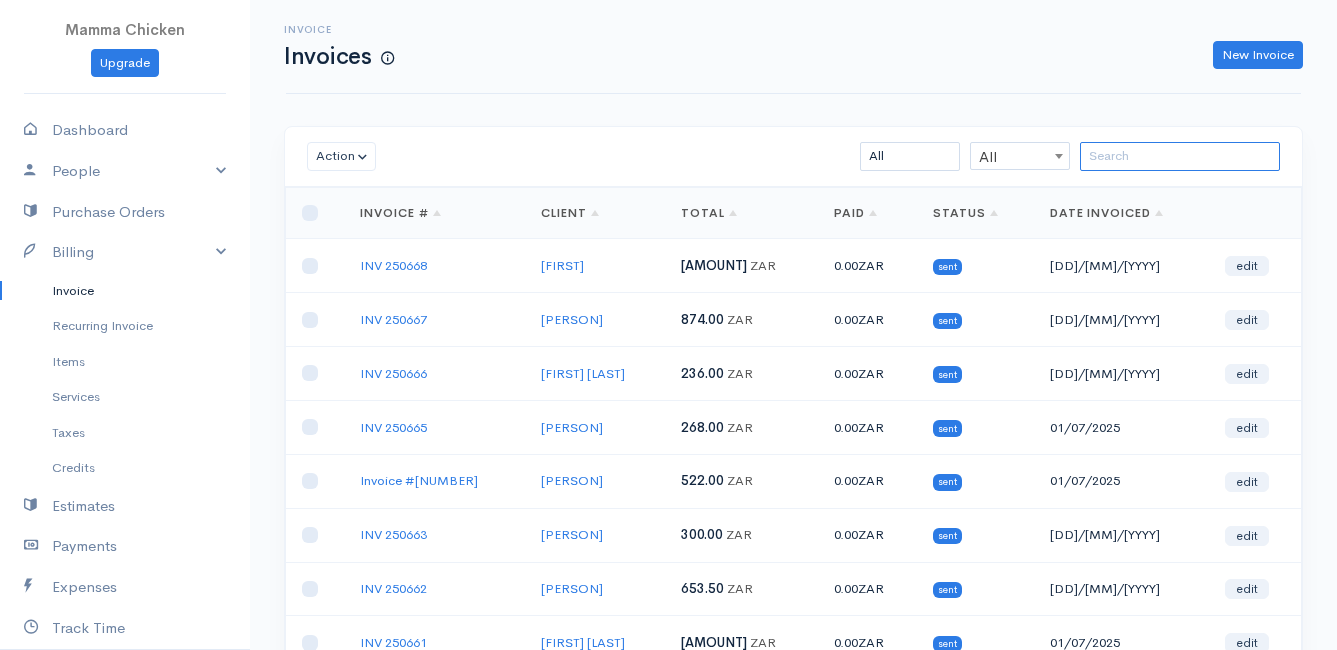 click at bounding box center [1180, 156] 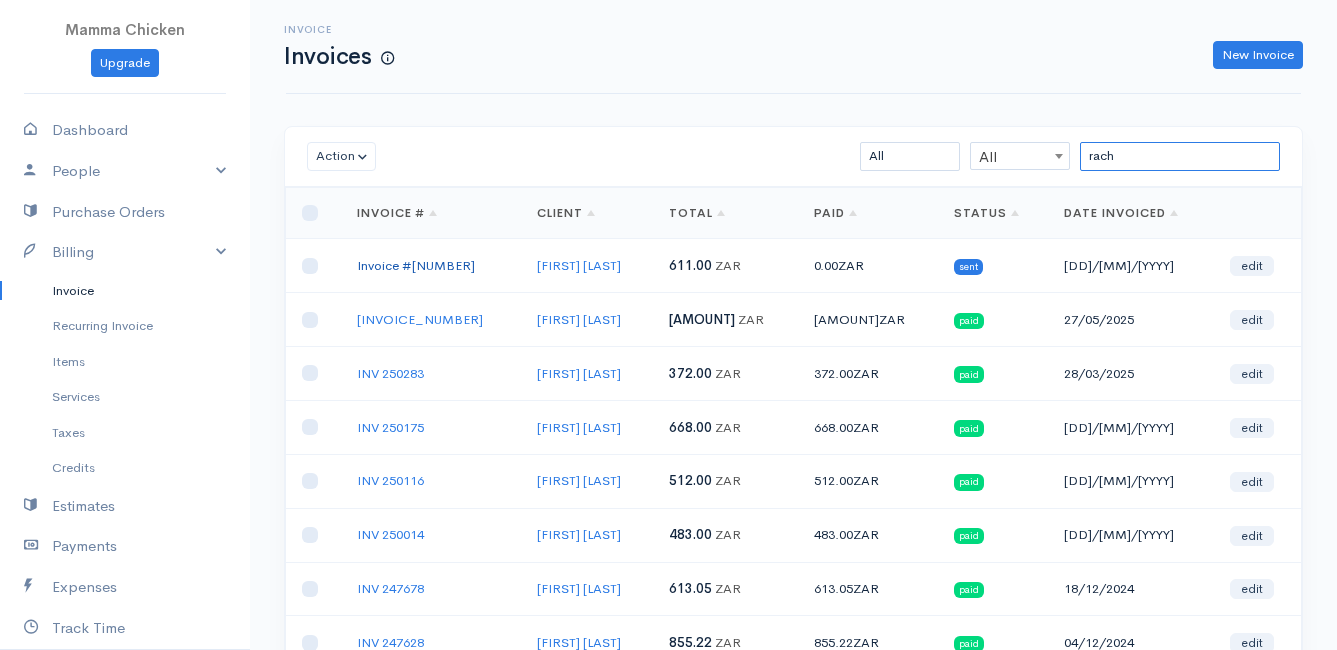 type on "rach" 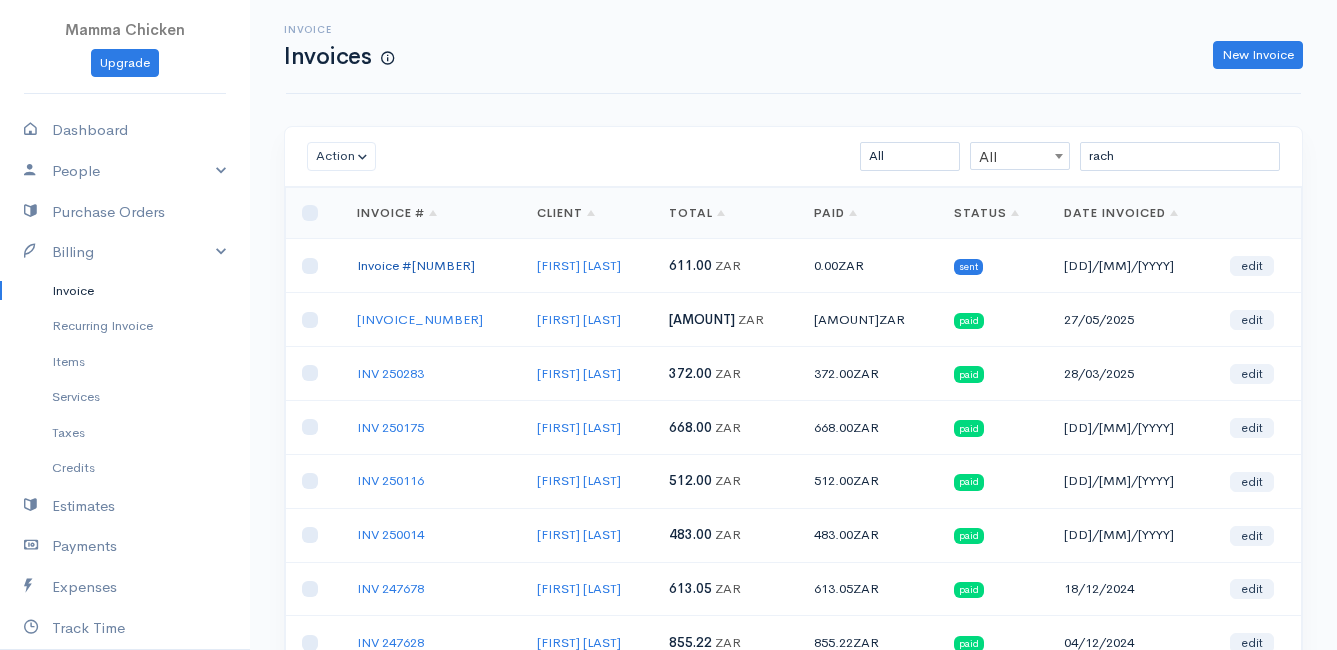 click on "Invoice #[NUMBER]" at bounding box center (416, 265) 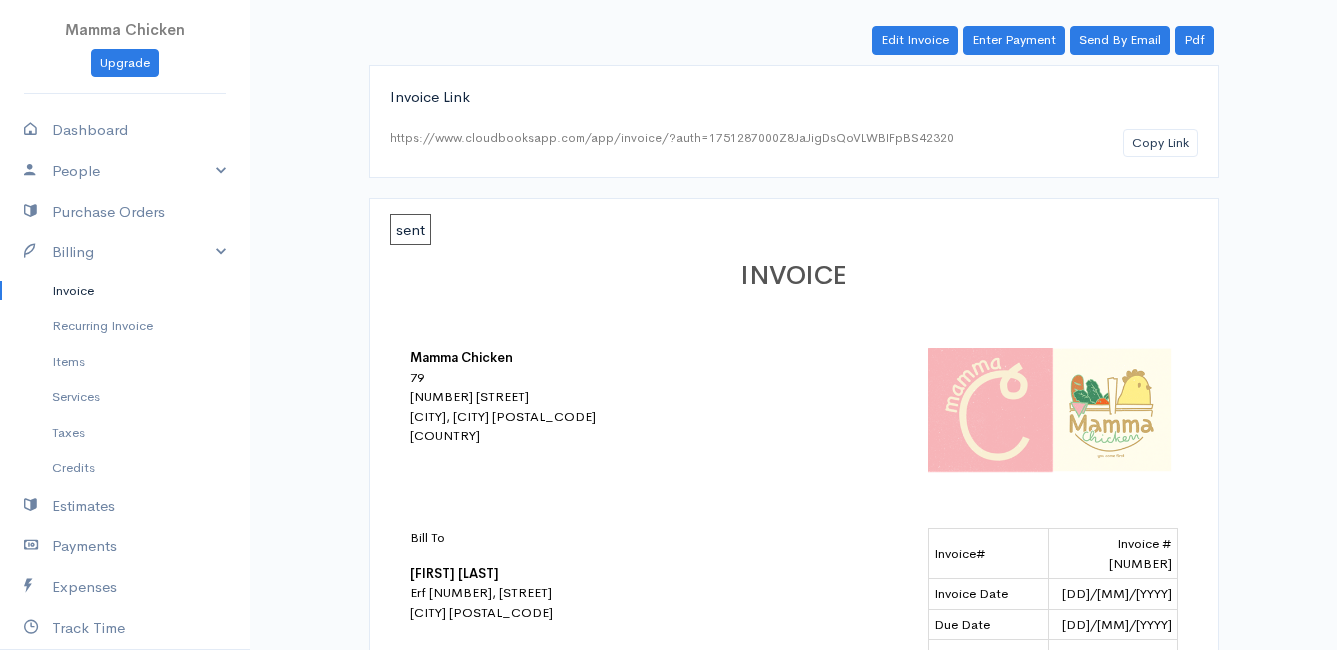 scroll, scrollTop: 0, scrollLeft: 0, axis: both 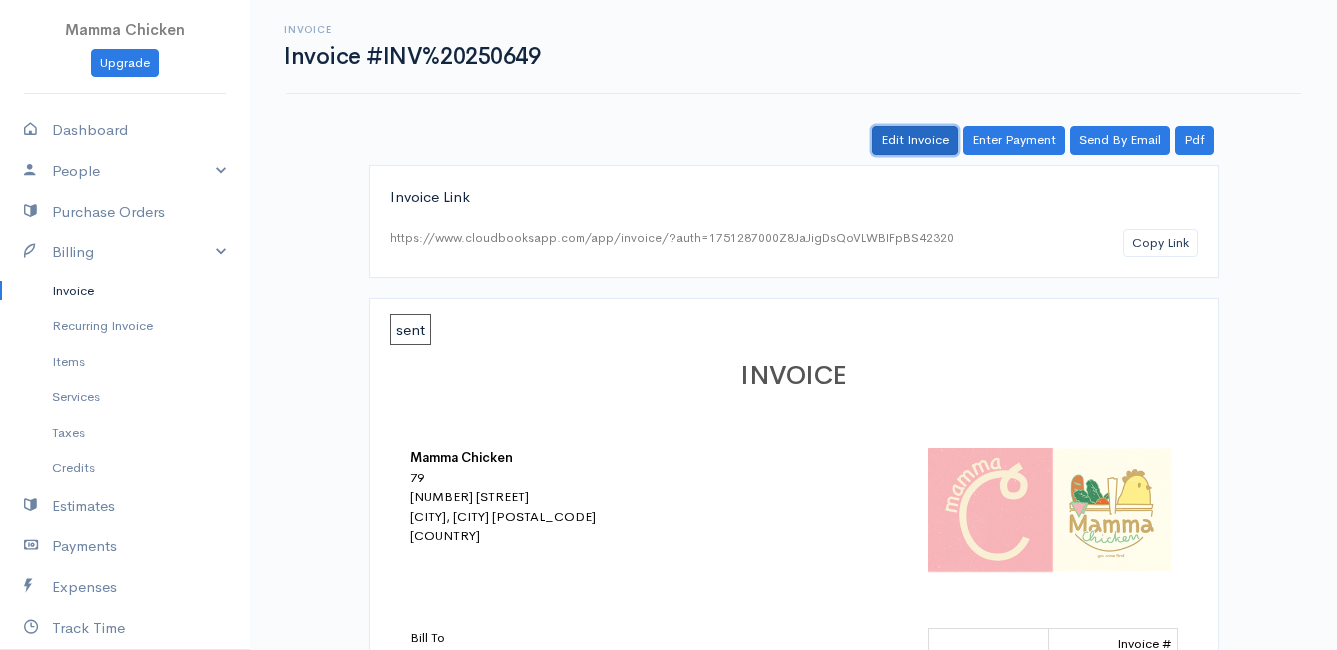click on "Edit Invoice" at bounding box center [915, 140] 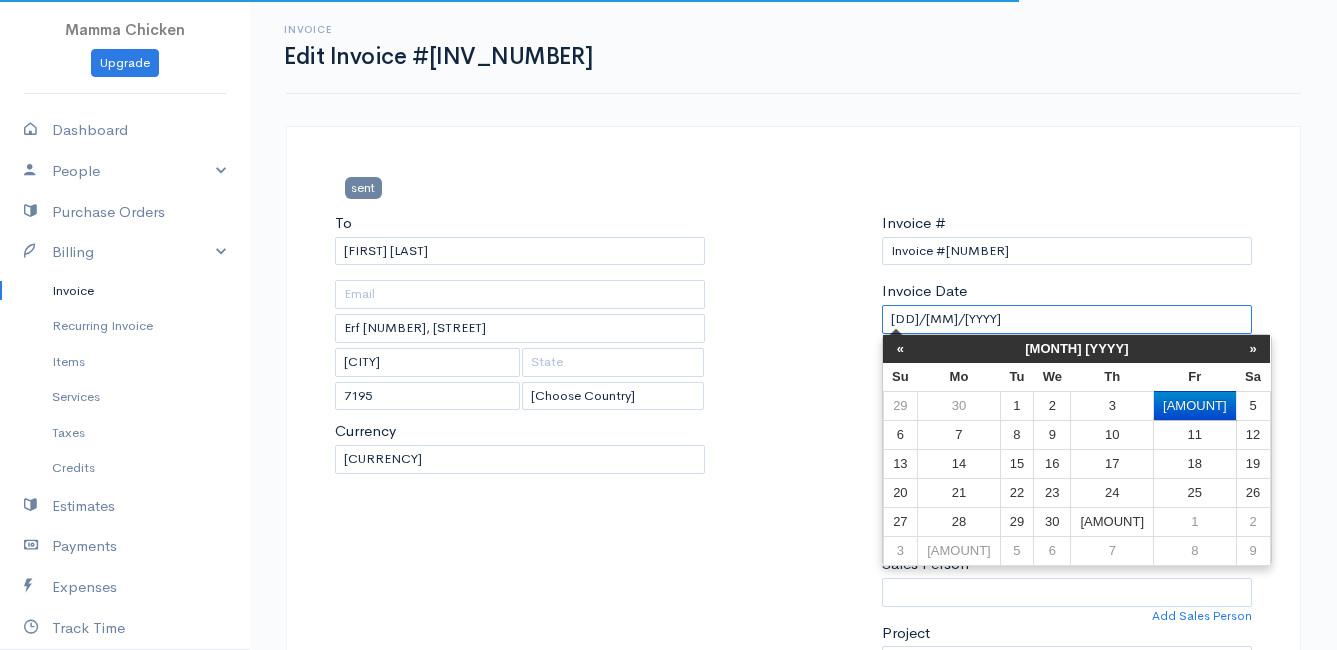 click on "[DD]/[MM]/[YYYY]" at bounding box center [1067, 319] 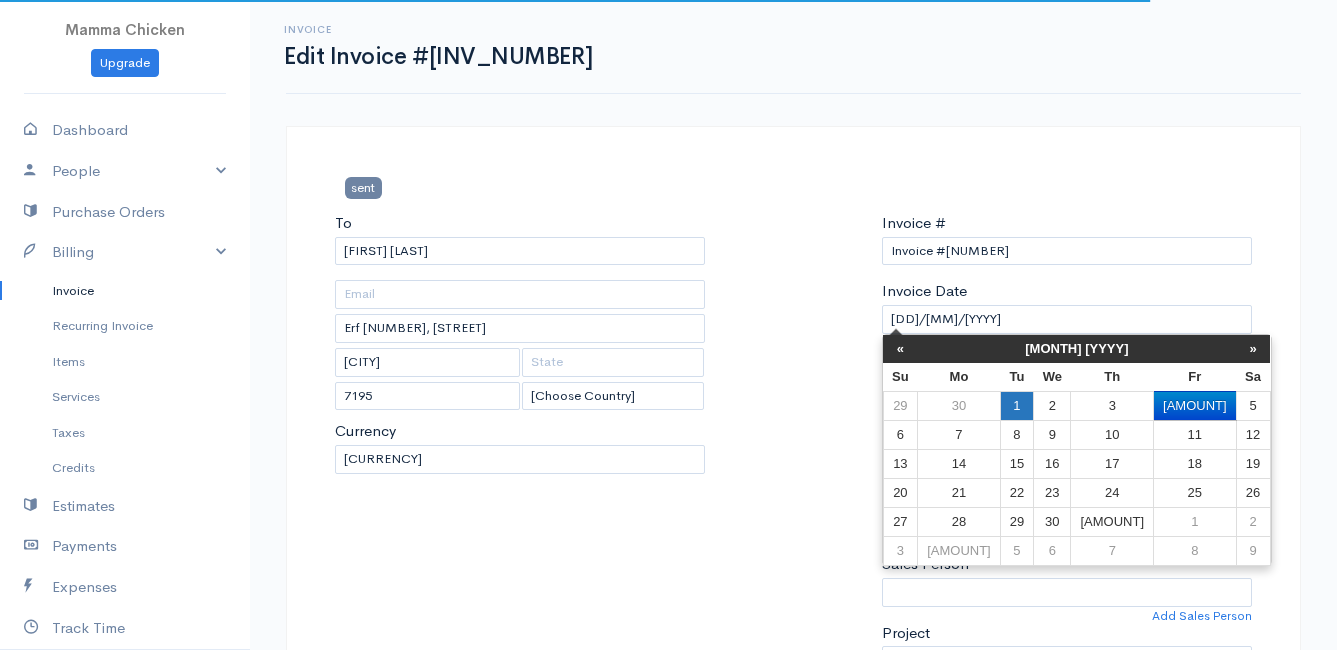 click on "1" at bounding box center (1016, 405) 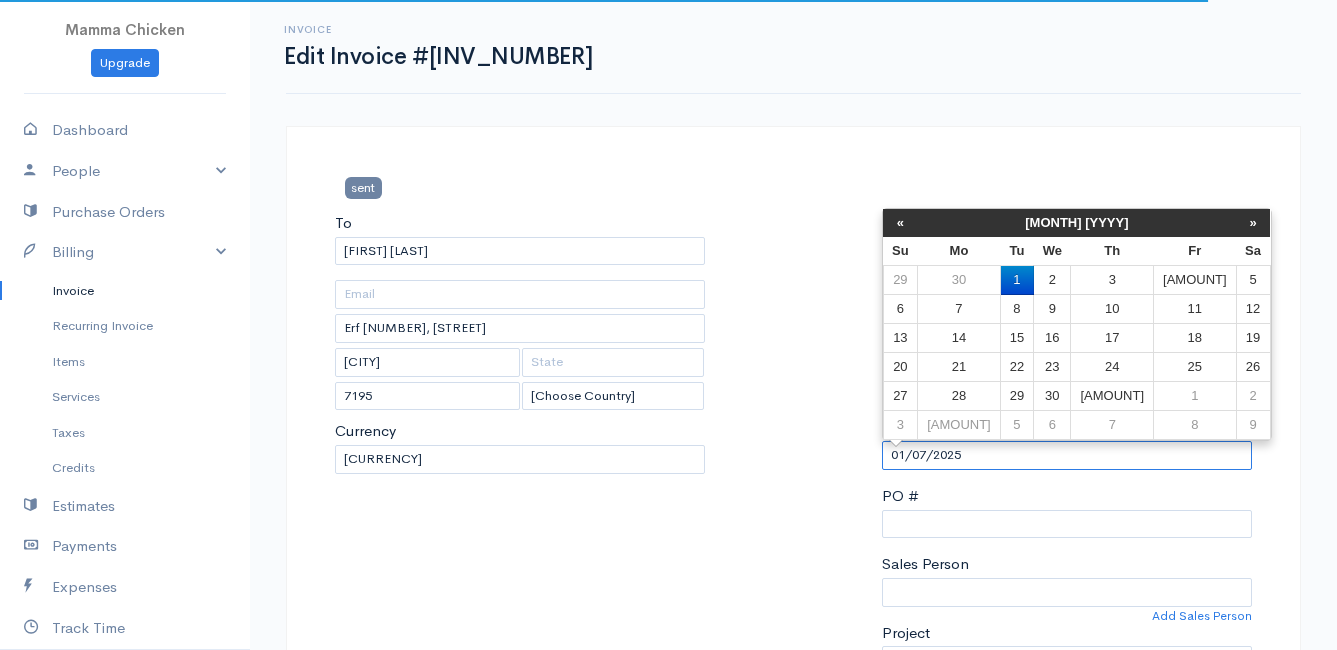click on "01/07/2025" at bounding box center [1067, 455] 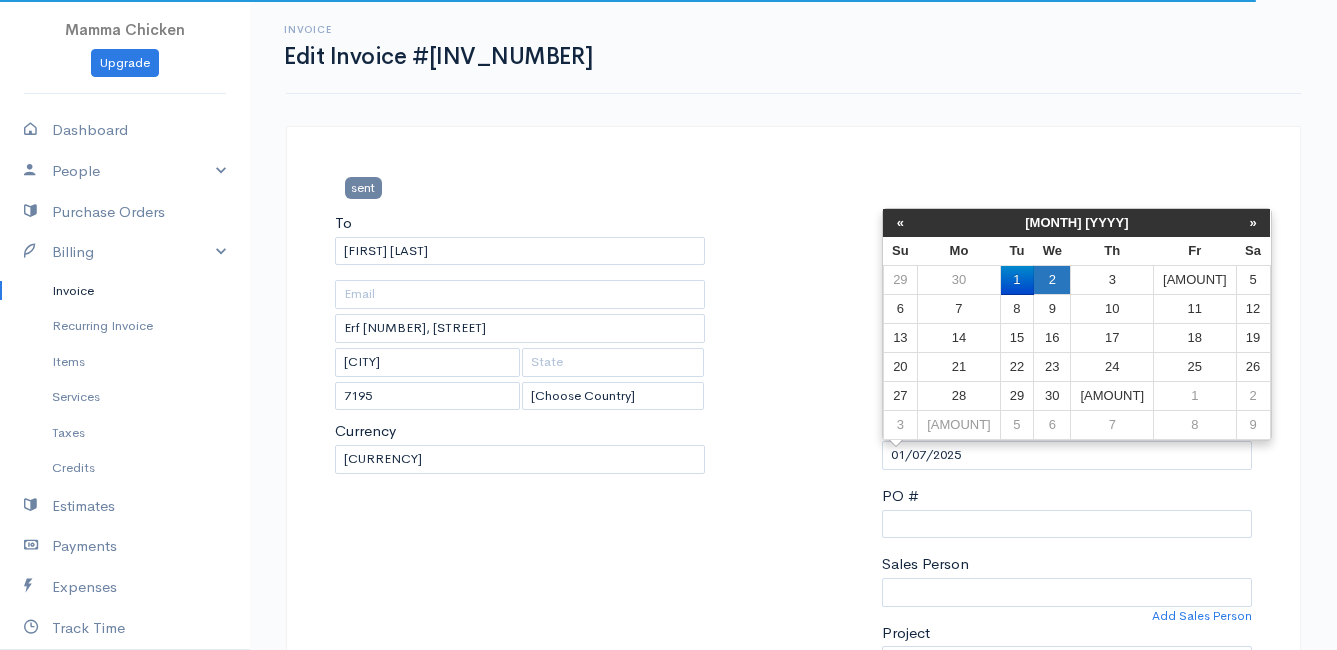 click on "2" at bounding box center (1052, 280) 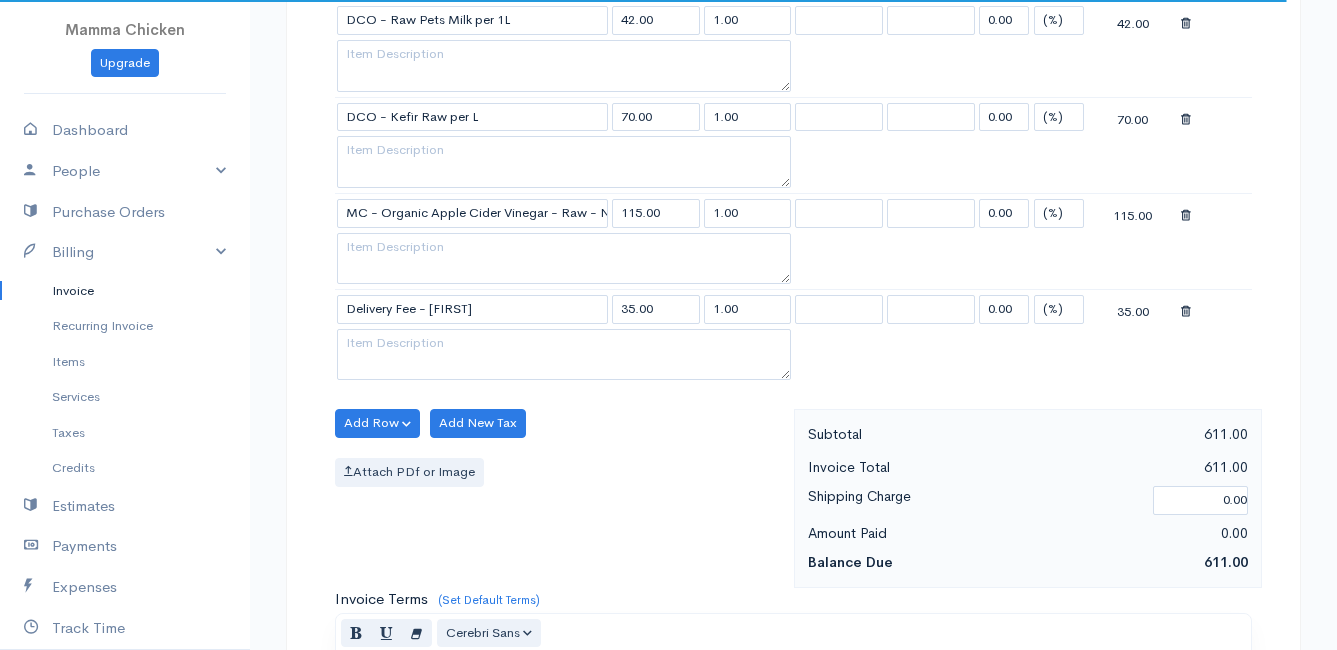 scroll, scrollTop: 2330, scrollLeft: 0, axis: vertical 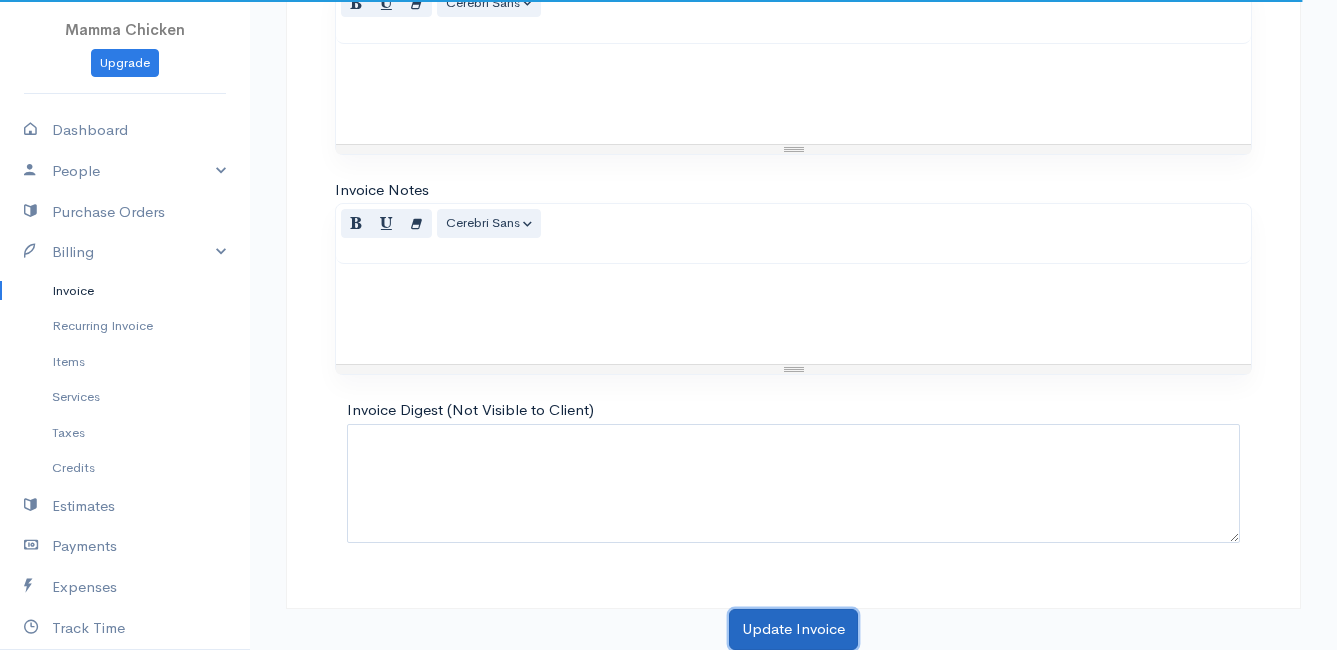click on "Update Invoice" at bounding box center [793, 629] 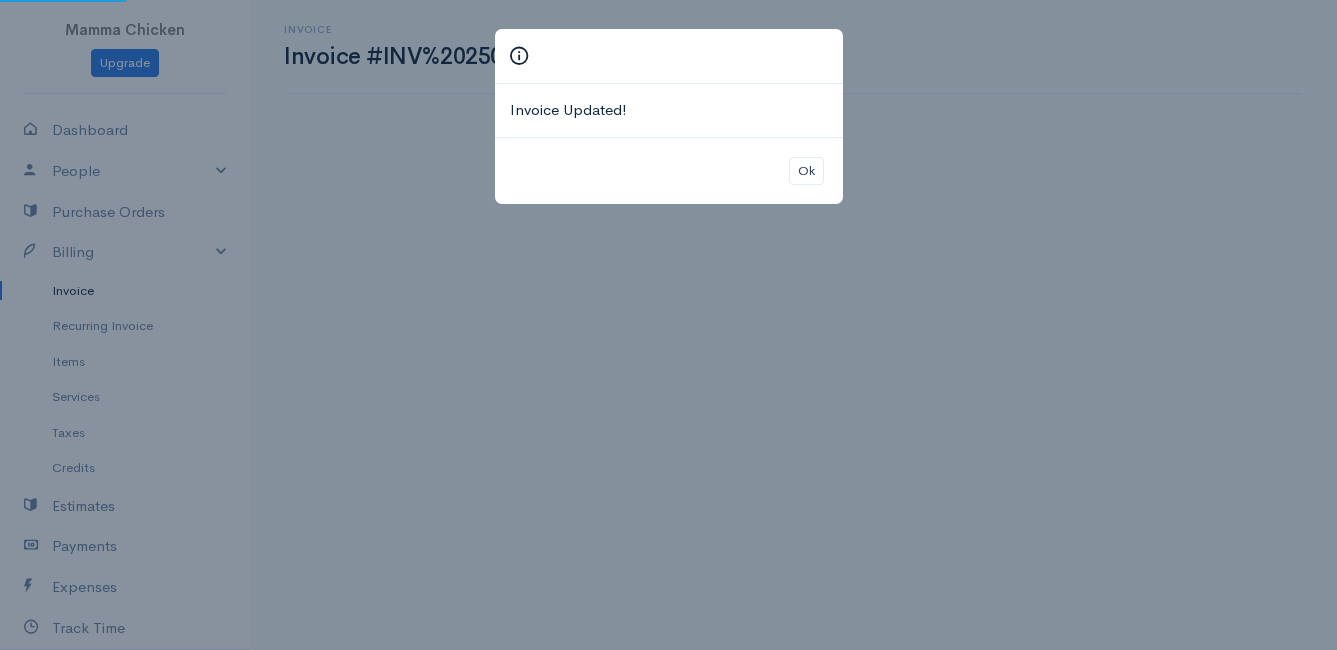 scroll, scrollTop: 0, scrollLeft: 0, axis: both 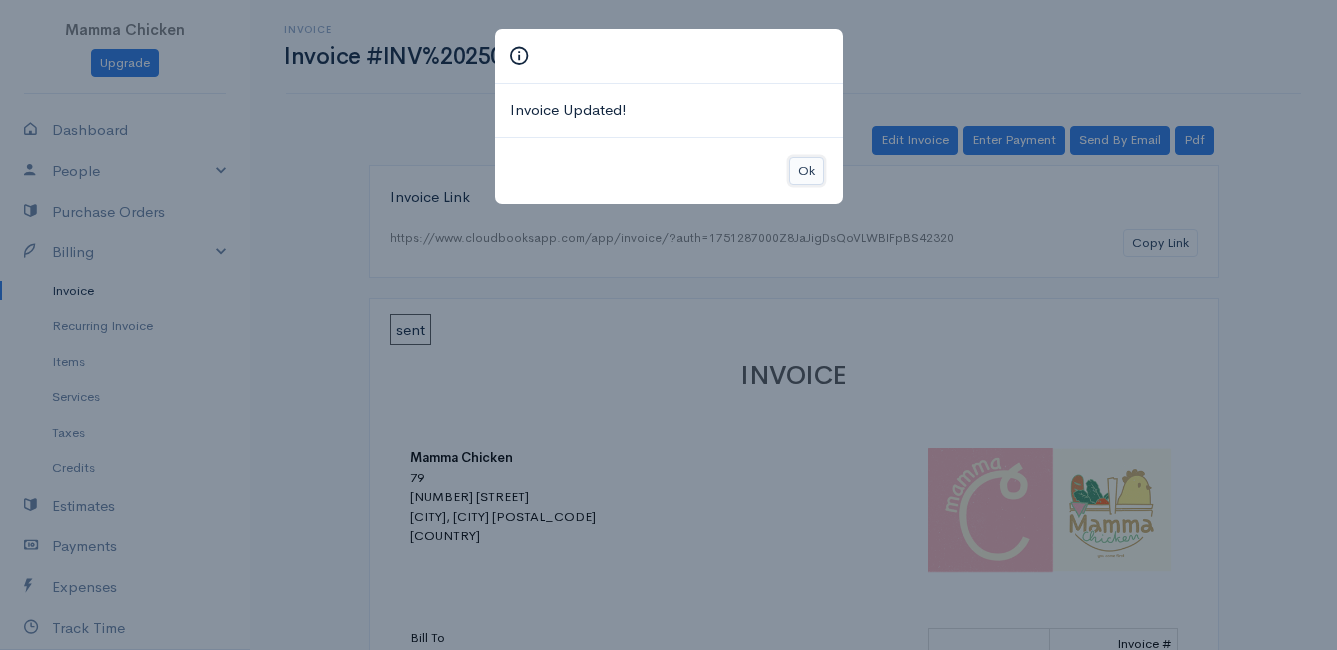 click on "Ok" at bounding box center (806, 171) 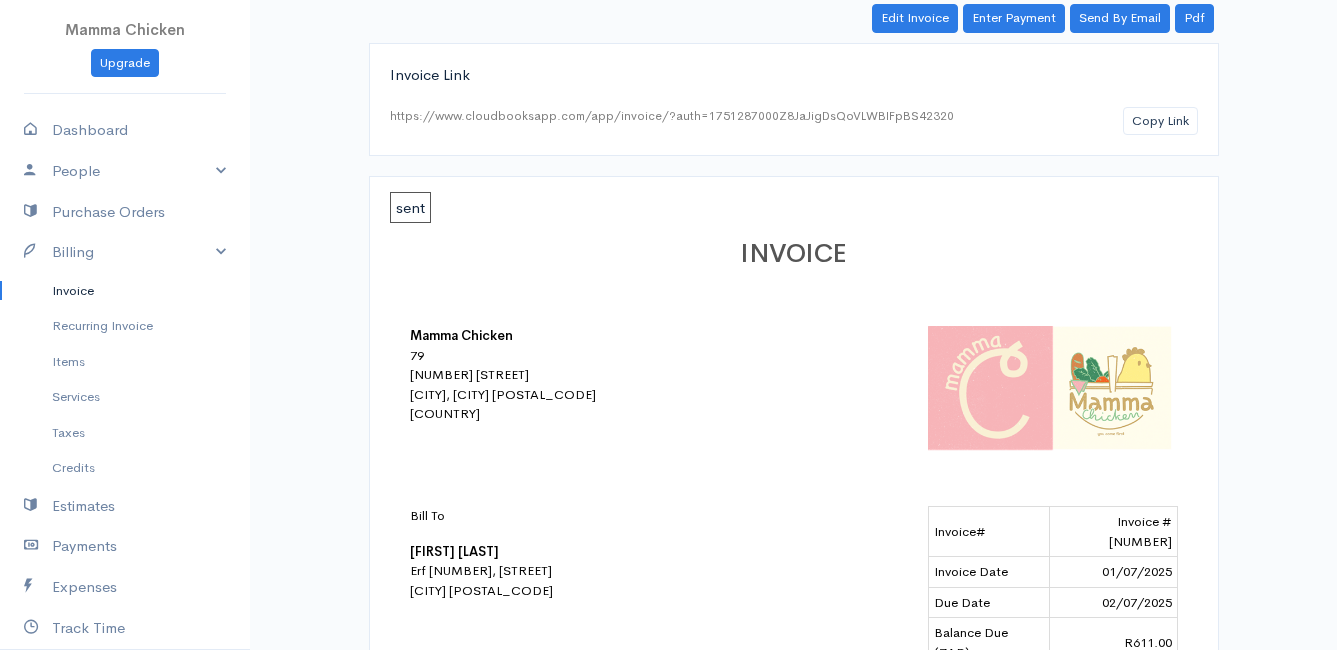 scroll, scrollTop: 0, scrollLeft: 0, axis: both 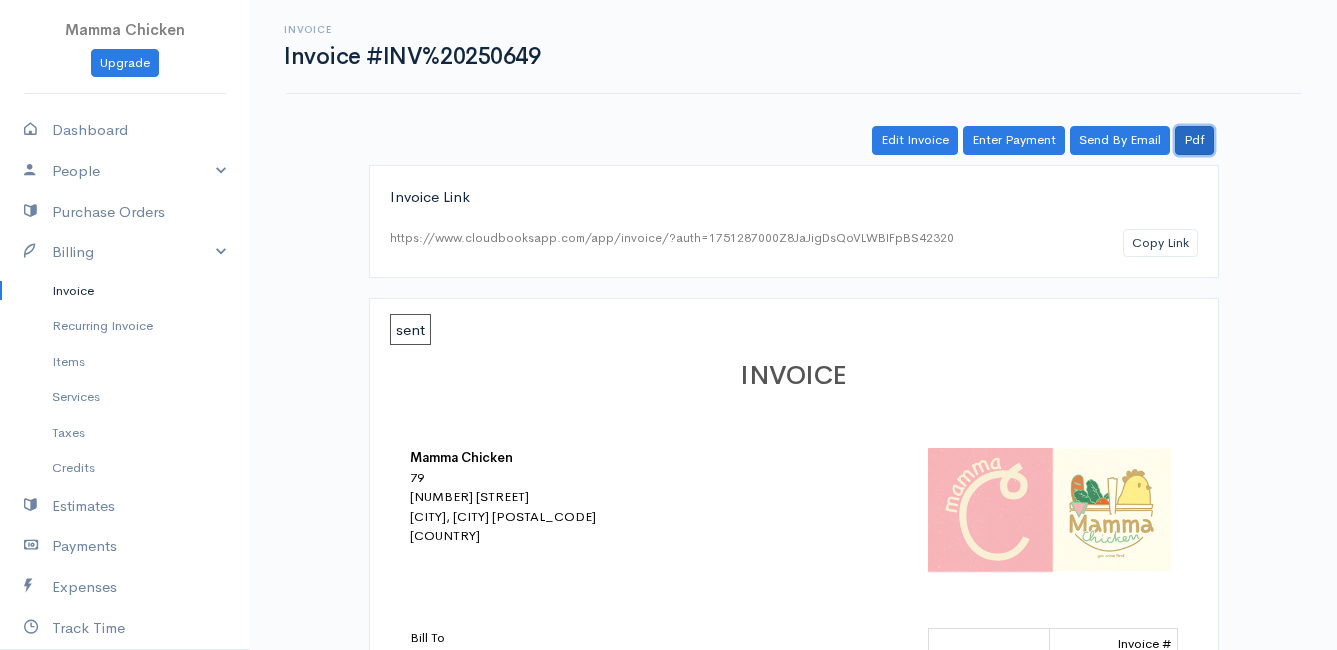 click on "Pdf" at bounding box center (1194, 140) 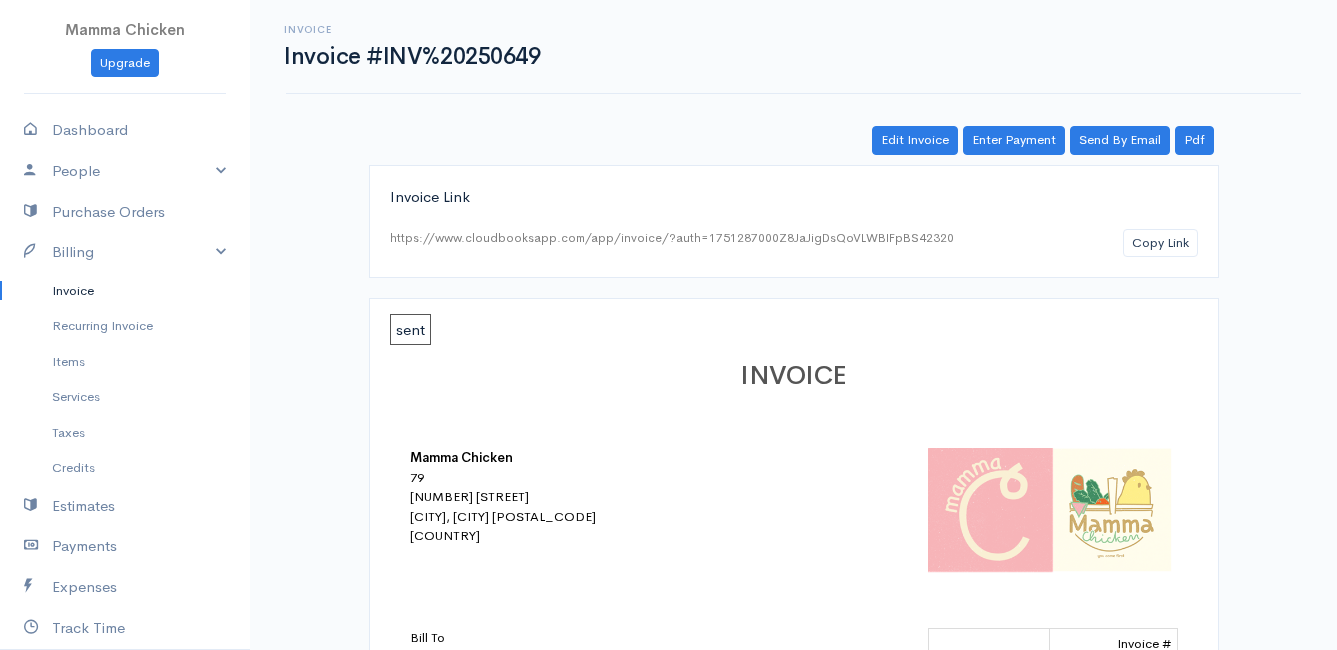 click on "Invoice" at bounding box center [125, 291] 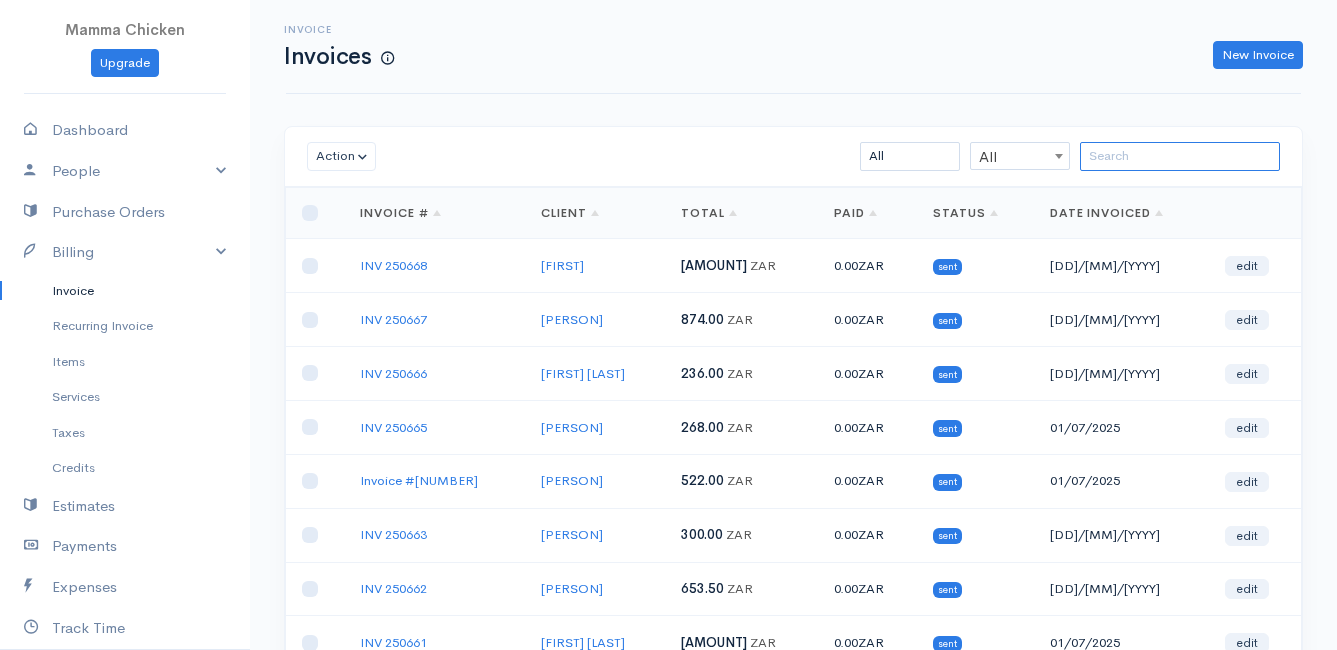 click at bounding box center (1180, 156) 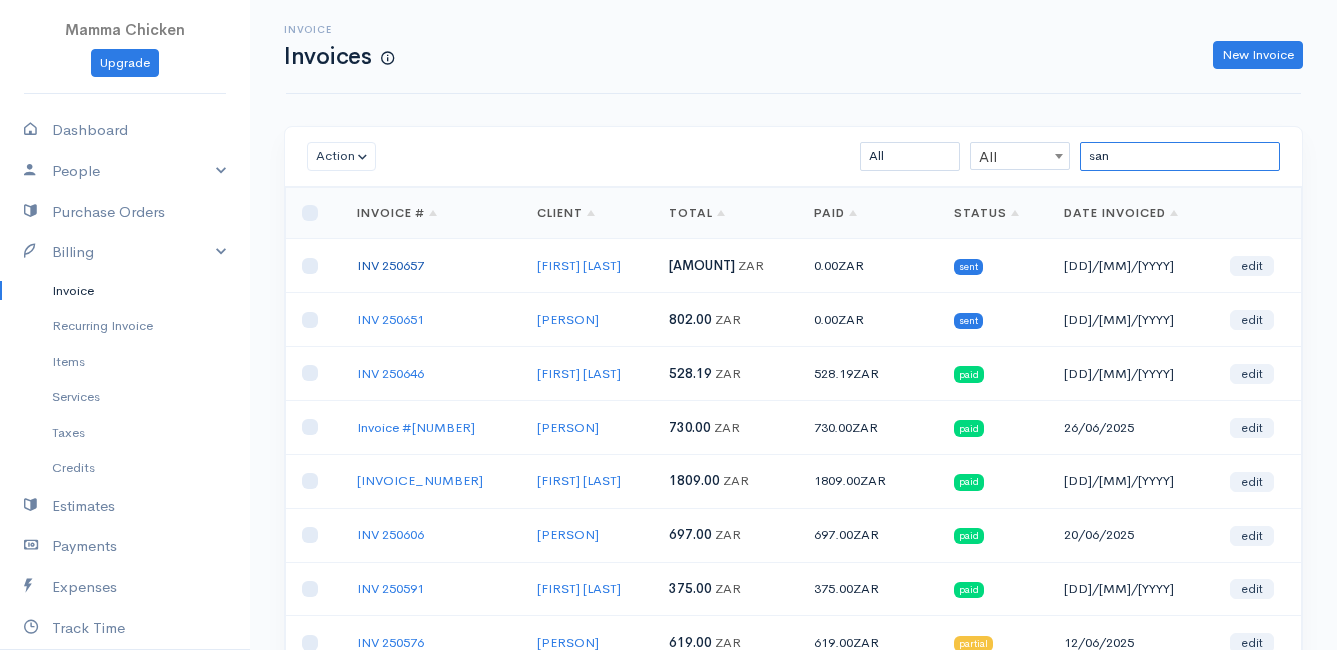 type on "san" 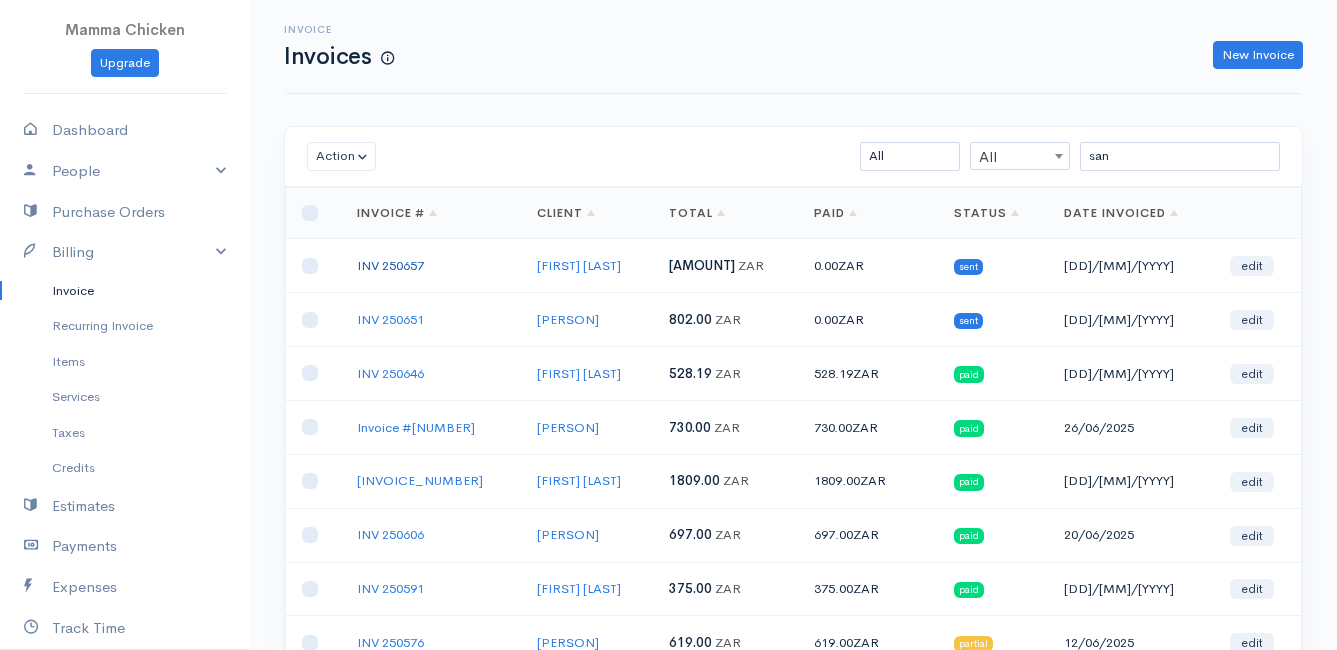 click on "INV 250657" at bounding box center [390, 265] 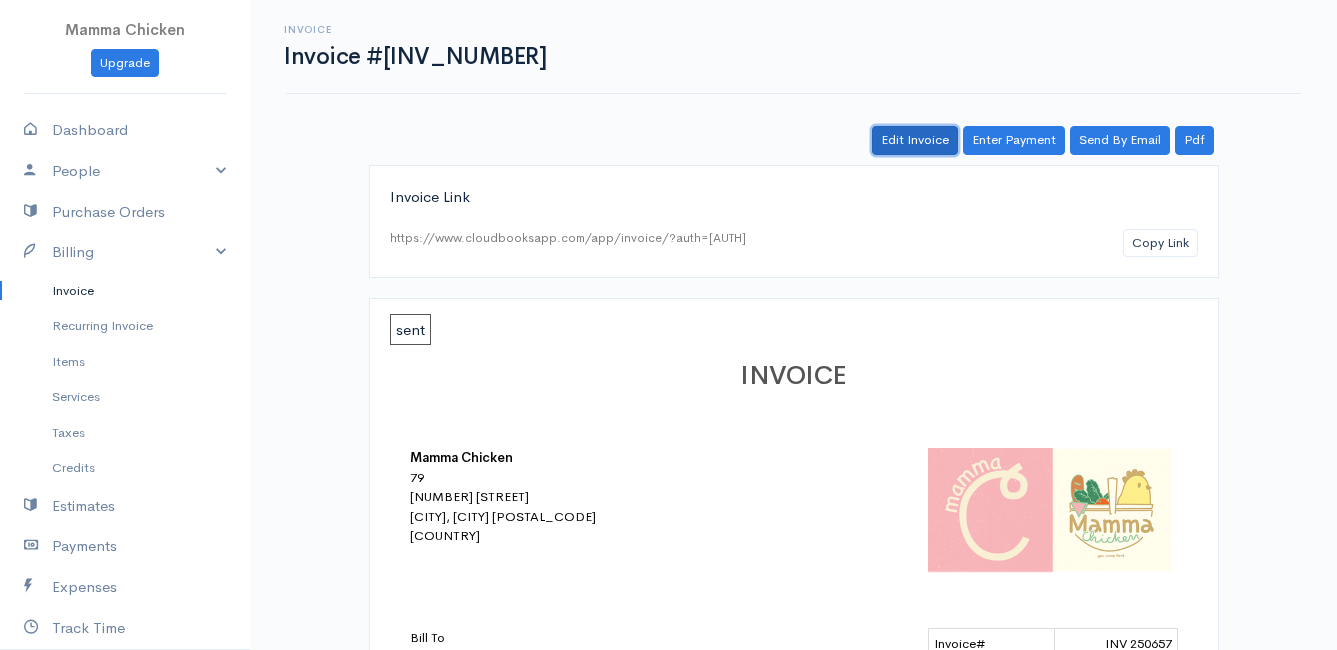 click on "Edit Invoice" at bounding box center (915, 140) 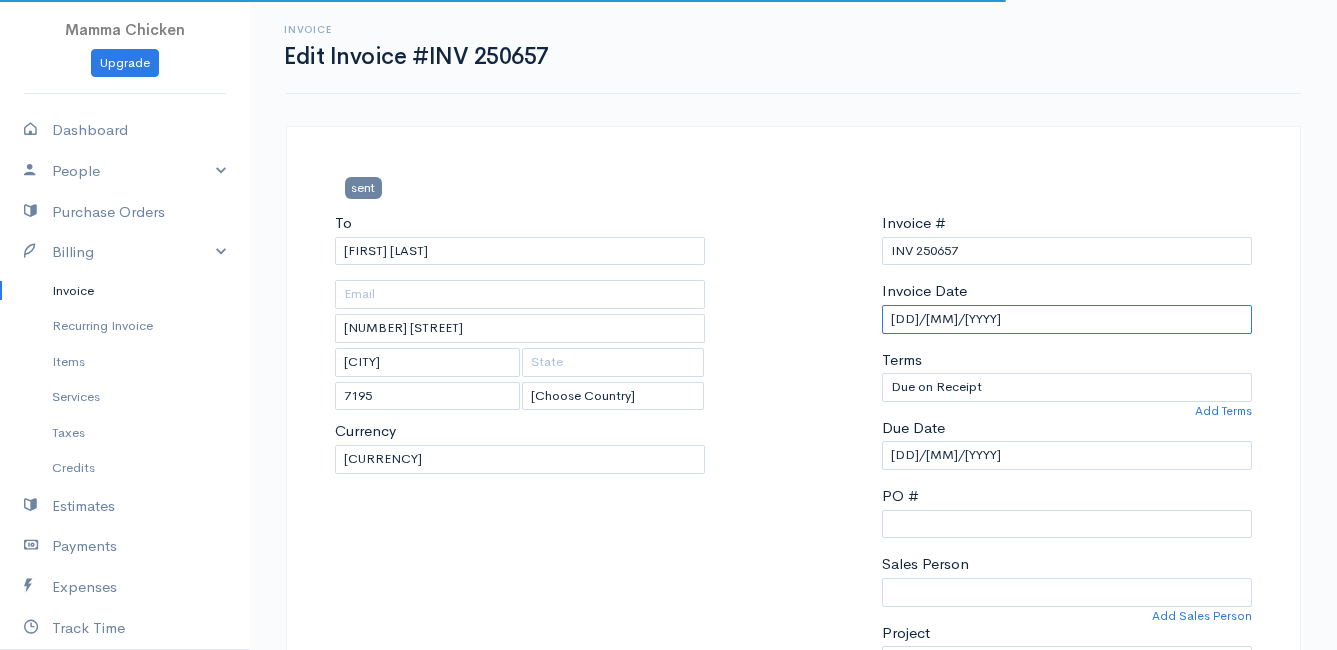 click on "[DD]/[MM]/[YYYY]" at bounding box center [1067, 319] 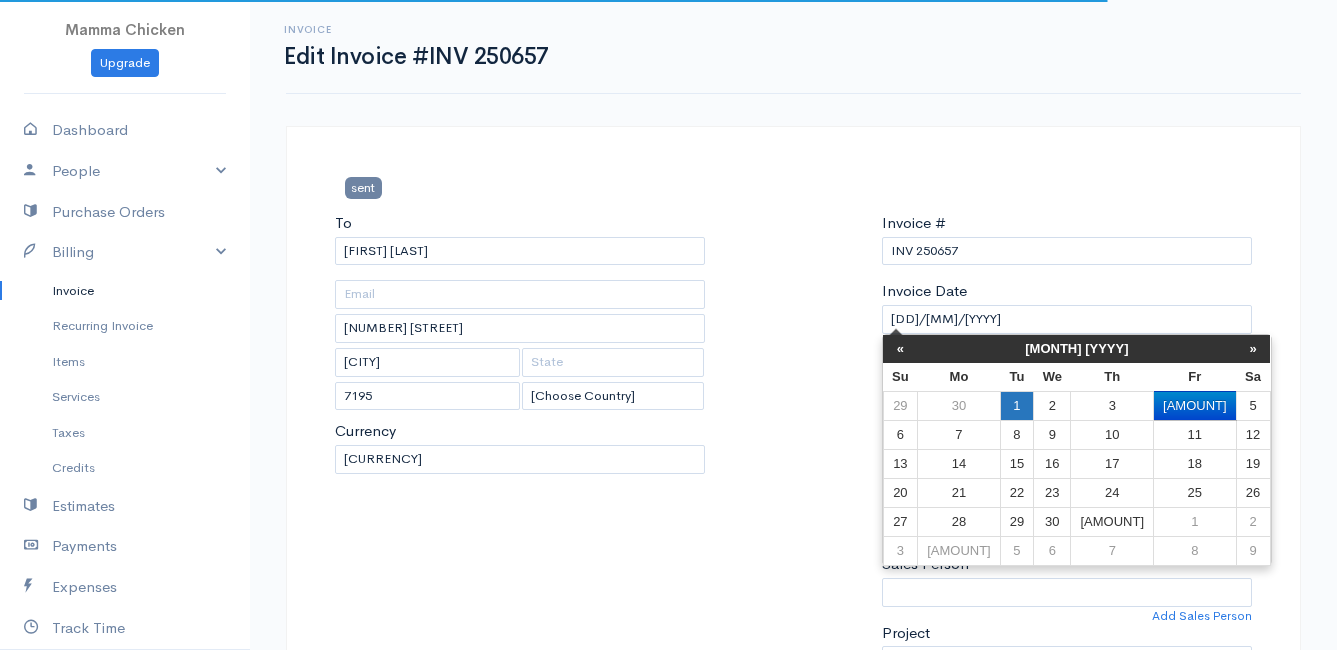 click on "1" at bounding box center [1016, 405] 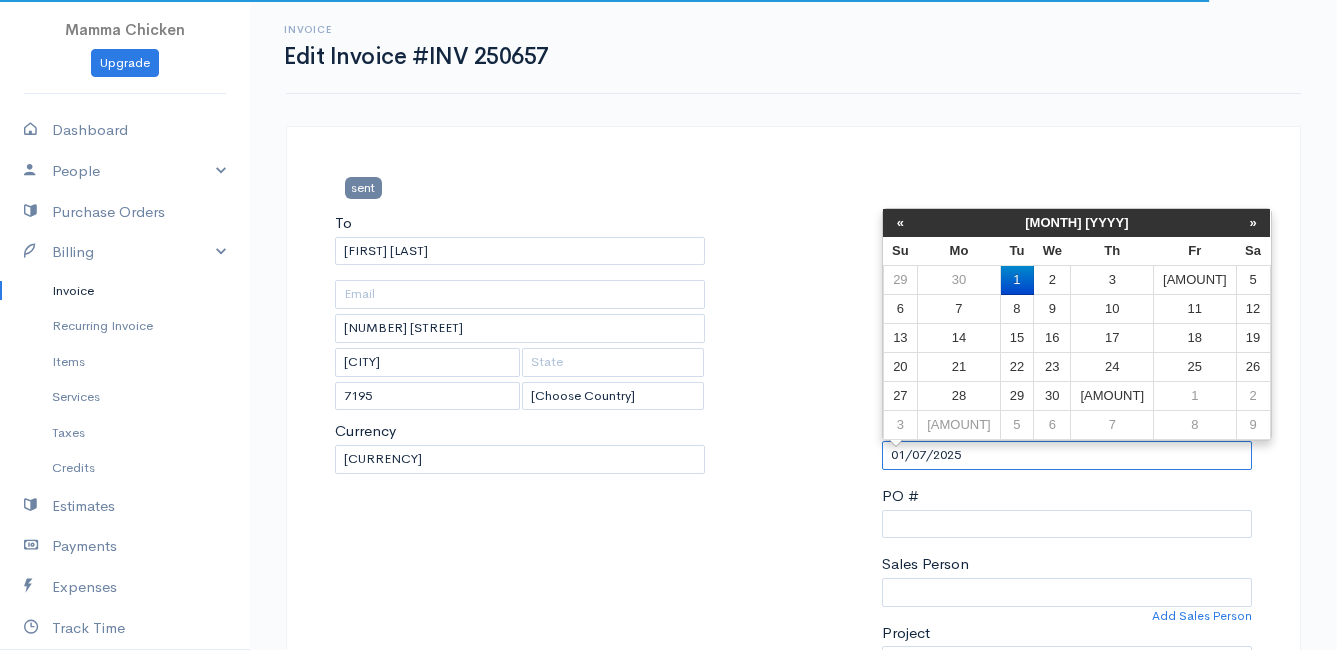 click on "01/07/2025" at bounding box center [1067, 455] 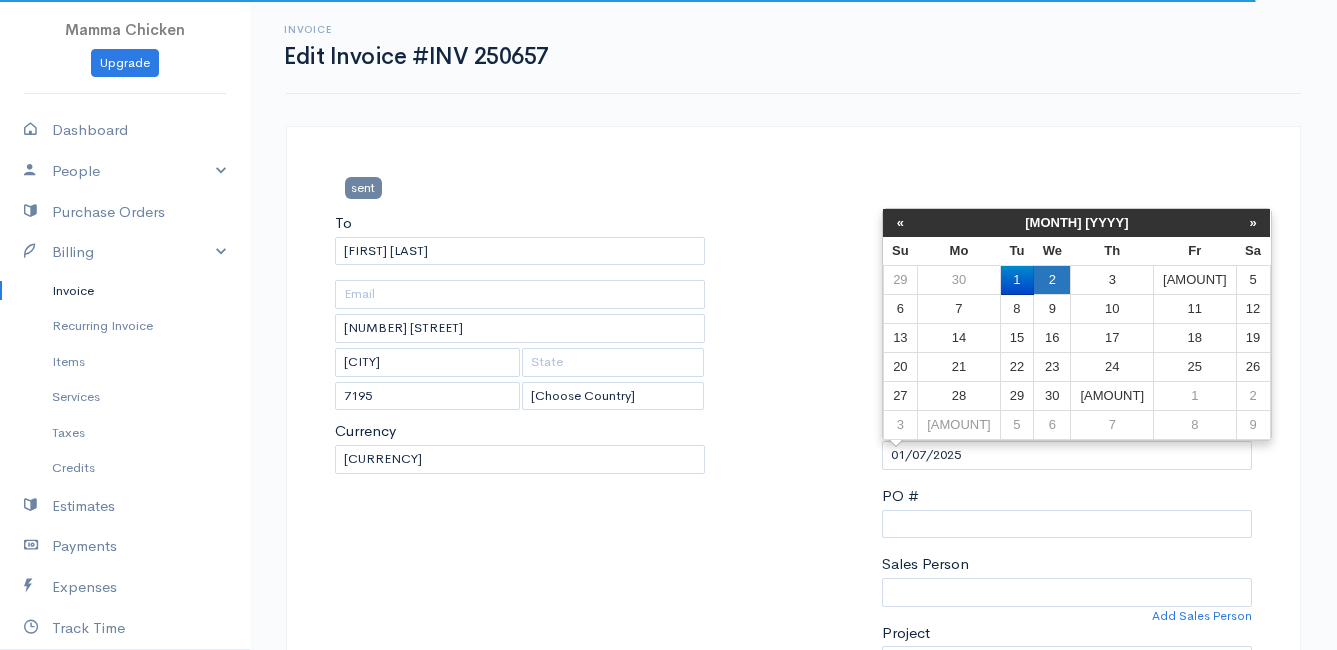 click on "2" at bounding box center [1052, 280] 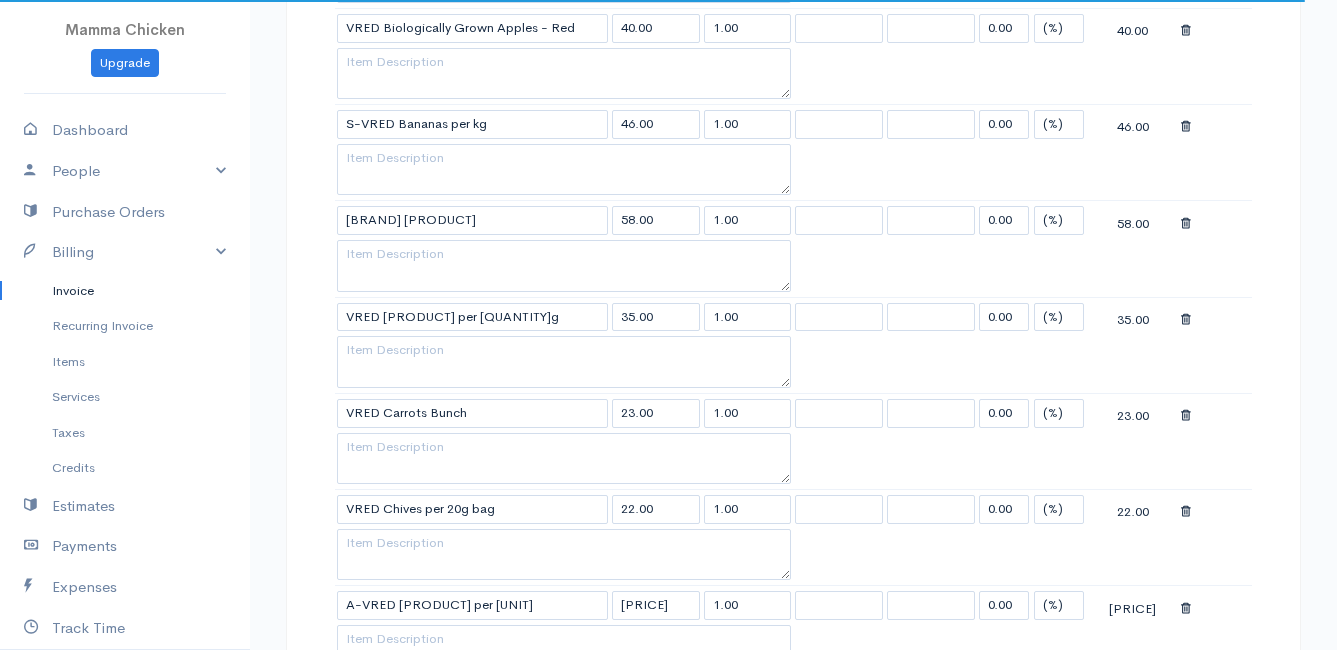 scroll, scrollTop: 2100, scrollLeft: 0, axis: vertical 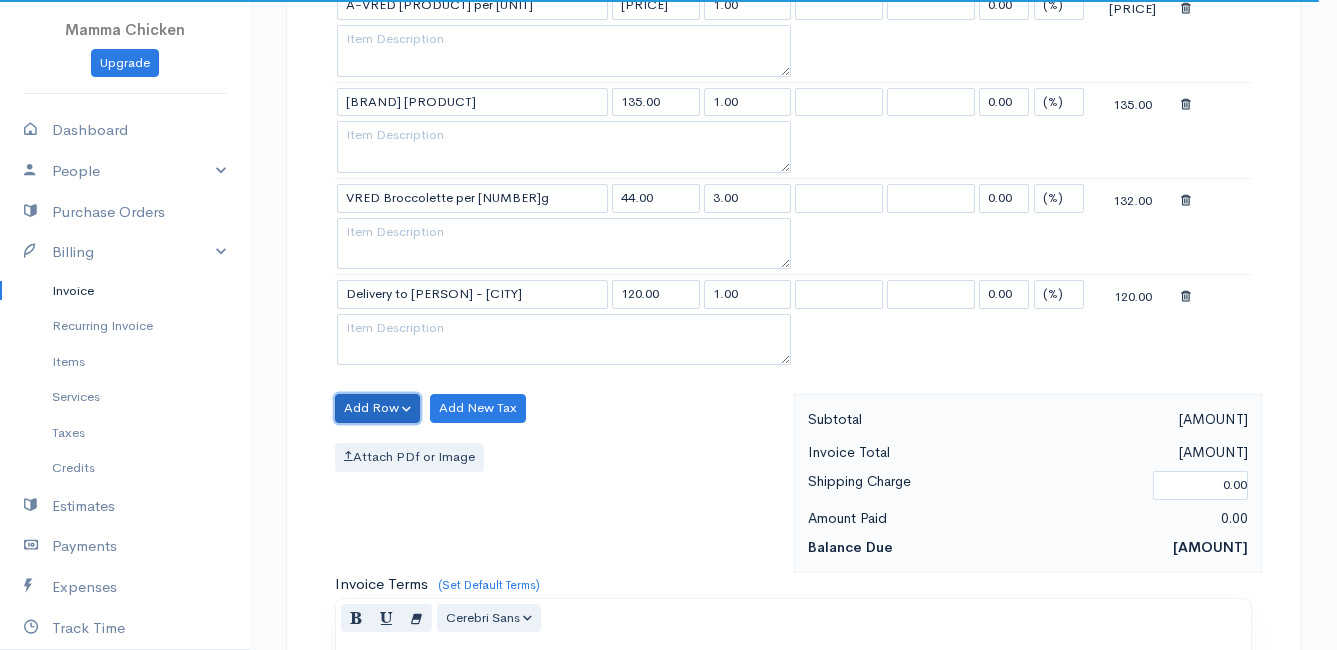click on "Add Row" at bounding box center (377, 408) 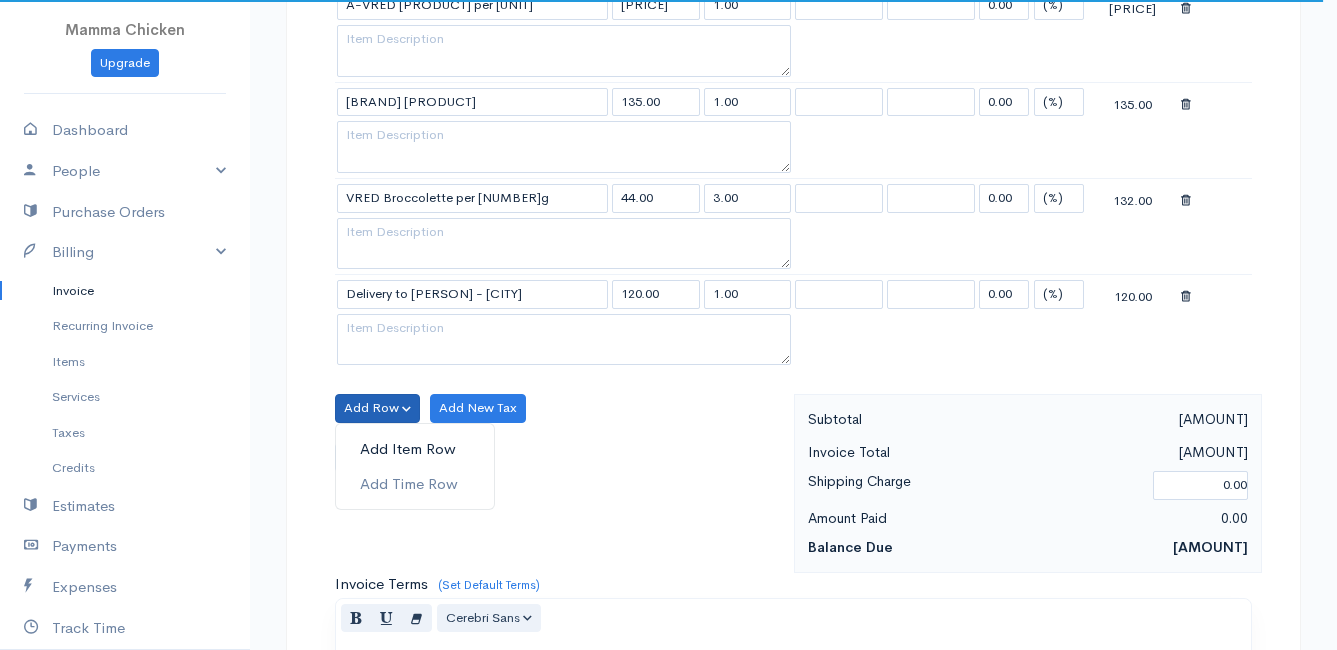 click on "Add Item Row" at bounding box center [415, 449] 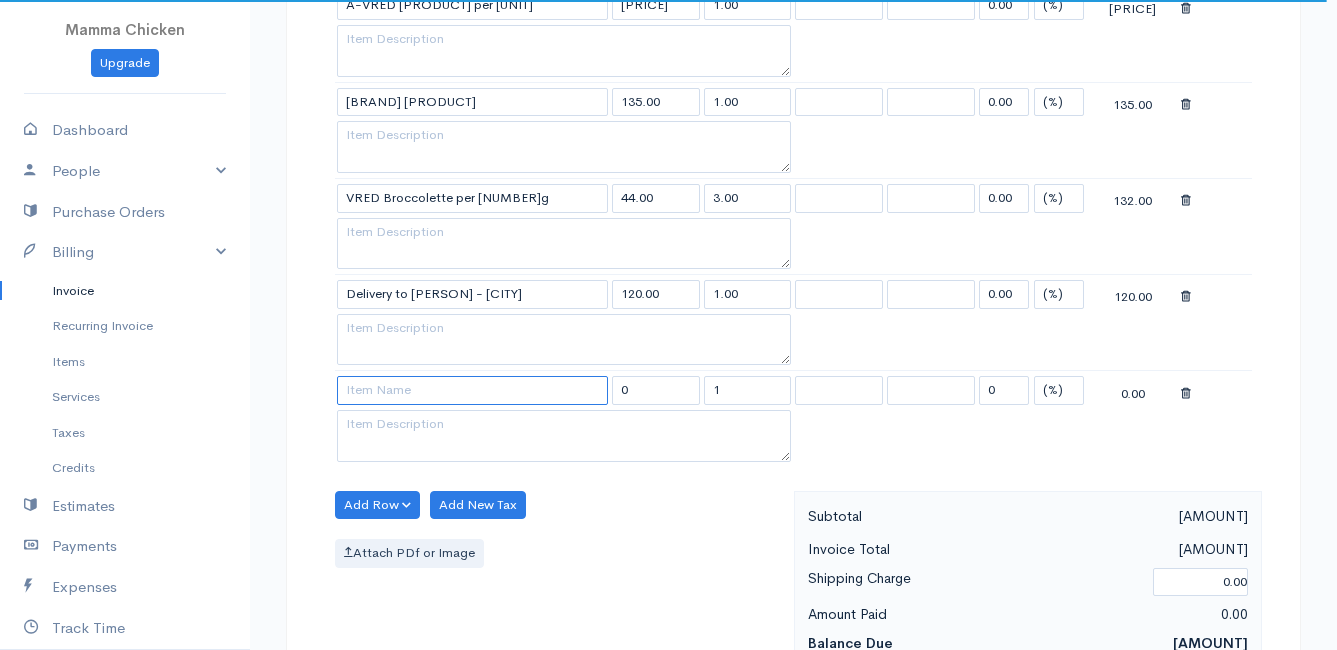 click at bounding box center [472, 390] 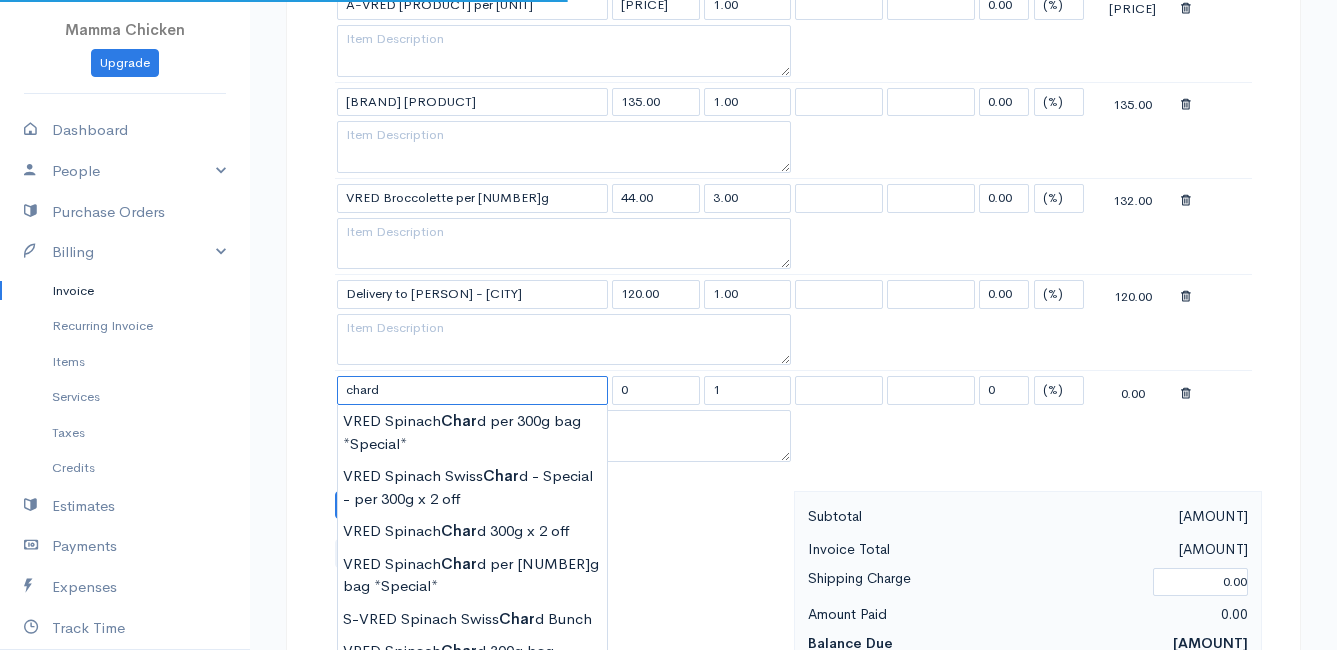 scroll, scrollTop: 2200, scrollLeft: 0, axis: vertical 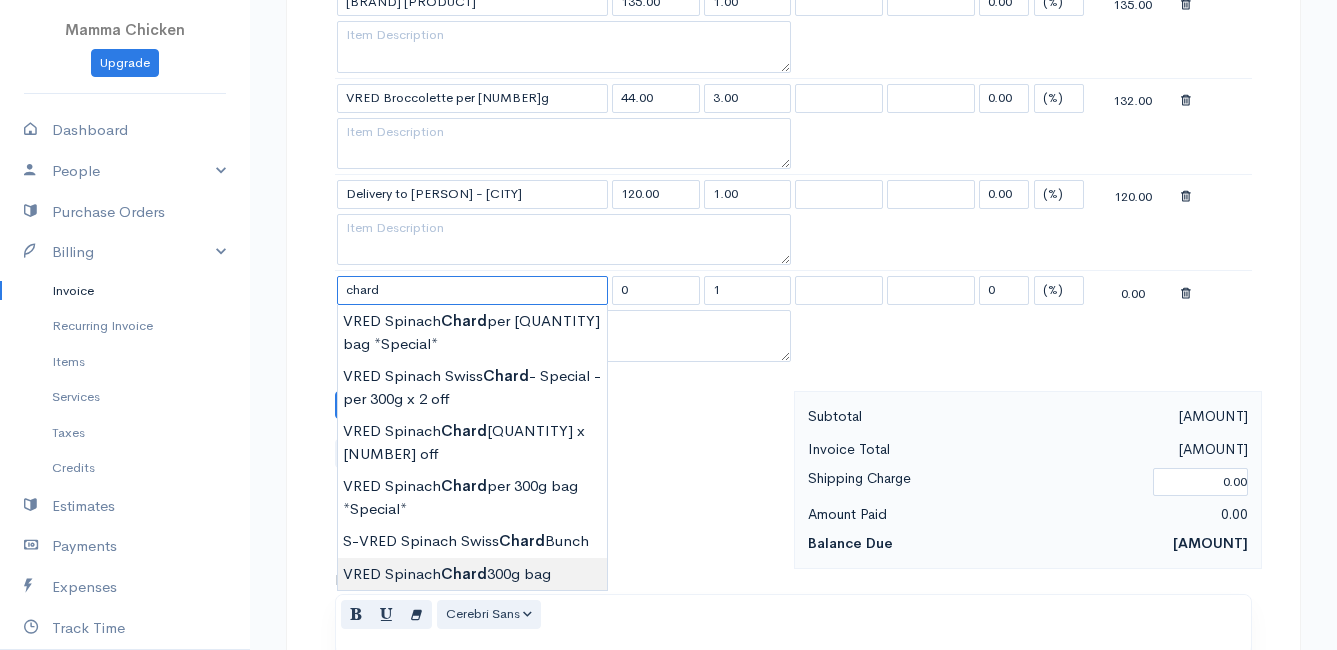 type on "VRED Spinach Chard 300g bag" 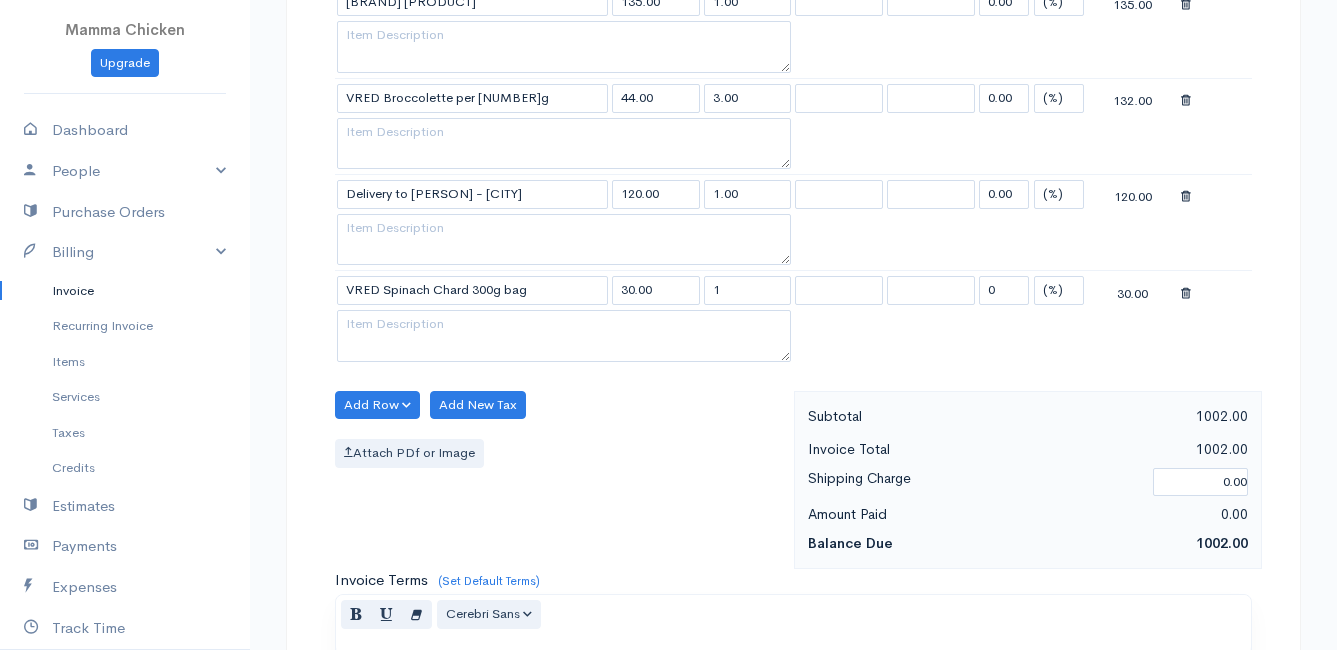 click on "Mamma Chicken
Upgrade
Dashboard
People
Clients
Vendors
Staff Users
Purchase Orders
Billing
Invoice
Recurring Invoice
Items
Services
Taxes
Credits
Estimates
Payments
Expenses
Track Time
Projects
Reports
Settings
My Organizations
Logout
Help
@CloudBooksApp 2022
Invoice
Edit Invoice #INV 250657
sent To [FIRST] [LAST] [NUMBER] [STREET] [CITY] [POSTAL_CODE] [COUNTRY] United States Canada United Kingdom Afghanistan Albania Algeria American Samoa Andorra Anguilla Angola Armenia" at bounding box center [668, -470] 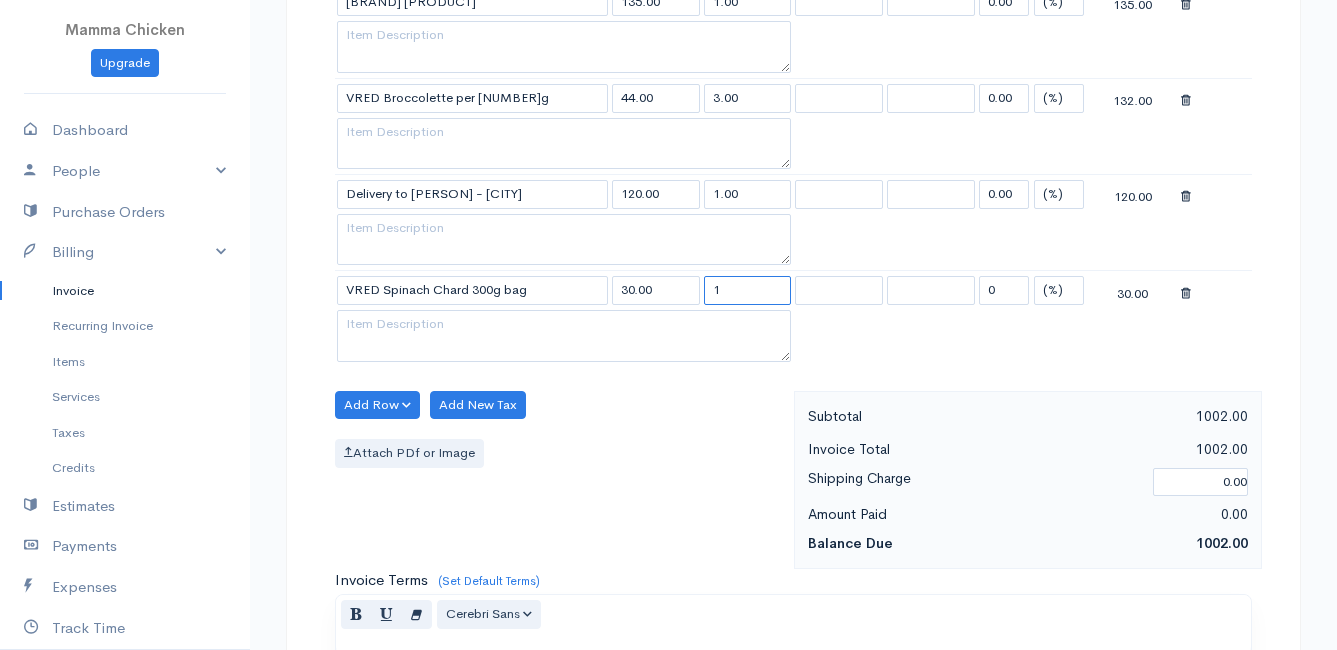 drag, startPoint x: 740, startPoint y: 289, endPoint x: 649, endPoint y: 287, distance: 91.02197 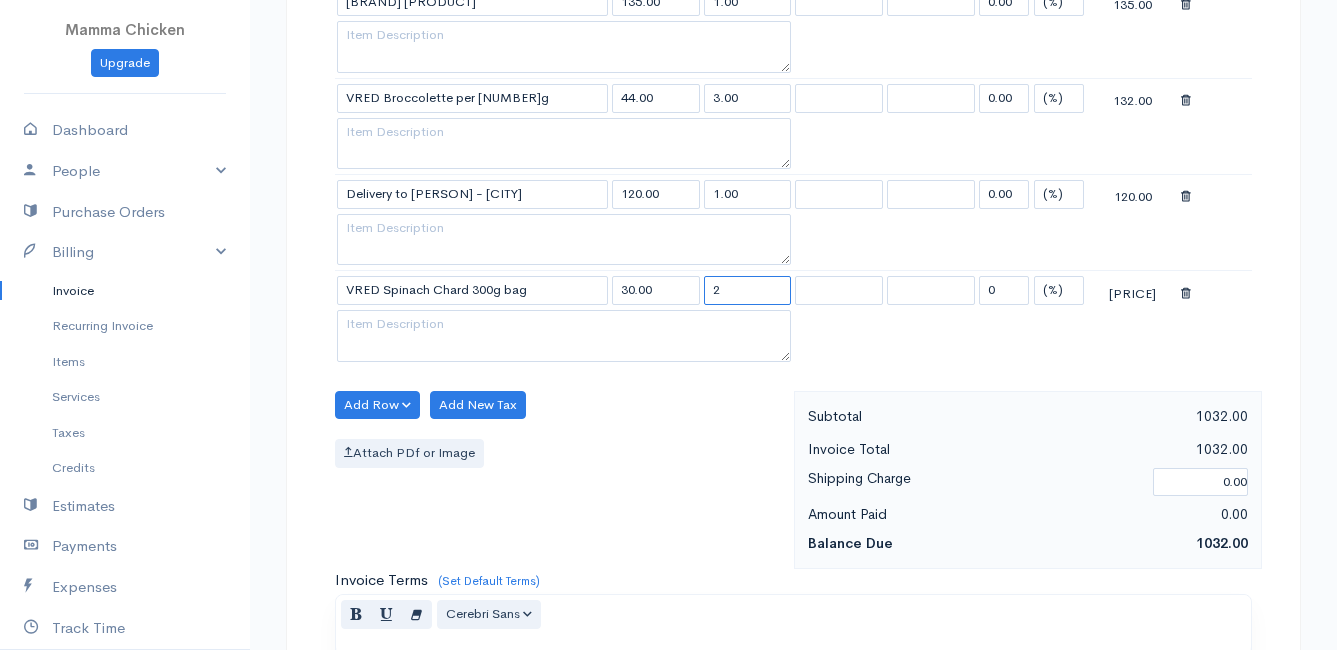 type on "2" 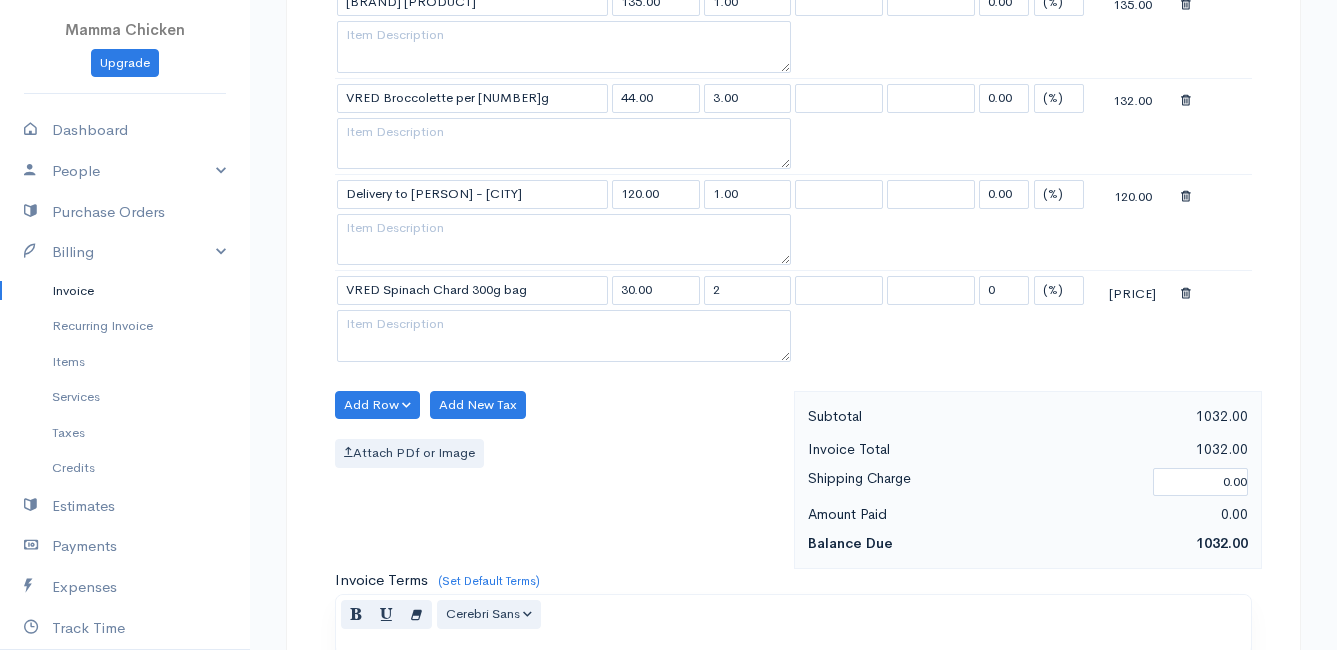 click on "Attach PDf or Image" at bounding box center (559, 453) 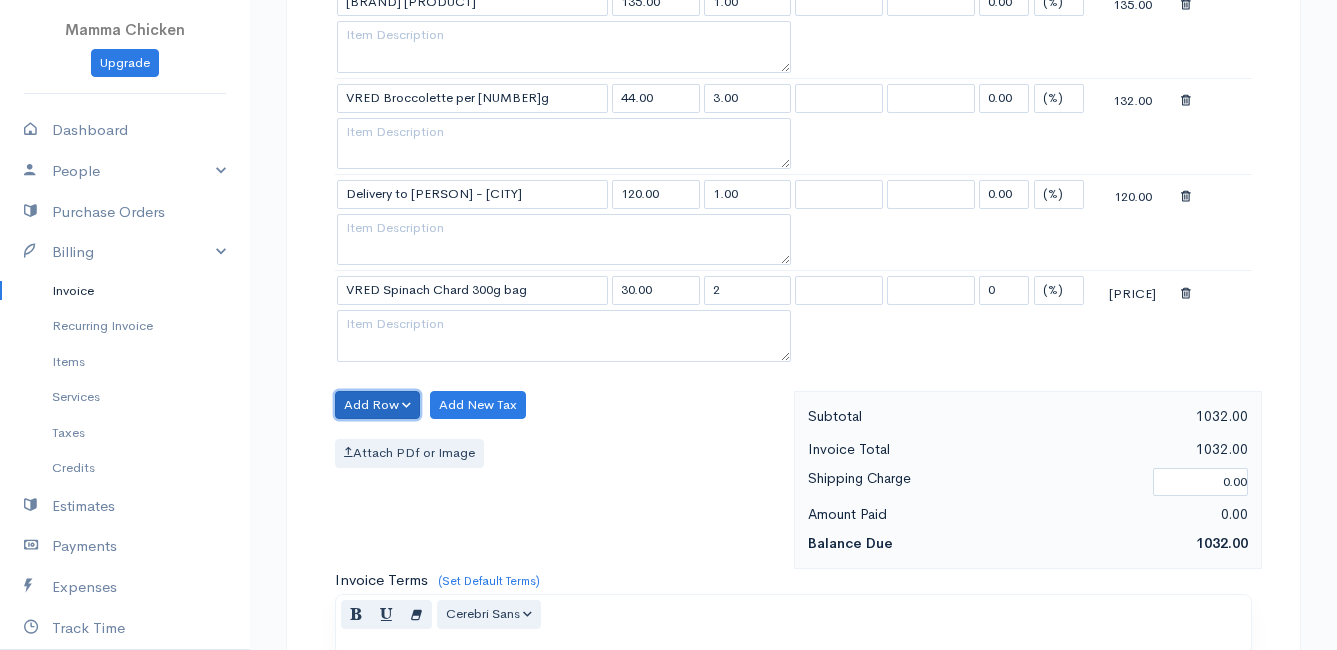 click on "Add Row" at bounding box center (377, 405) 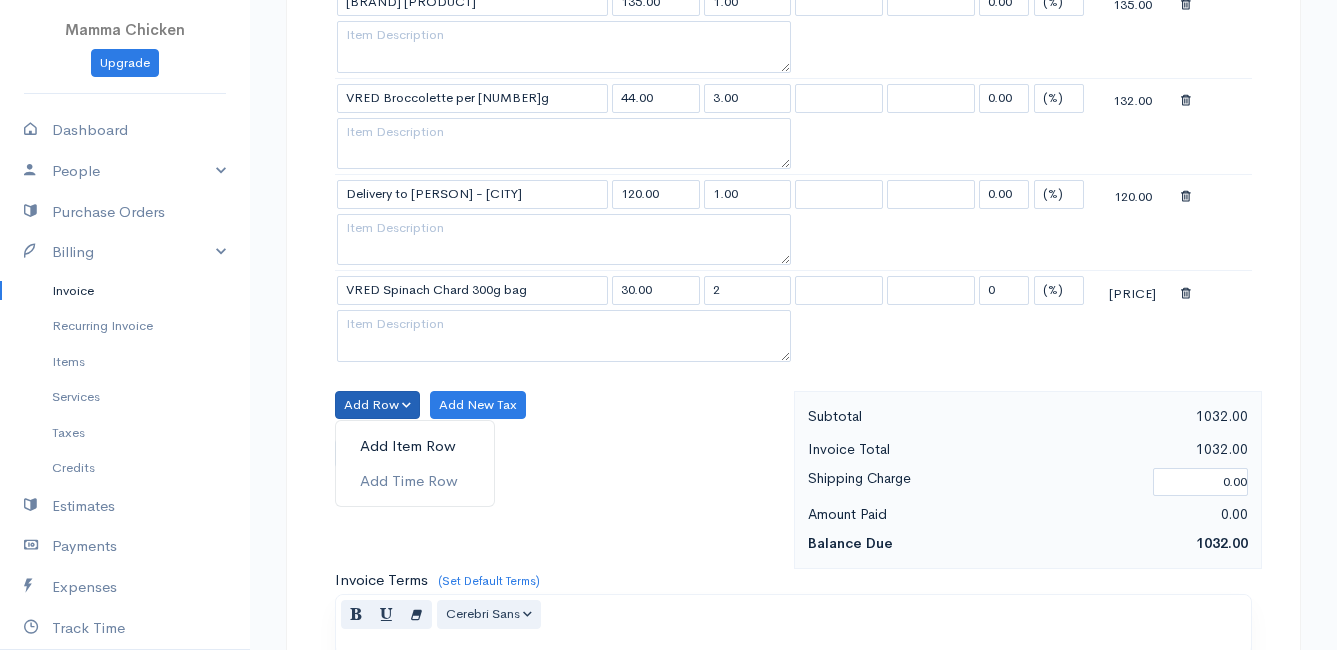 click on "Add Item Row" at bounding box center [415, 446] 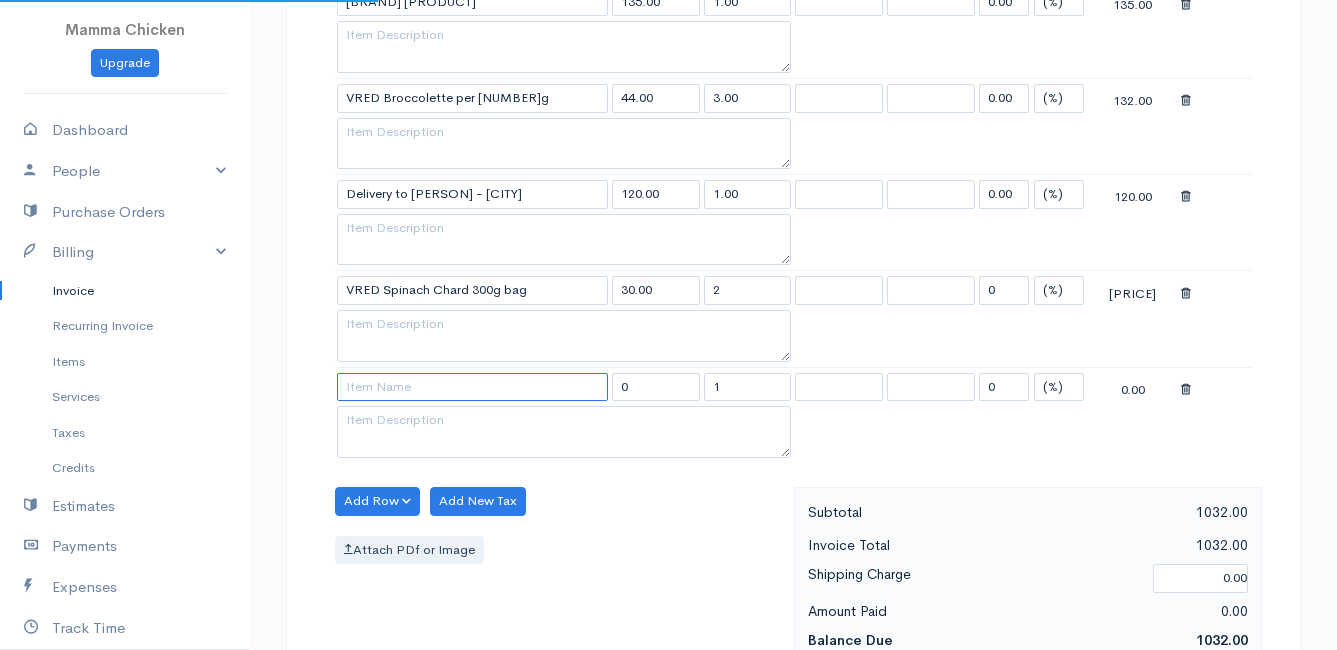 click at bounding box center [472, 387] 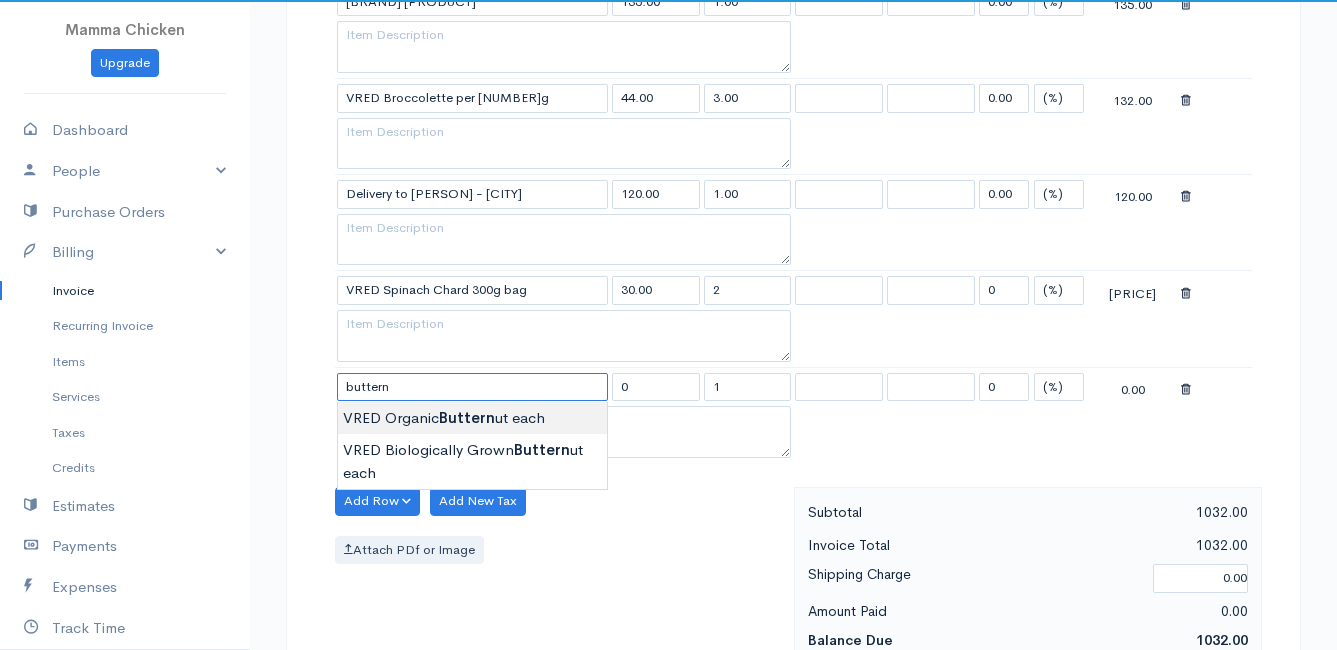 type on "VRED Organic Butternut each" 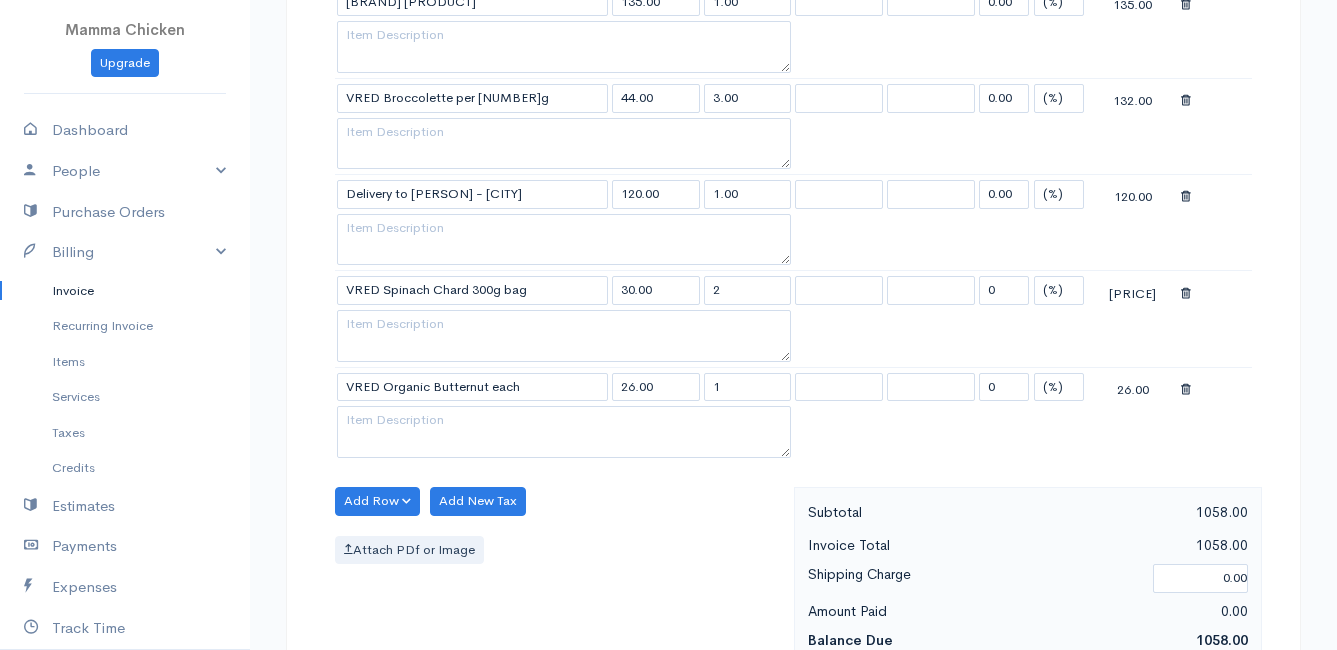 click on "Mamma Chicken
Upgrade
Dashboard
People
Clients
Vendors
Staff Users
Purchase Orders
Billing
Invoice
Recurring Invoice
Items
Services
Taxes
Credits
Estimates
Payments
Expenses
Track Time
Projects
Reports
Settings
My Organizations
Logout
Help
@CloudBooksApp 2022
Invoice
Edit Invoice #INV 250657
sent To [FIRST] [LAST] [NUMBER] [STREET] [CITY] [POSTAL_CODE] [COUNTRY] United States Canada United Kingdom Afghanistan Albania Algeria American Samoa Andorra Anguilla Angola Armenia" at bounding box center [668, -422] 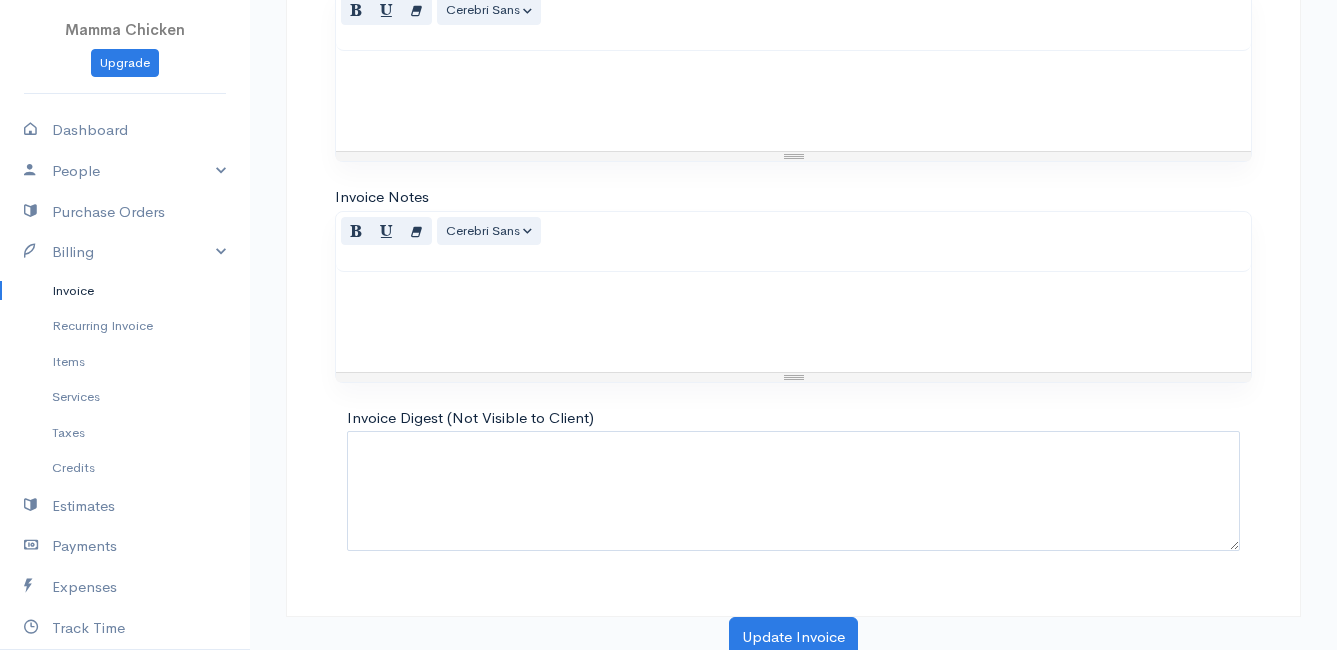 scroll, scrollTop: 2907, scrollLeft: 0, axis: vertical 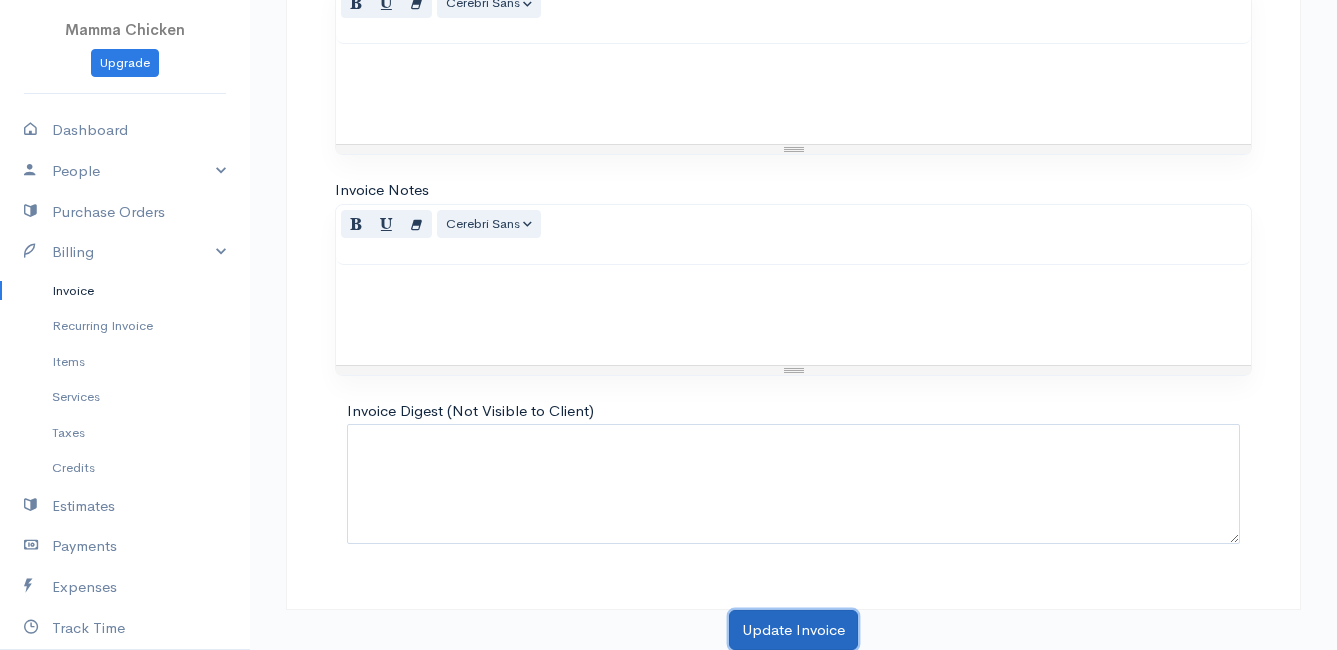 click on "Update Invoice" at bounding box center (793, 630) 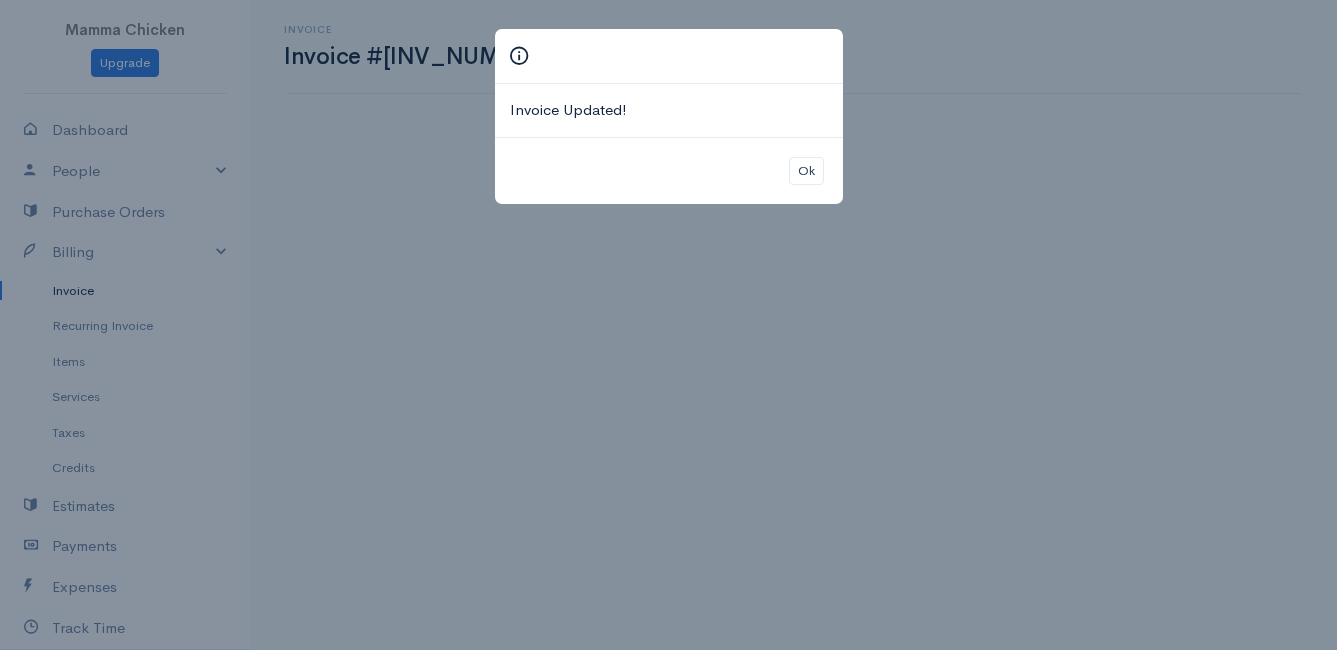 scroll, scrollTop: 0, scrollLeft: 0, axis: both 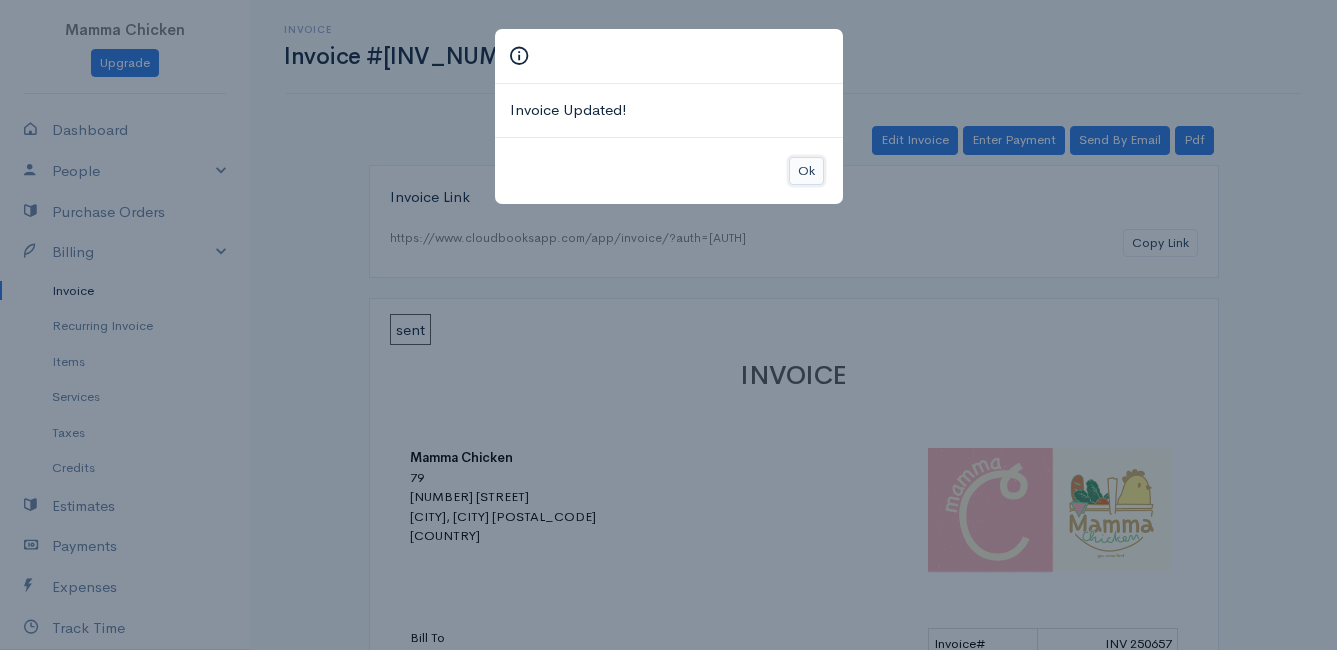 click on "Ok" at bounding box center [806, 171] 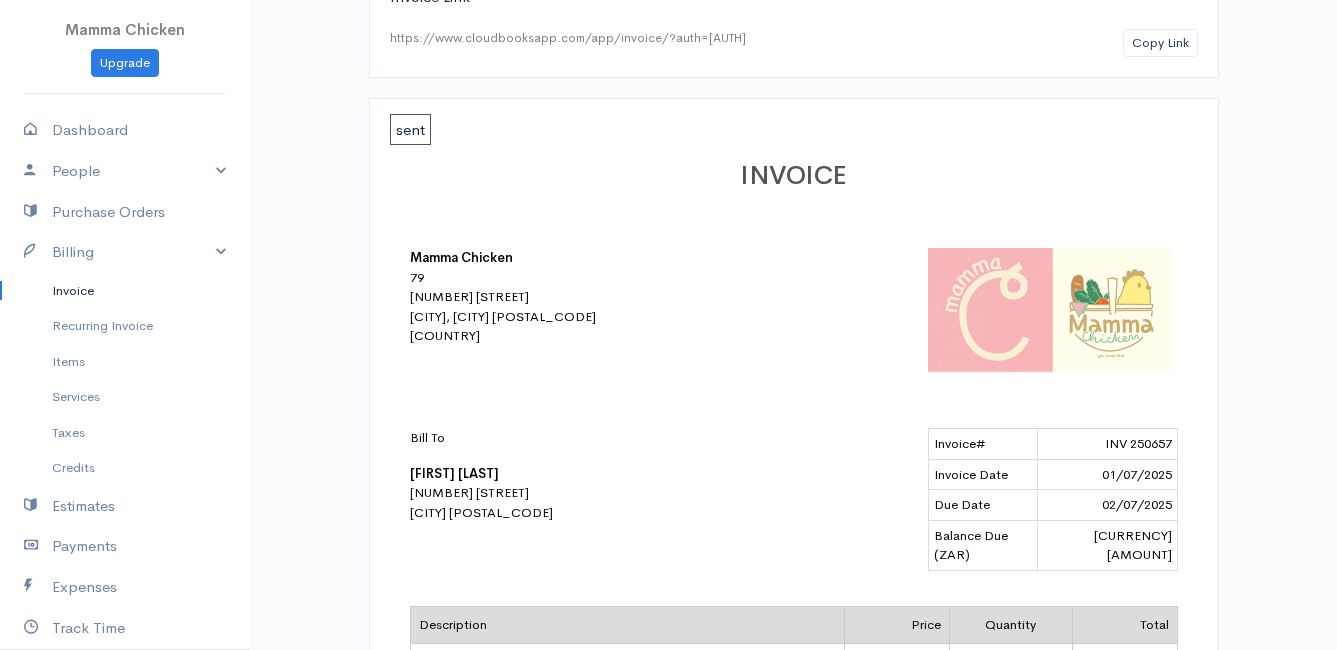 scroll, scrollTop: 0, scrollLeft: 0, axis: both 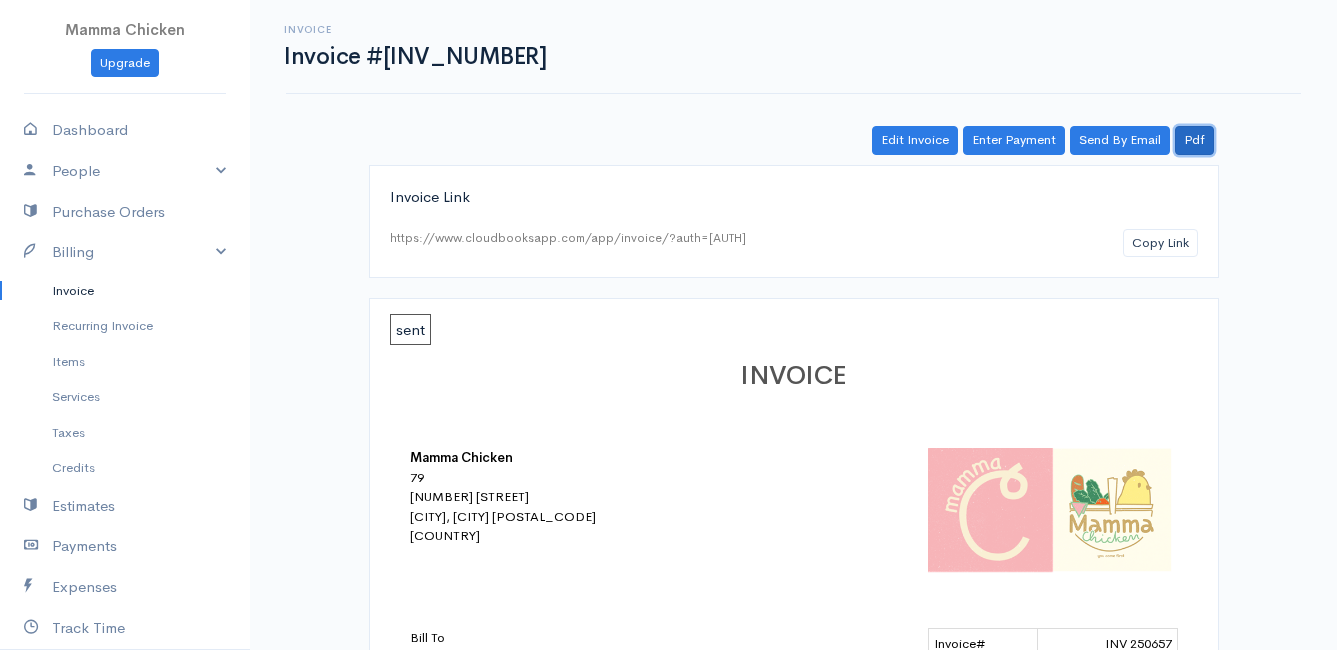 click on "Pdf" at bounding box center [1194, 140] 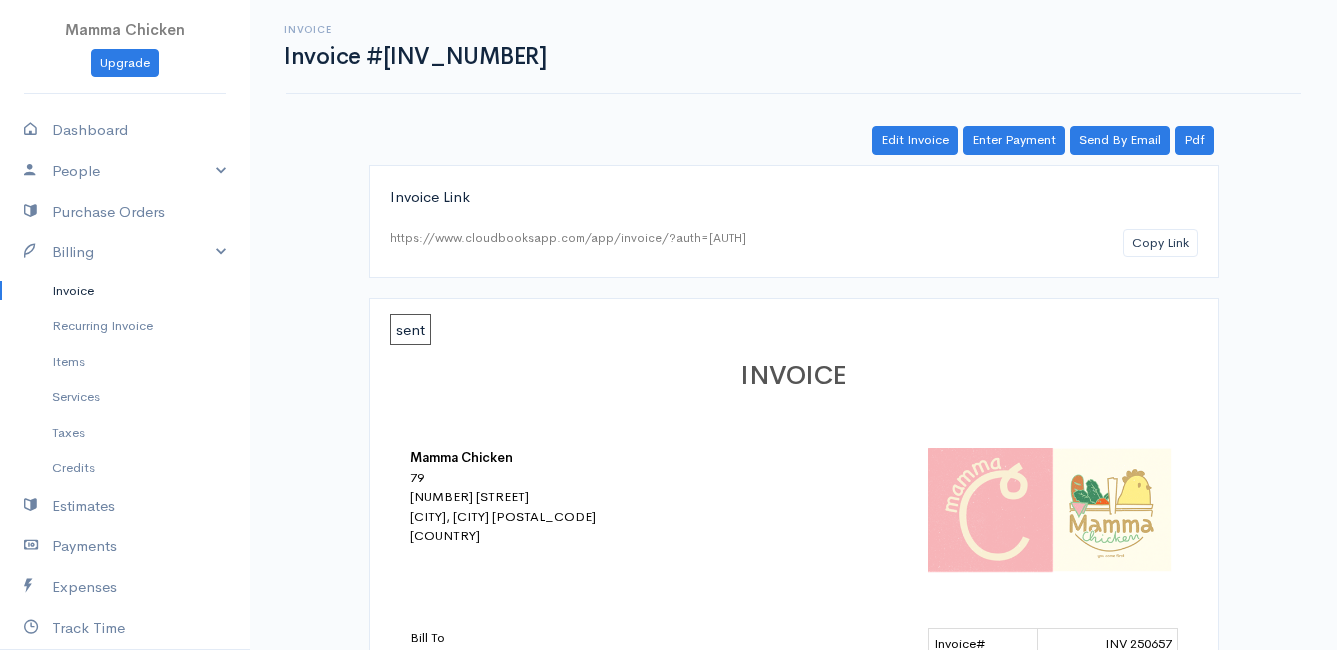 click on "Invoice" at bounding box center (125, 291) 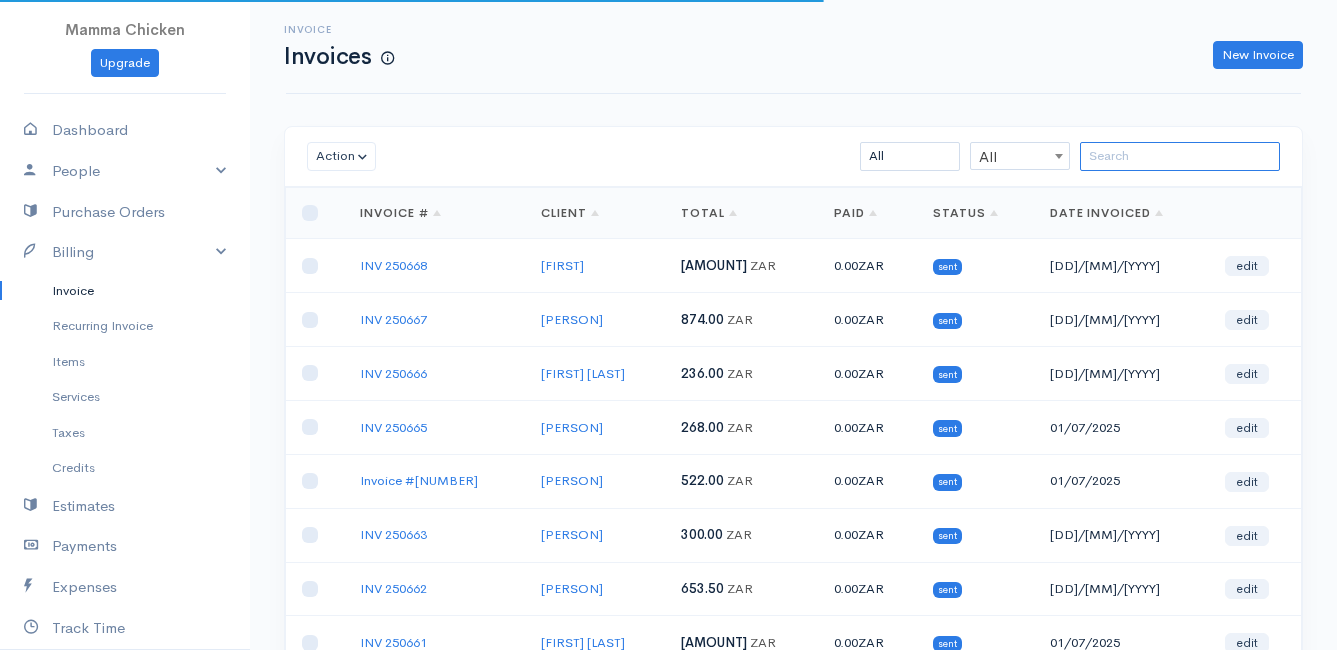 click at bounding box center [1180, 156] 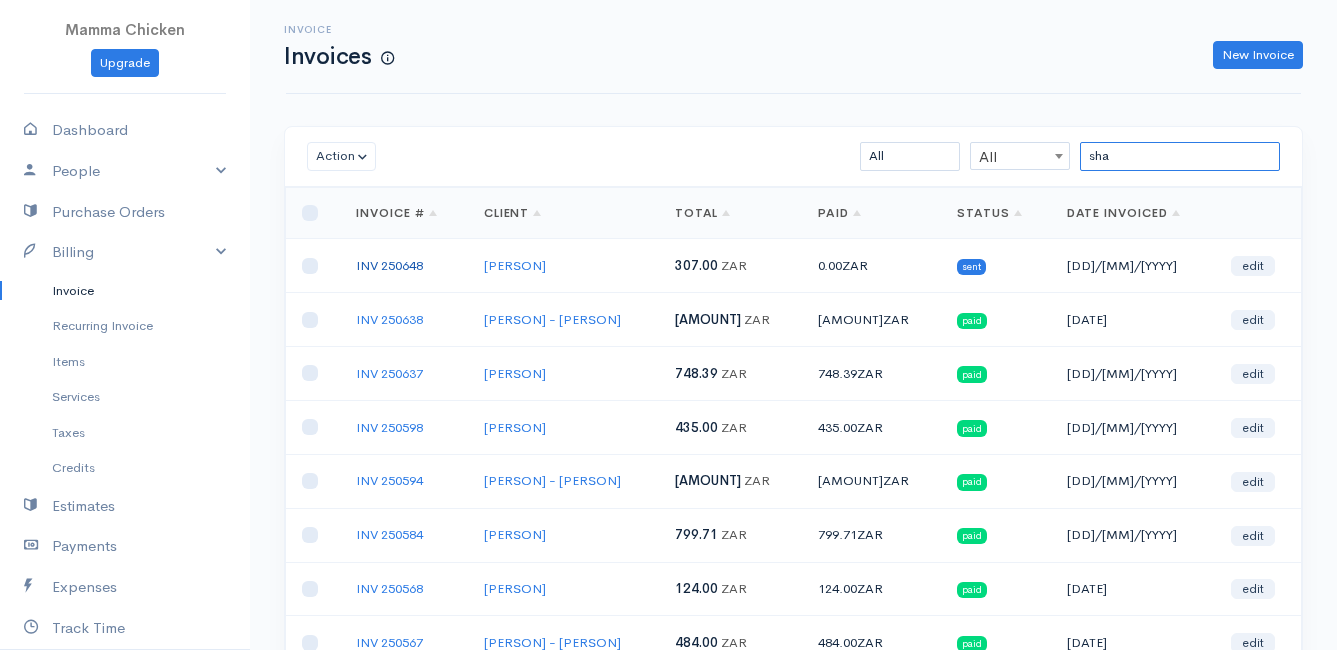 type on "sha" 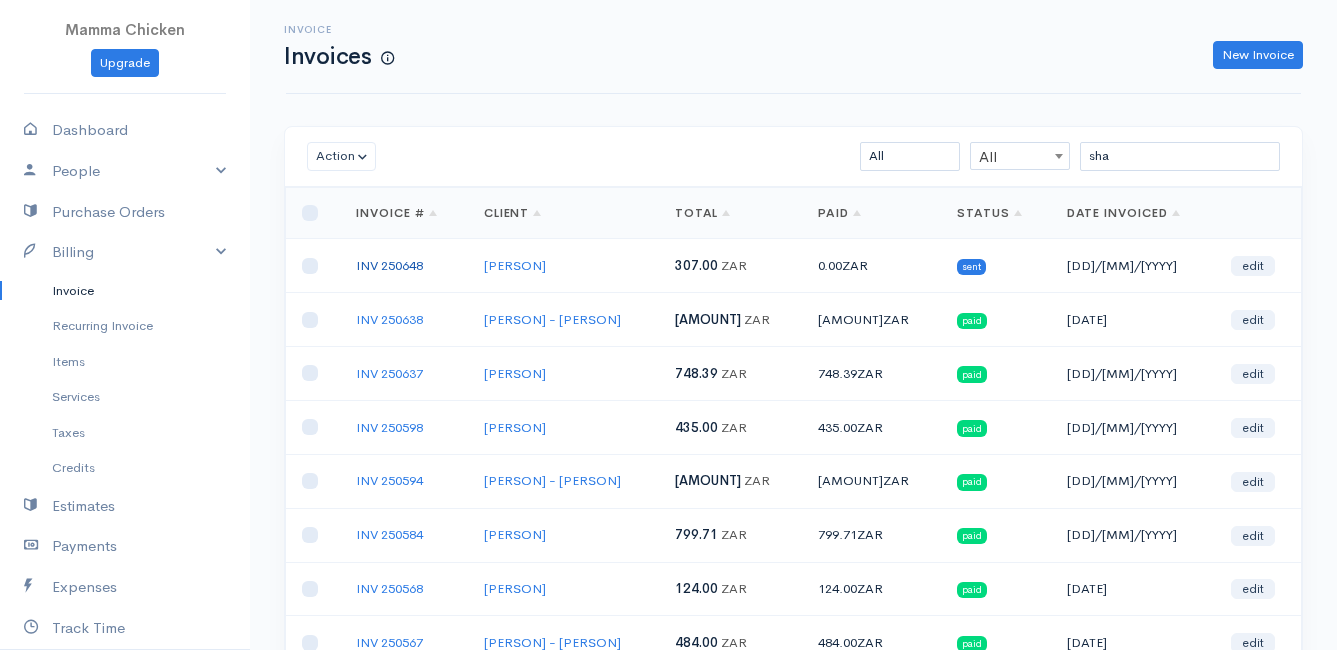 click on "INV 250648" at bounding box center (389, 265) 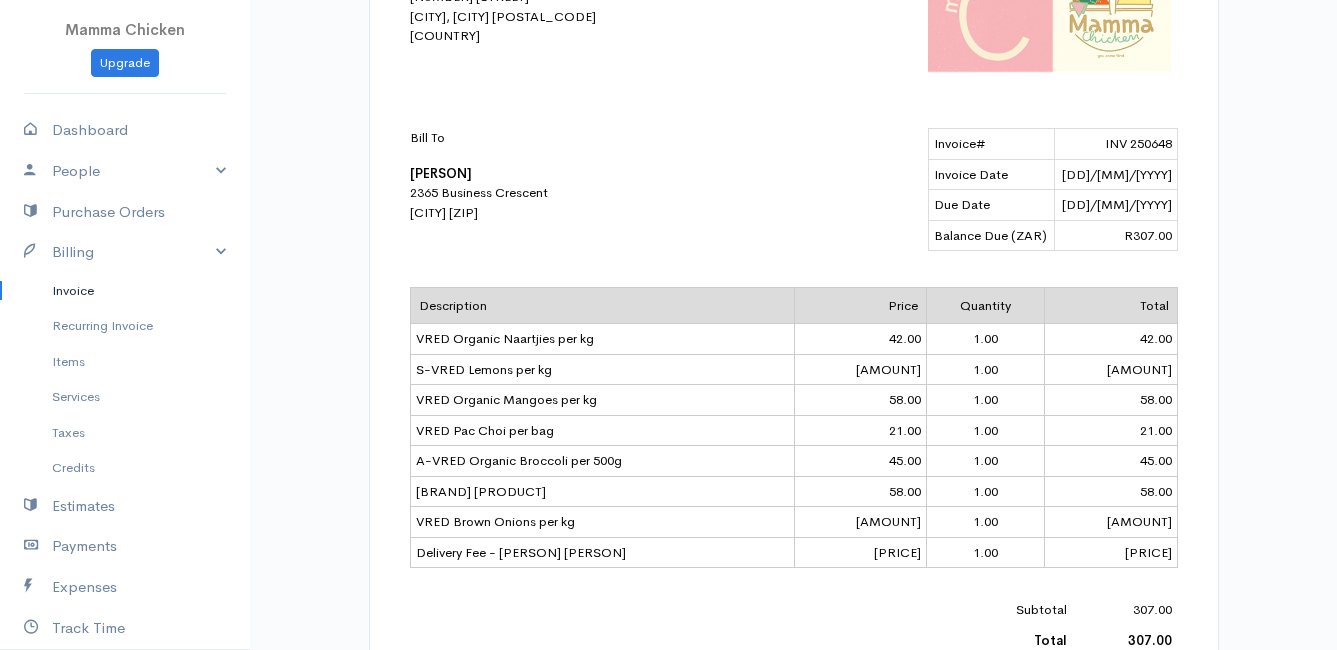 scroll, scrollTop: 0, scrollLeft: 0, axis: both 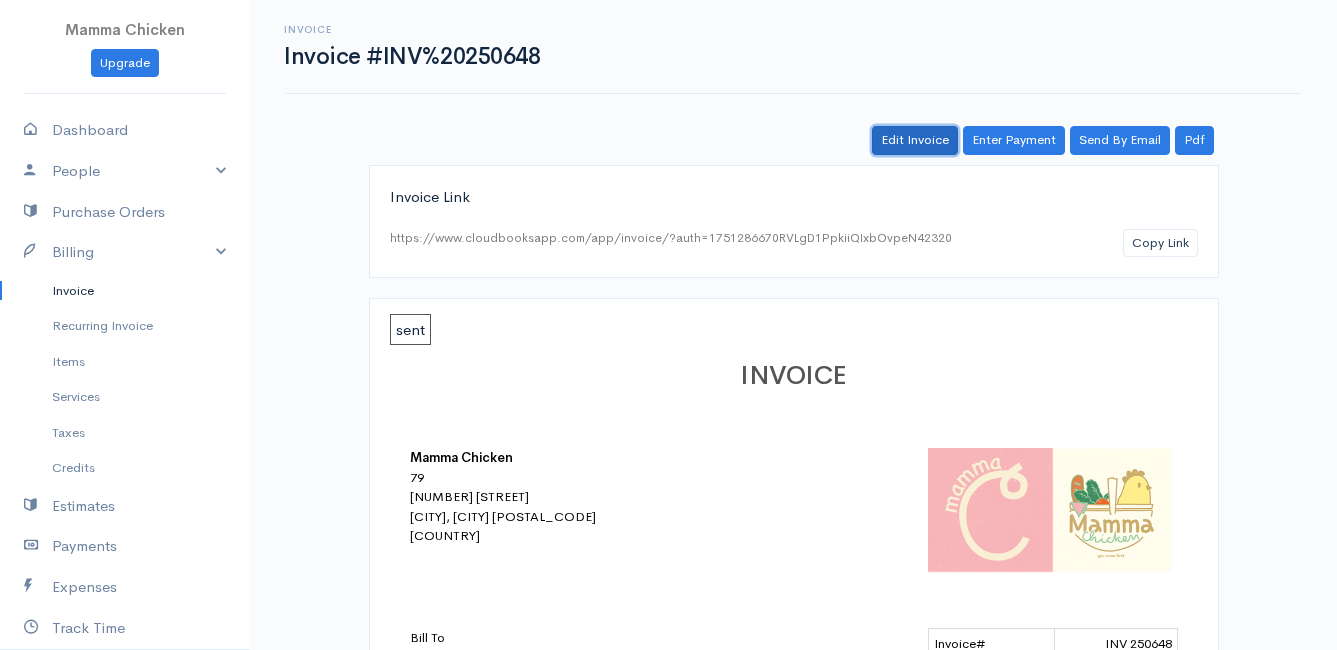 click on "Edit Invoice" at bounding box center [915, 140] 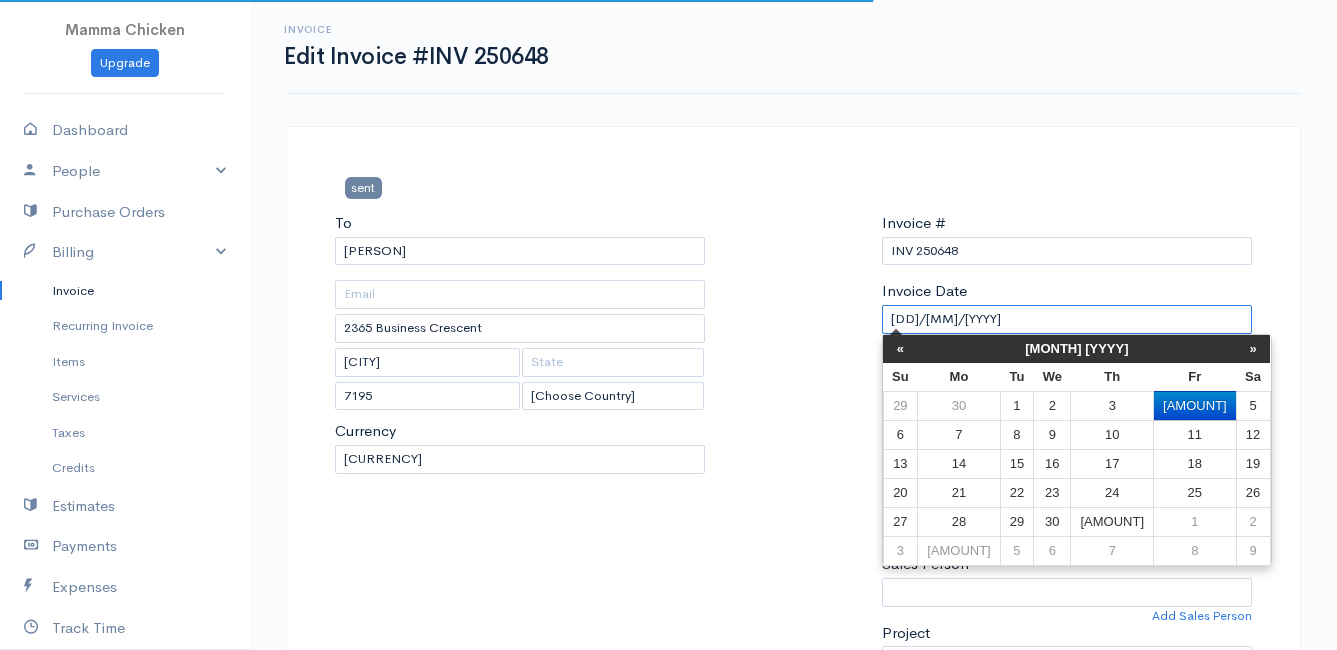click on "[DD]/[MM]/[YYYY]" at bounding box center (1067, 319) 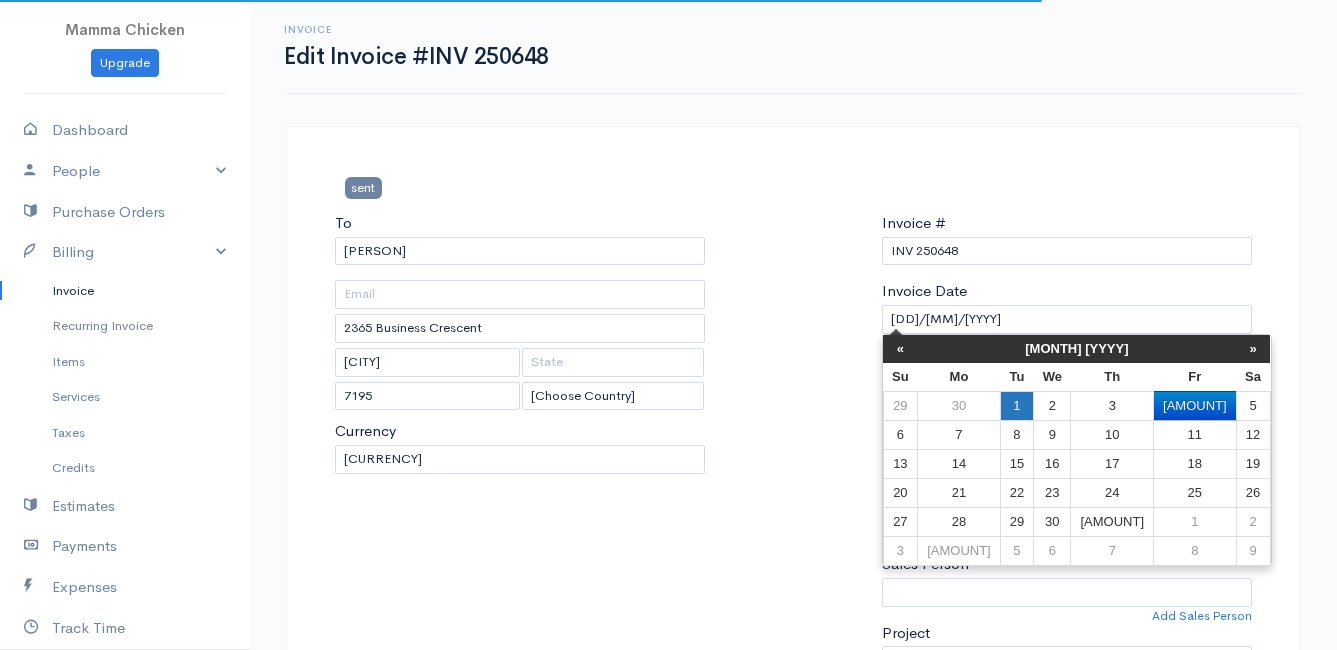 click on "1" at bounding box center (1016, 405) 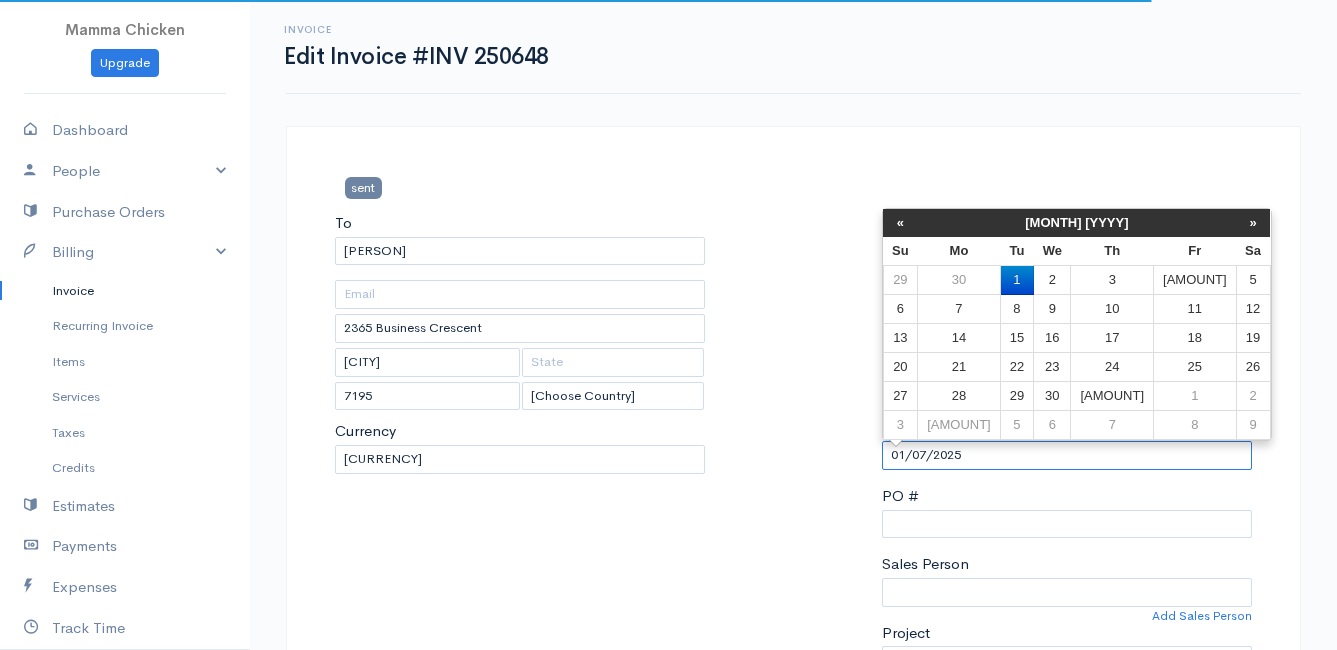 click on "01/07/2025" at bounding box center (1067, 455) 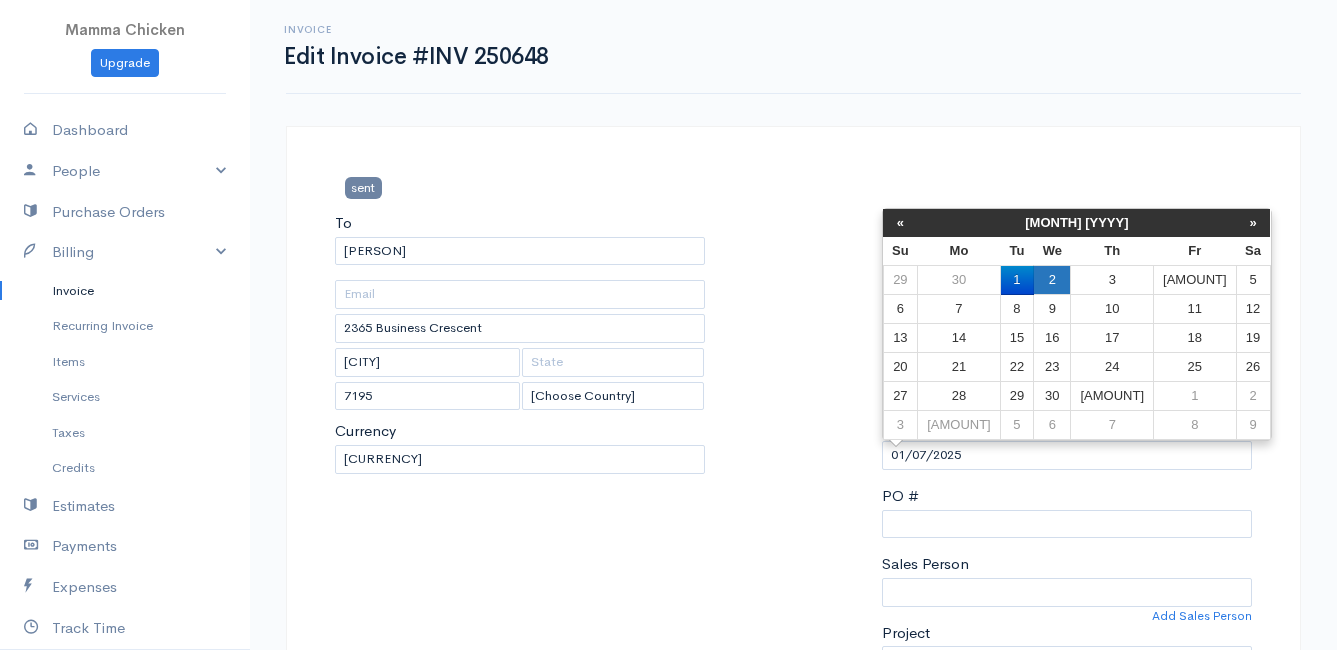 click on "2" at bounding box center (1052, 280) 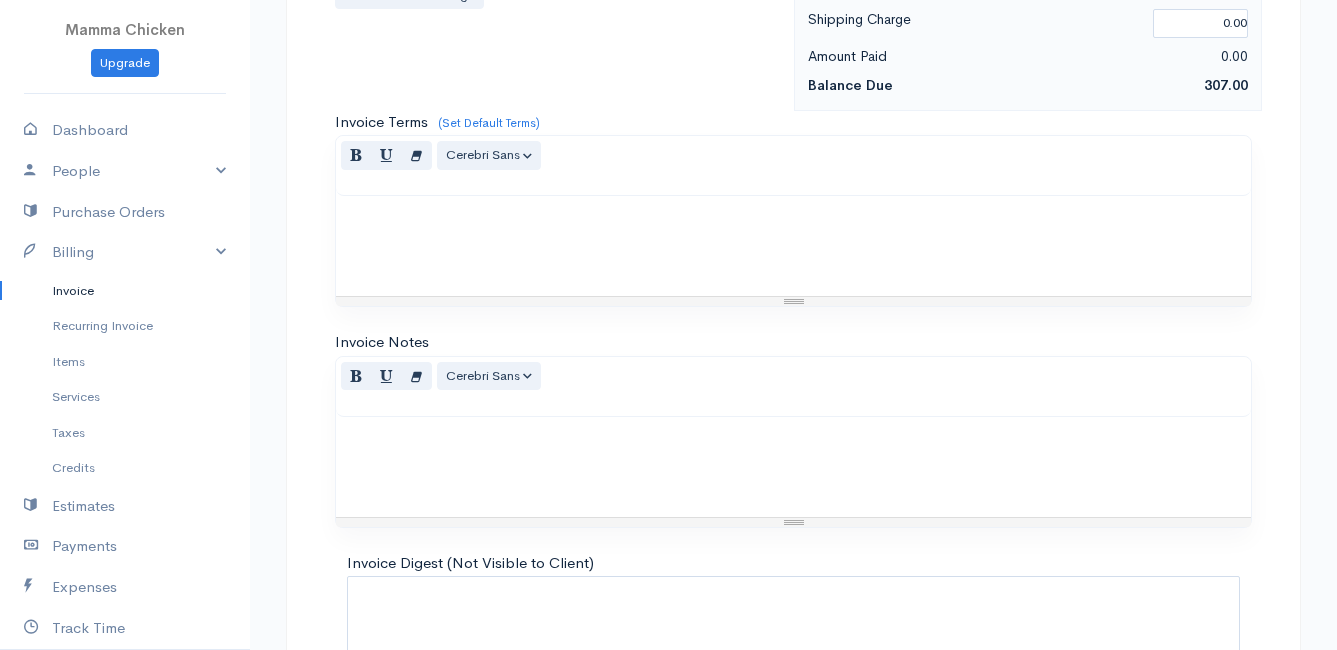scroll, scrollTop: 1752, scrollLeft: 0, axis: vertical 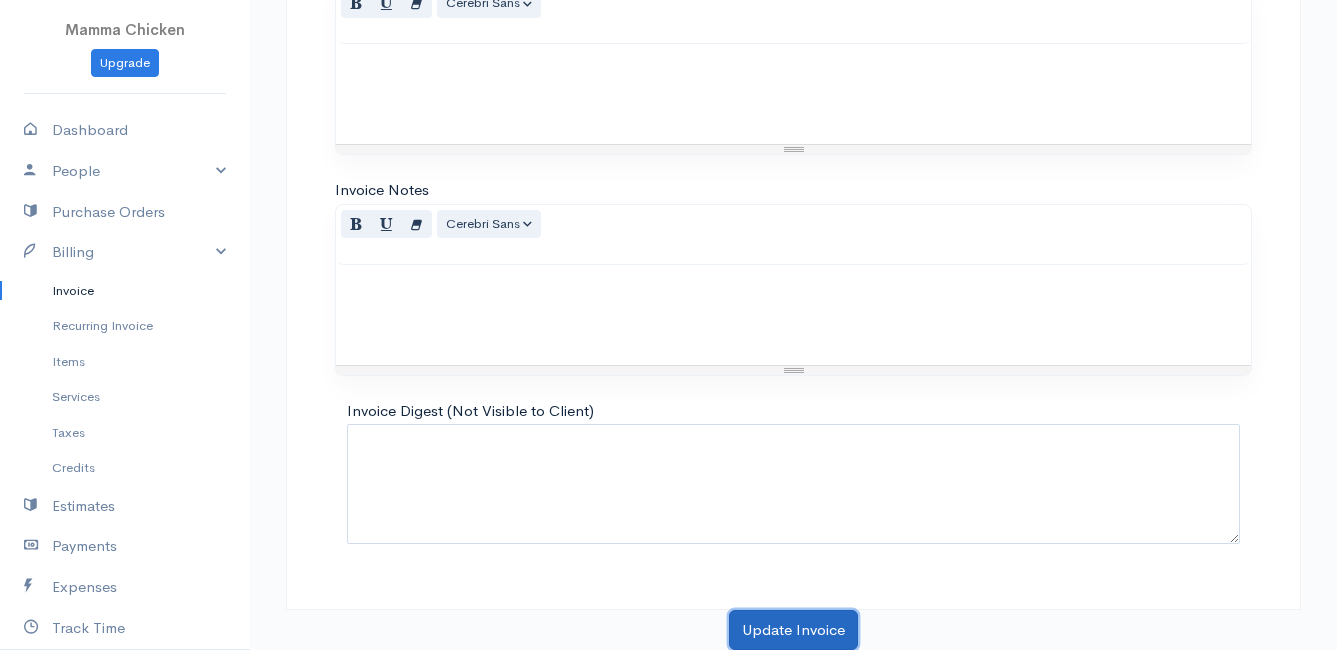 click on "Update Invoice" at bounding box center (793, 630) 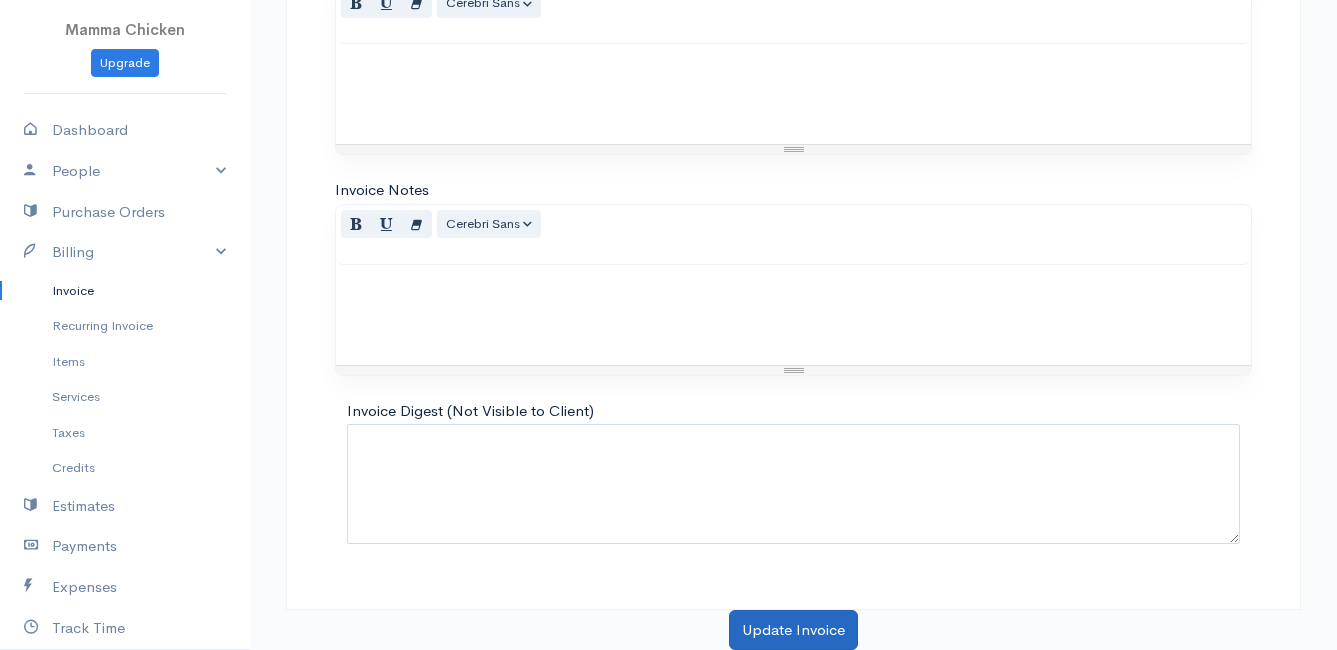 scroll, scrollTop: 0, scrollLeft: 0, axis: both 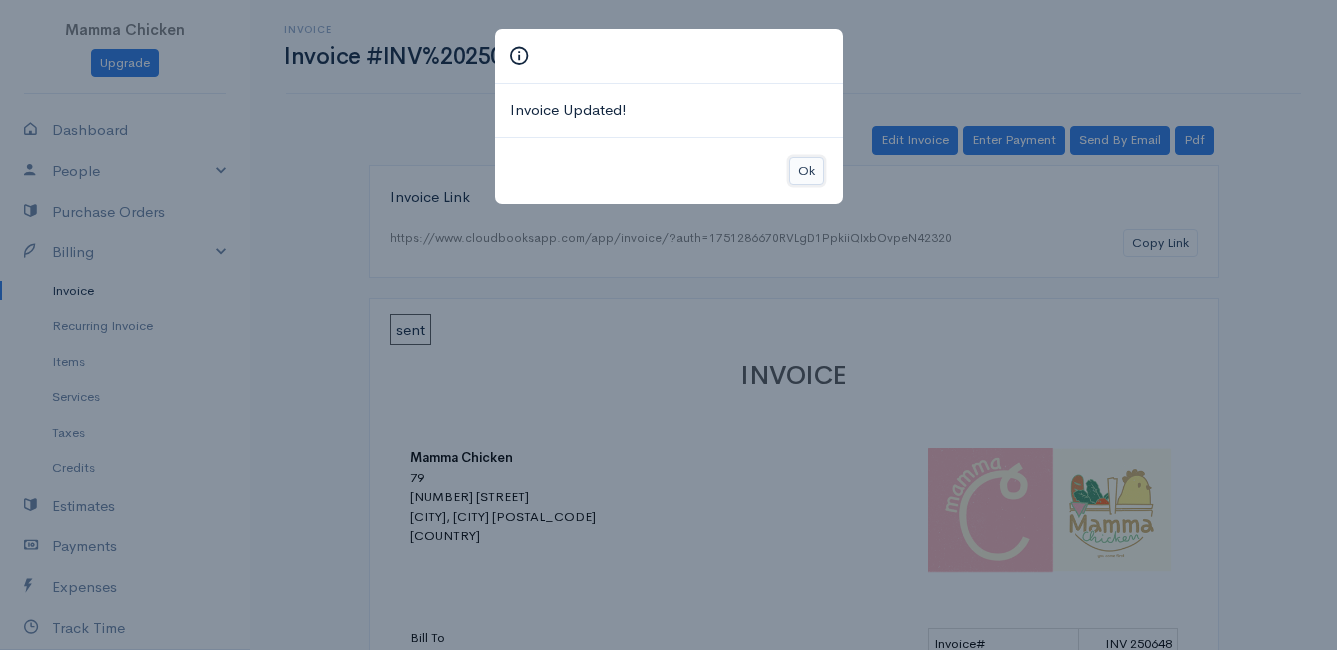 click on "Ok" at bounding box center [806, 171] 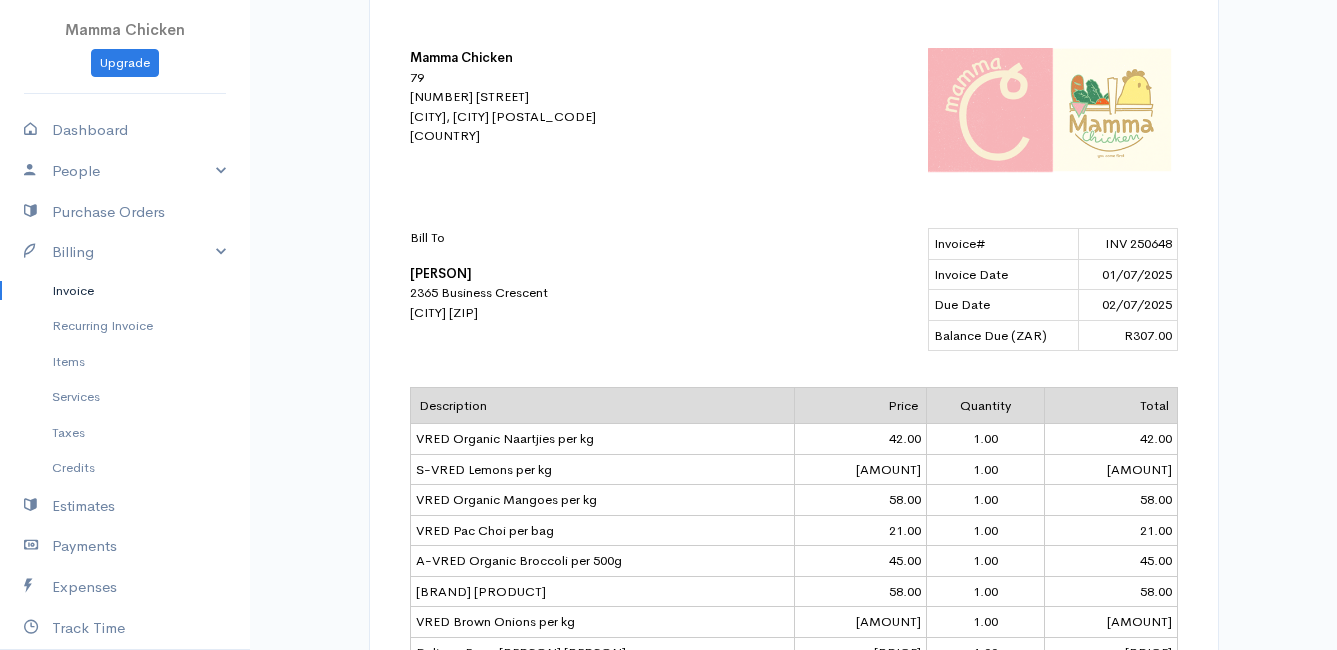 scroll, scrollTop: 0, scrollLeft: 0, axis: both 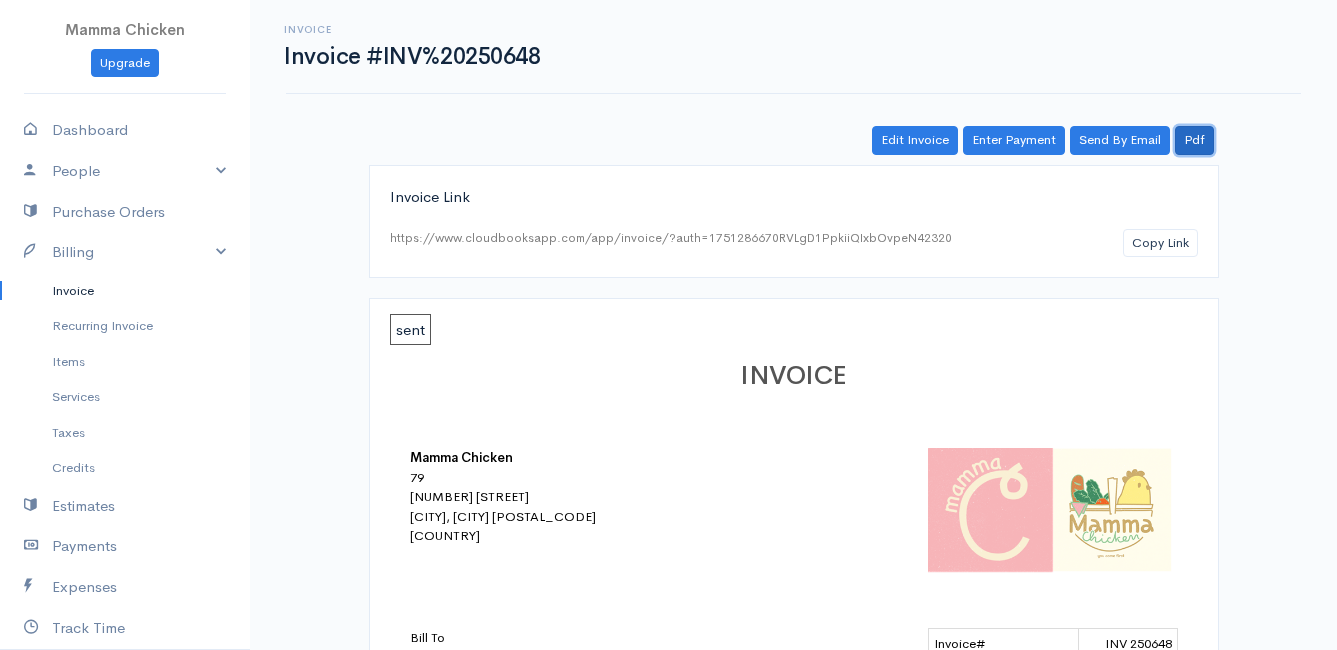 click on "Pdf" at bounding box center (1194, 140) 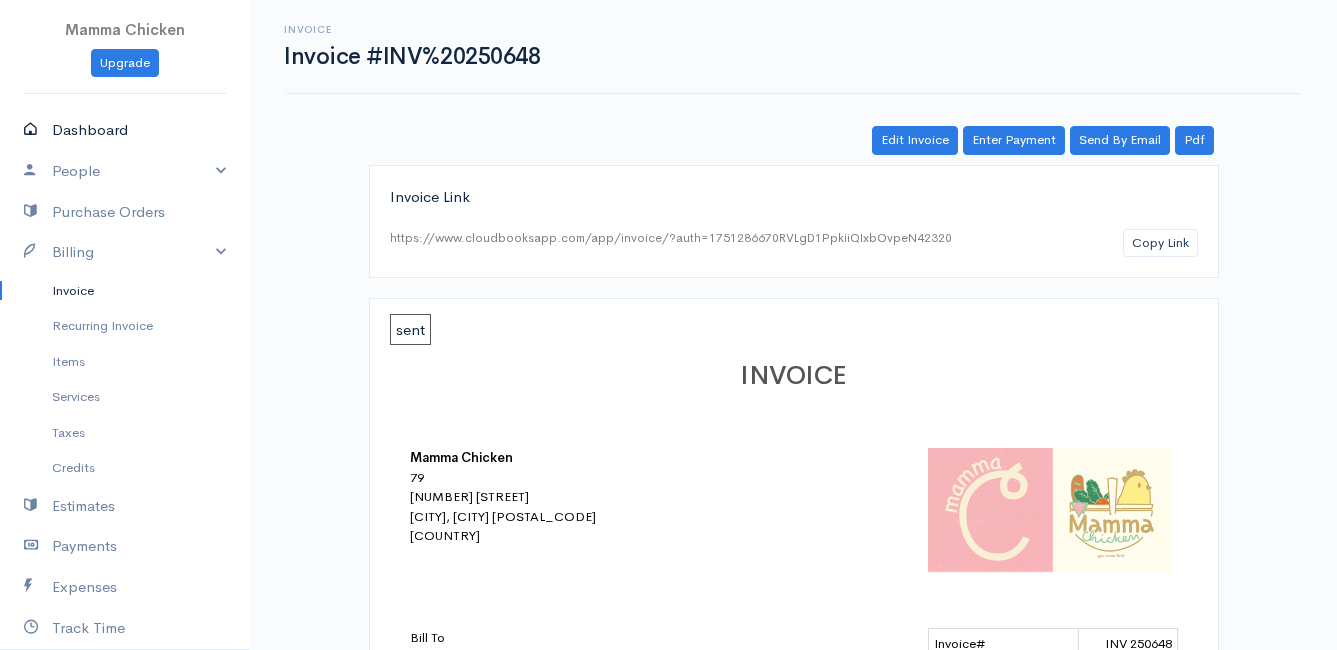 click on "Dashboard" at bounding box center (125, 130) 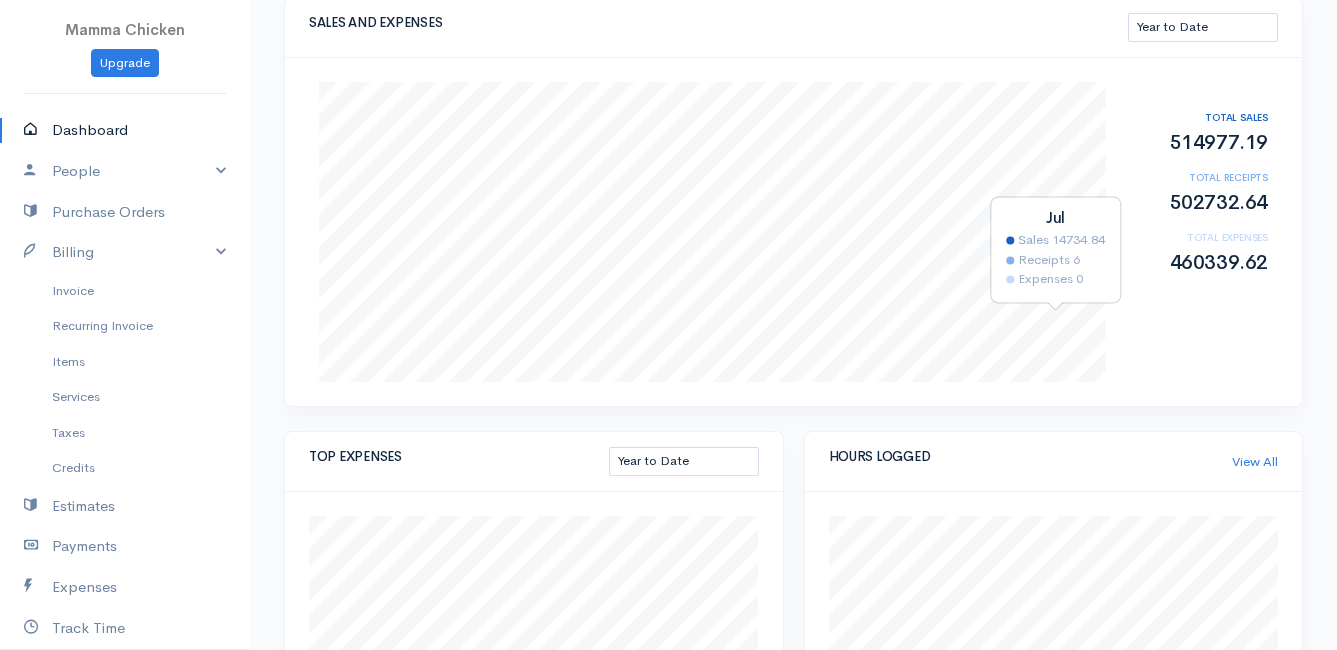 scroll, scrollTop: 0, scrollLeft: 0, axis: both 